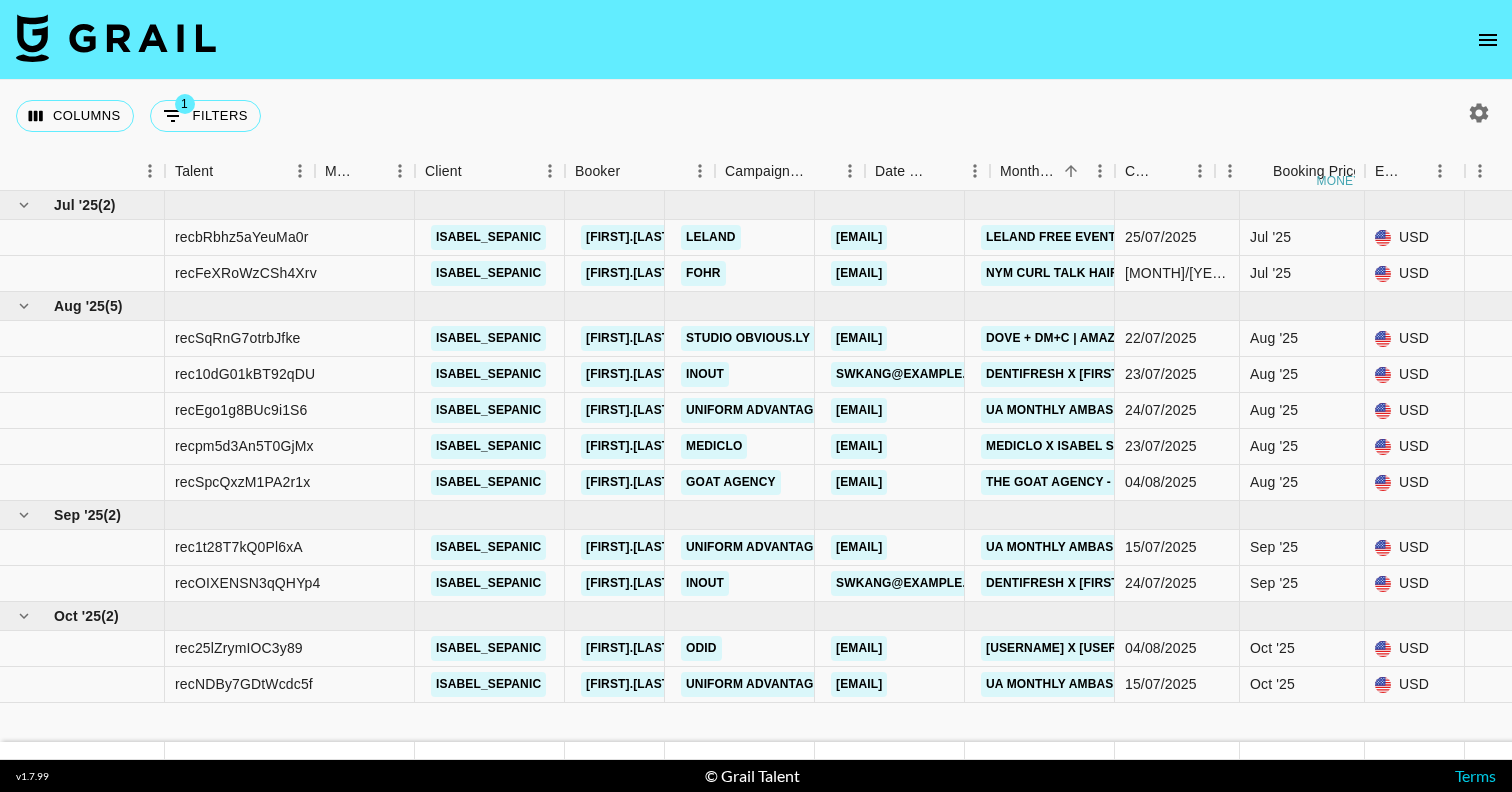 scroll, scrollTop: 0, scrollLeft: 0, axis: both 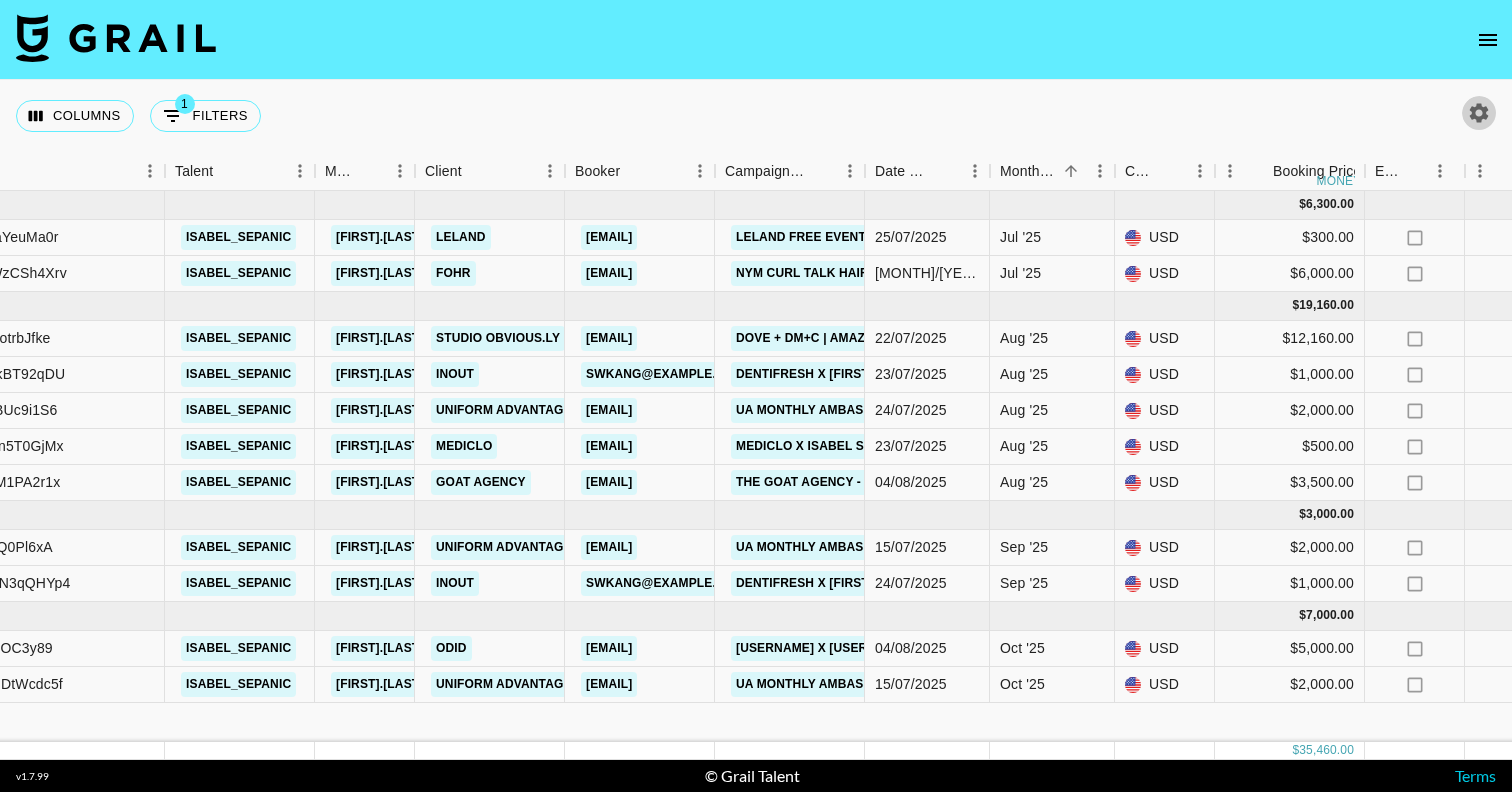 click 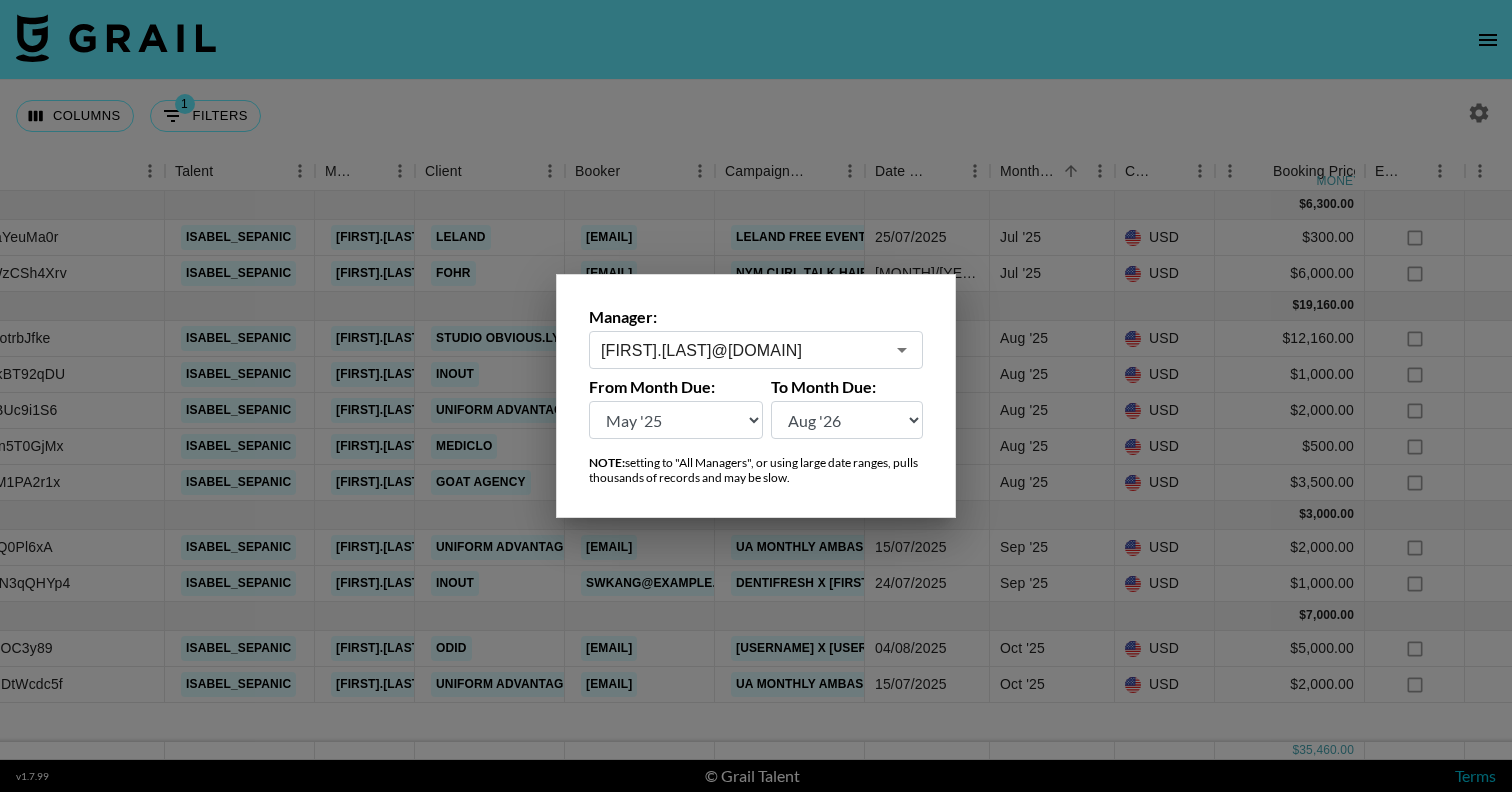 click at bounding box center (756, 396) 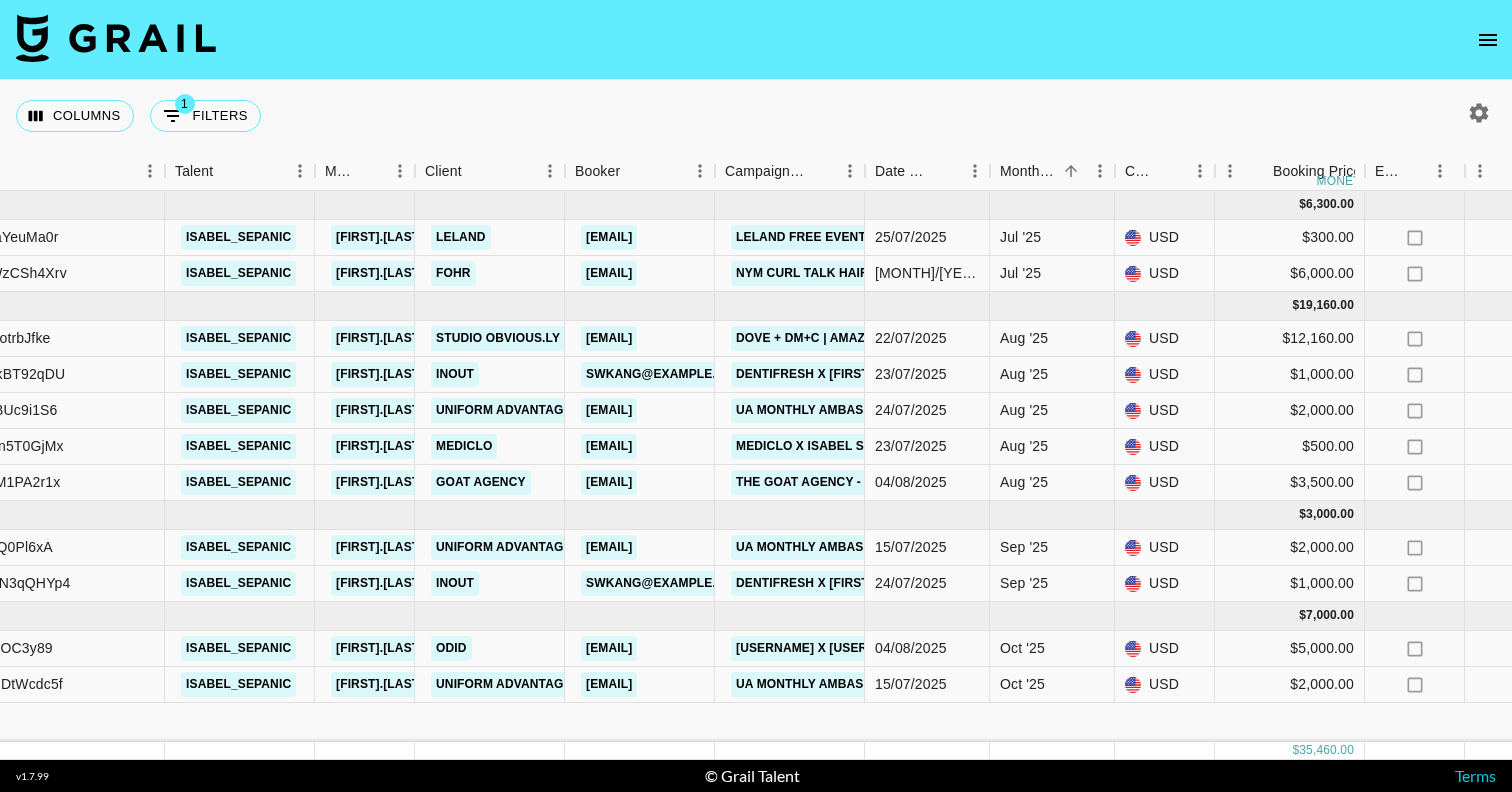 click at bounding box center (116, 38) 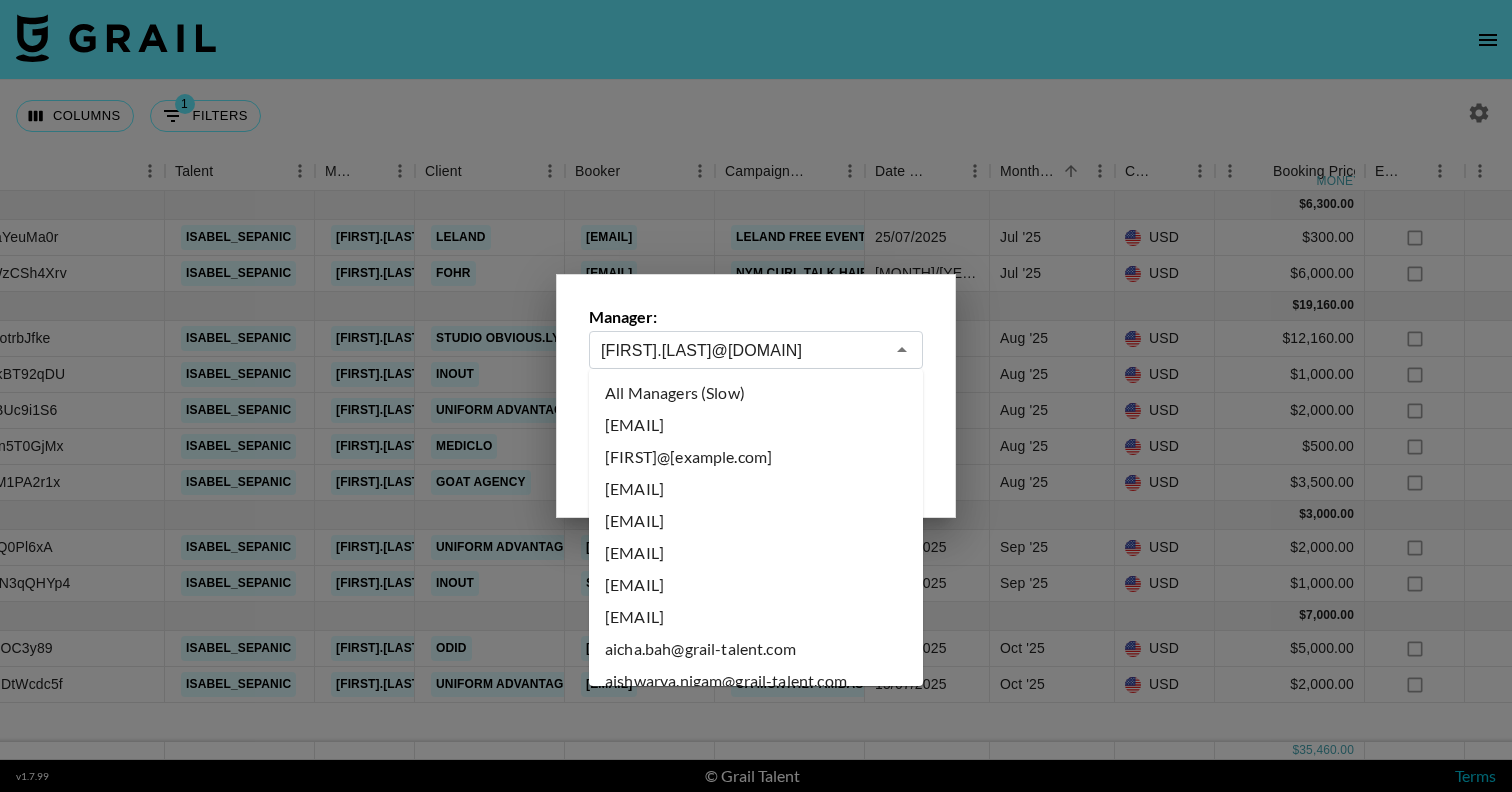 click on "[FIRST].[LAST]@[DOMAIN]" at bounding box center [742, 350] 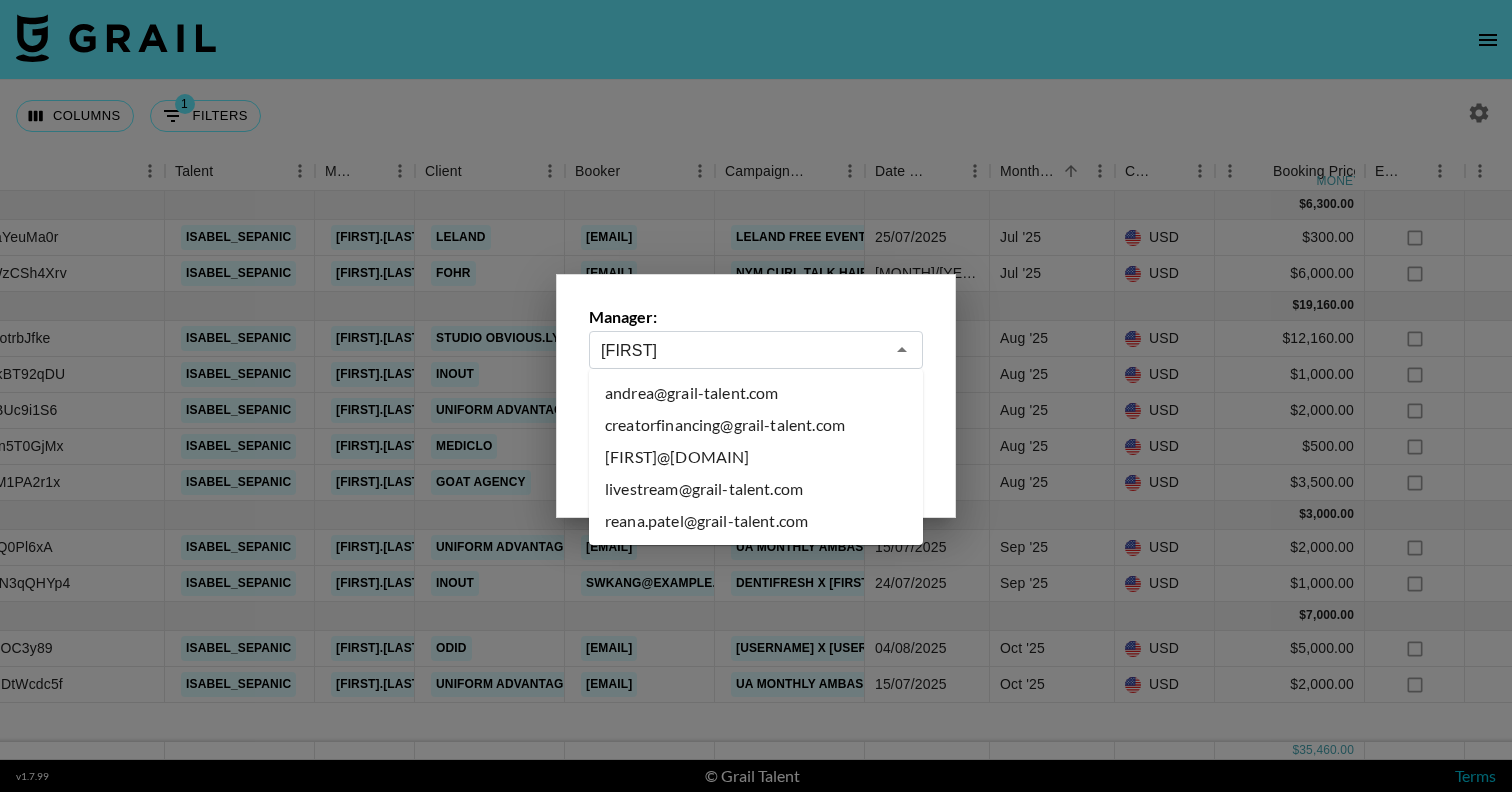 scroll, scrollTop: 0, scrollLeft: 0, axis: both 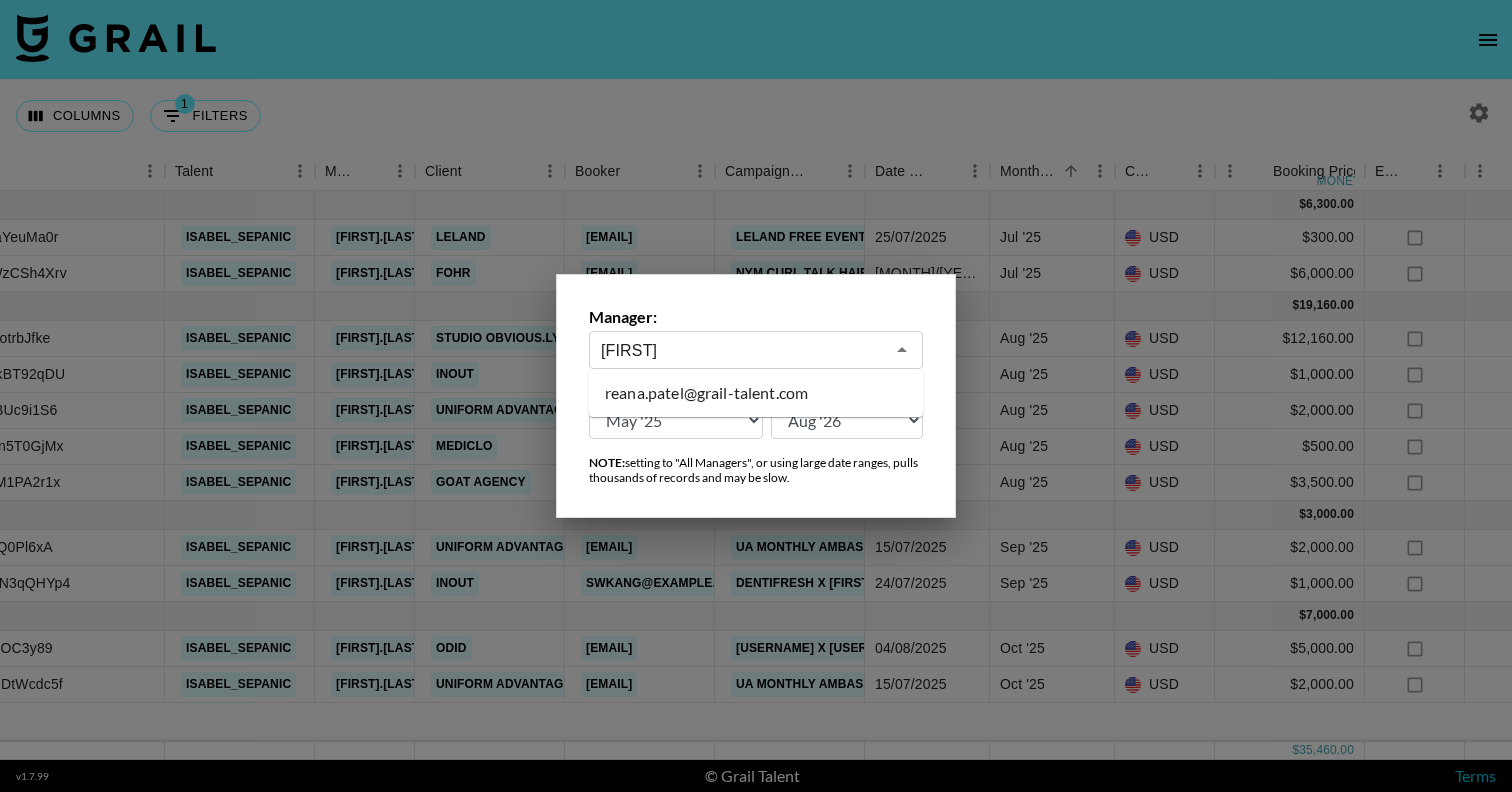 click on "reana.patel@grail-talent.com" at bounding box center [756, 393] 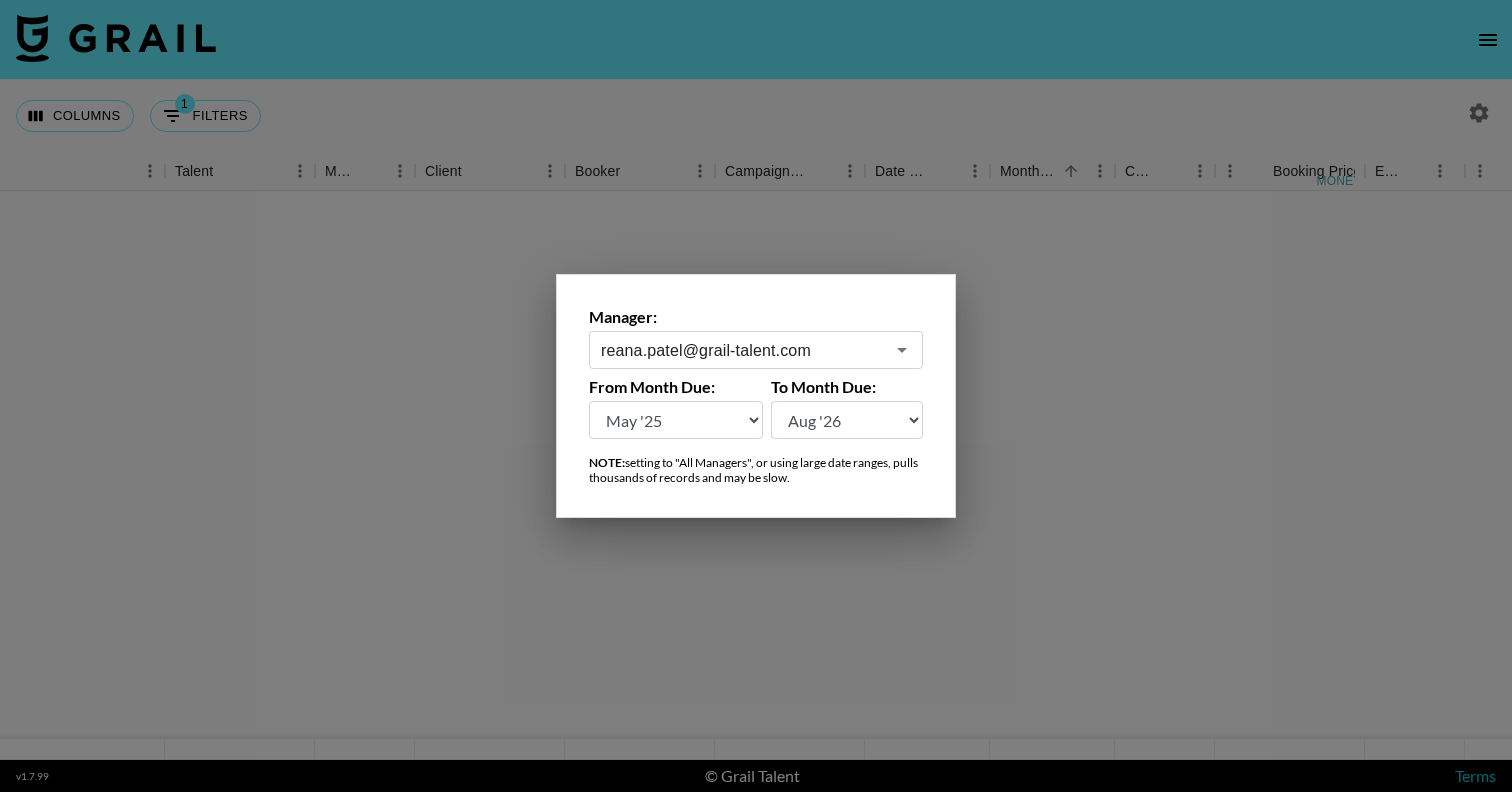 click at bounding box center [756, 396] 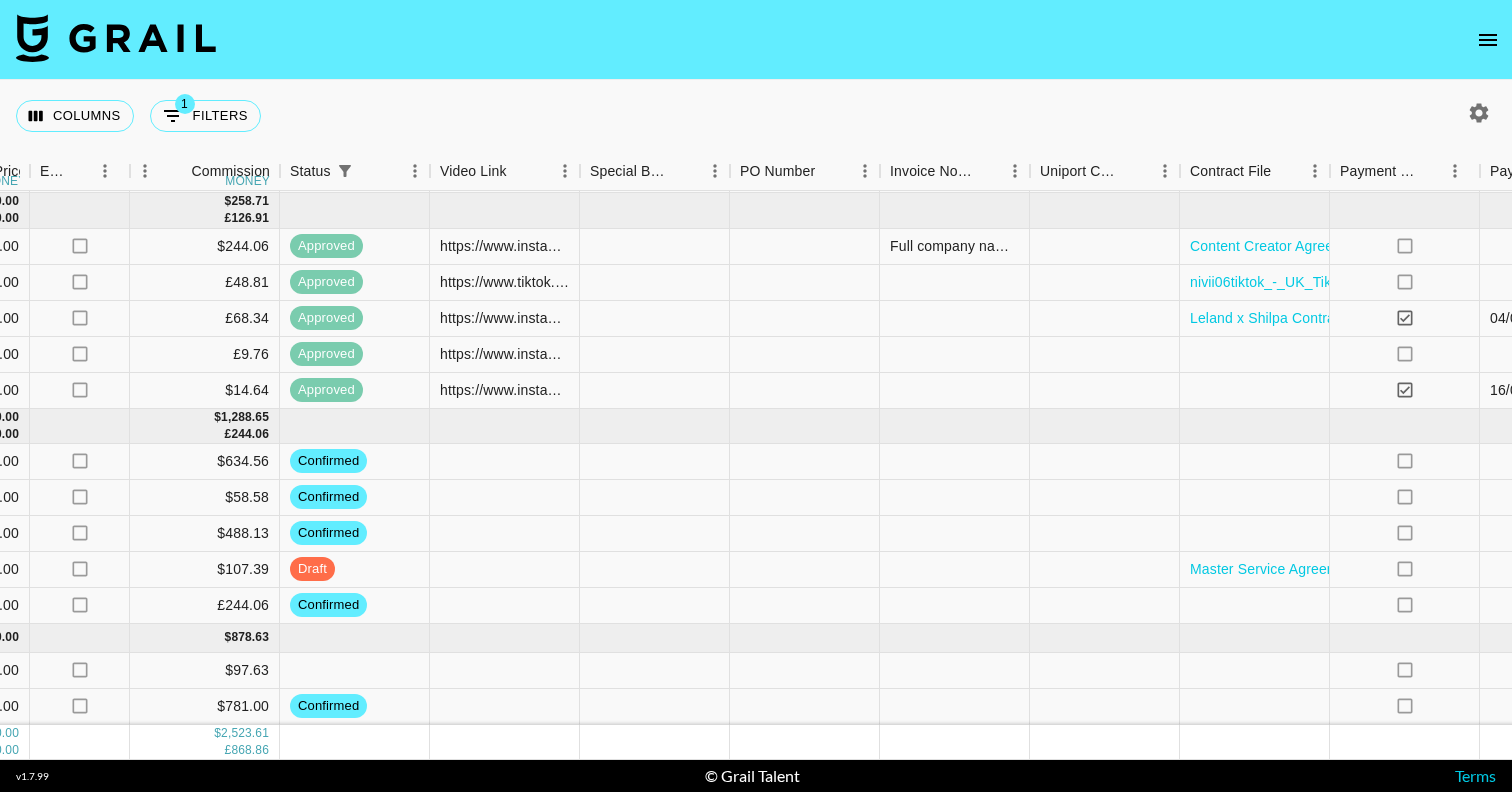 scroll, scrollTop: 141, scrollLeft: 1933, axis: both 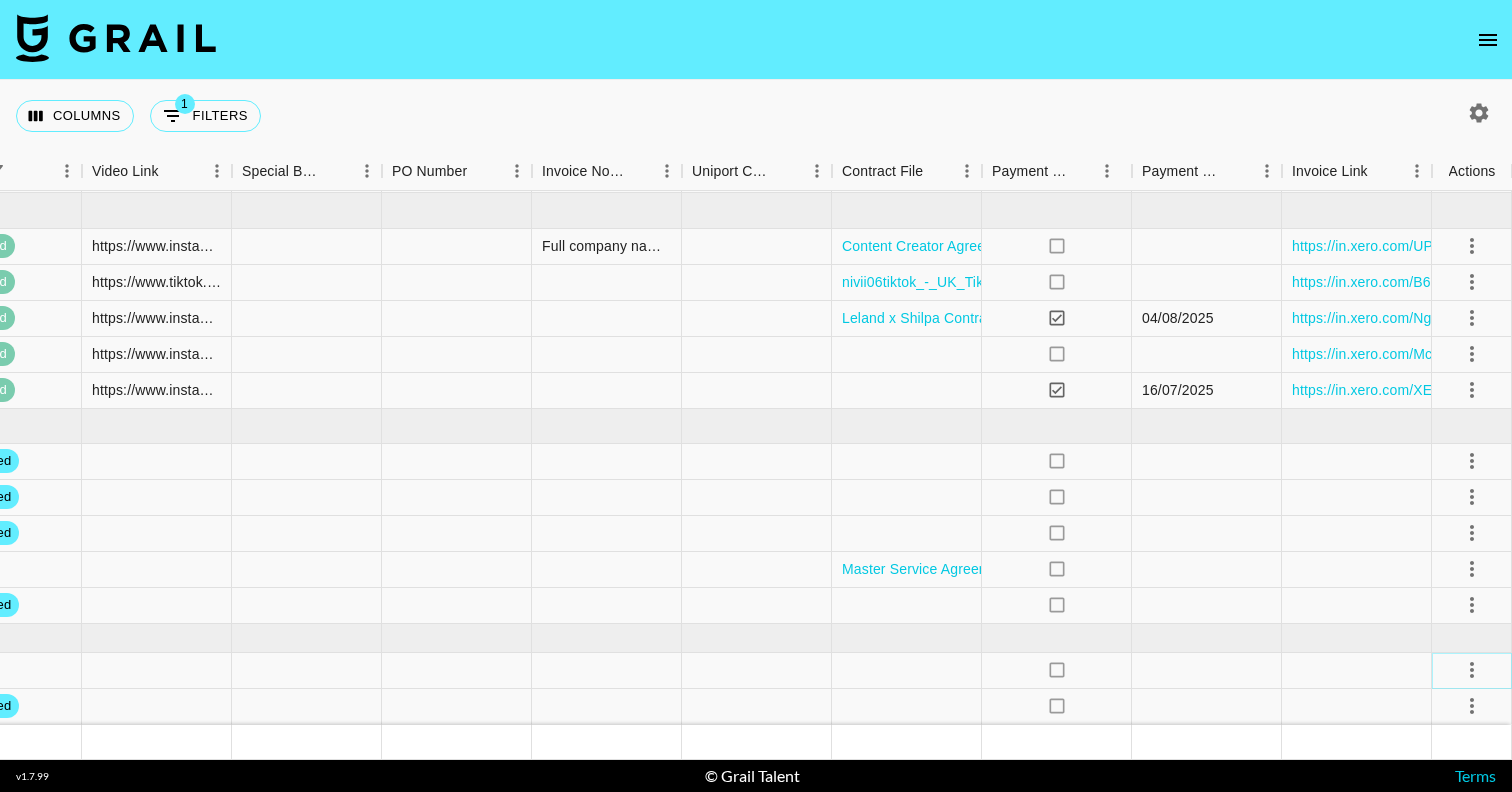 click 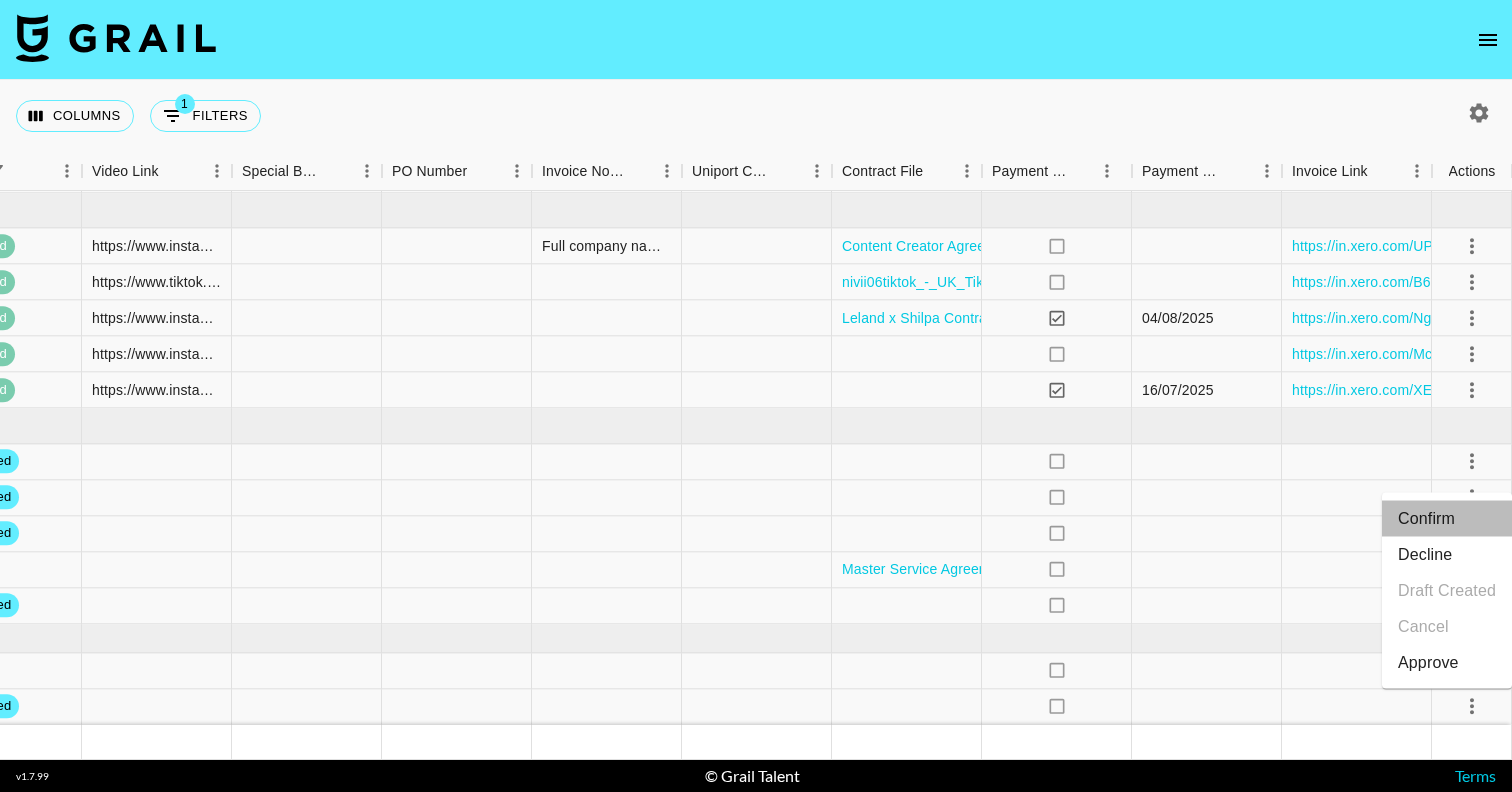 click on "Confirm" at bounding box center [1447, 519] 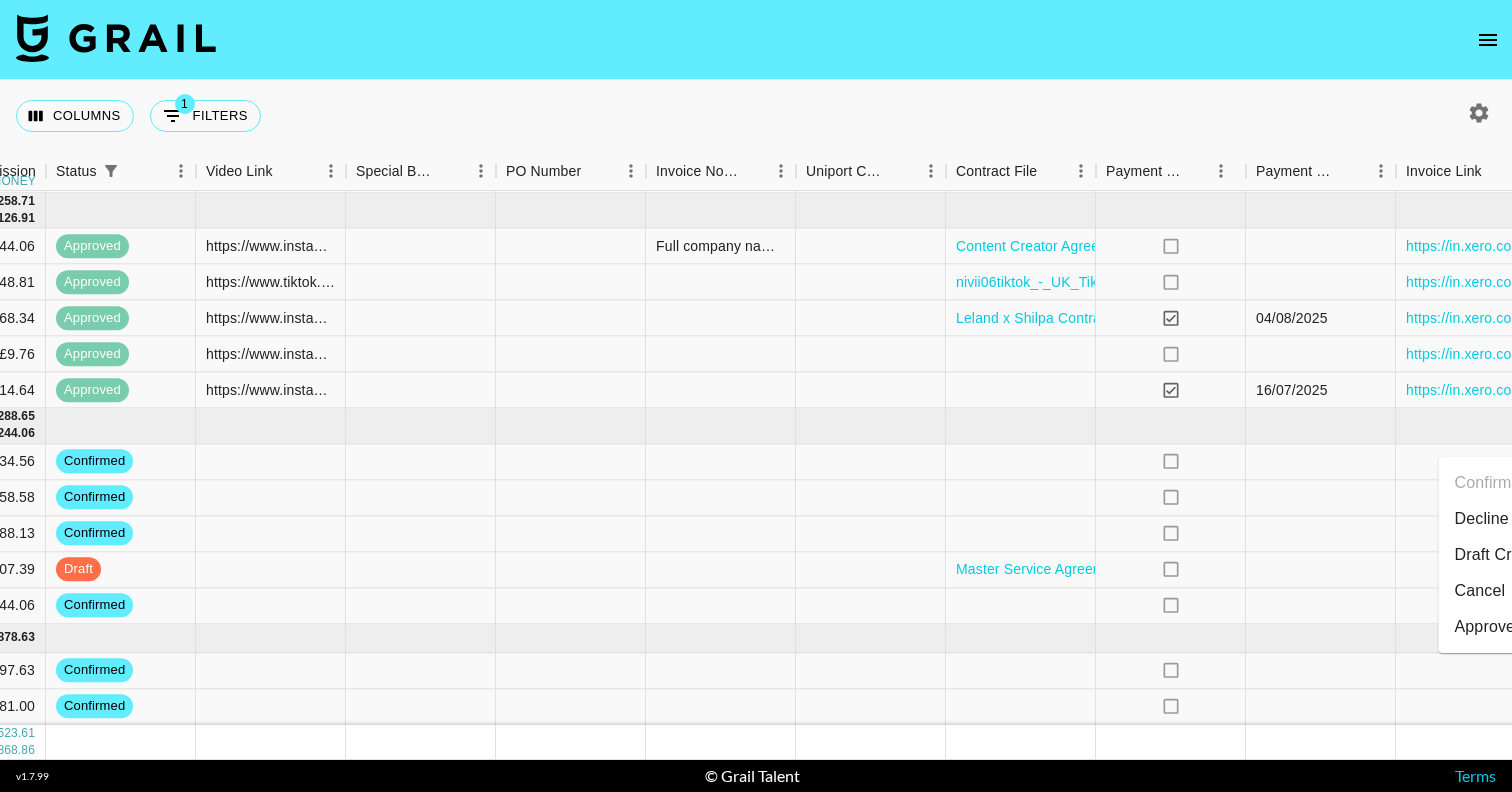 scroll, scrollTop: 141, scrollLeft: 1765, axis: both 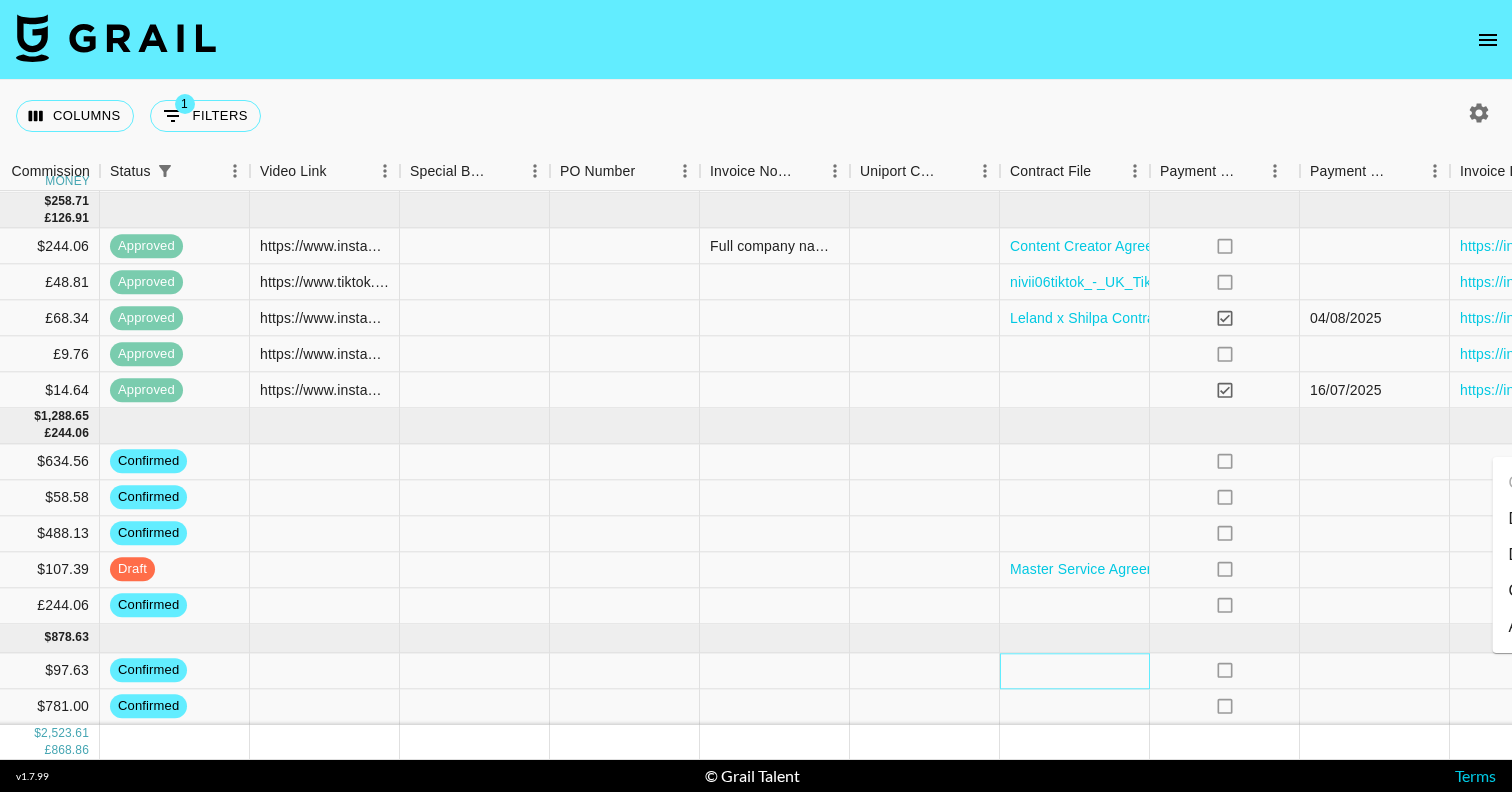 click at bounding box center [1075, 671] 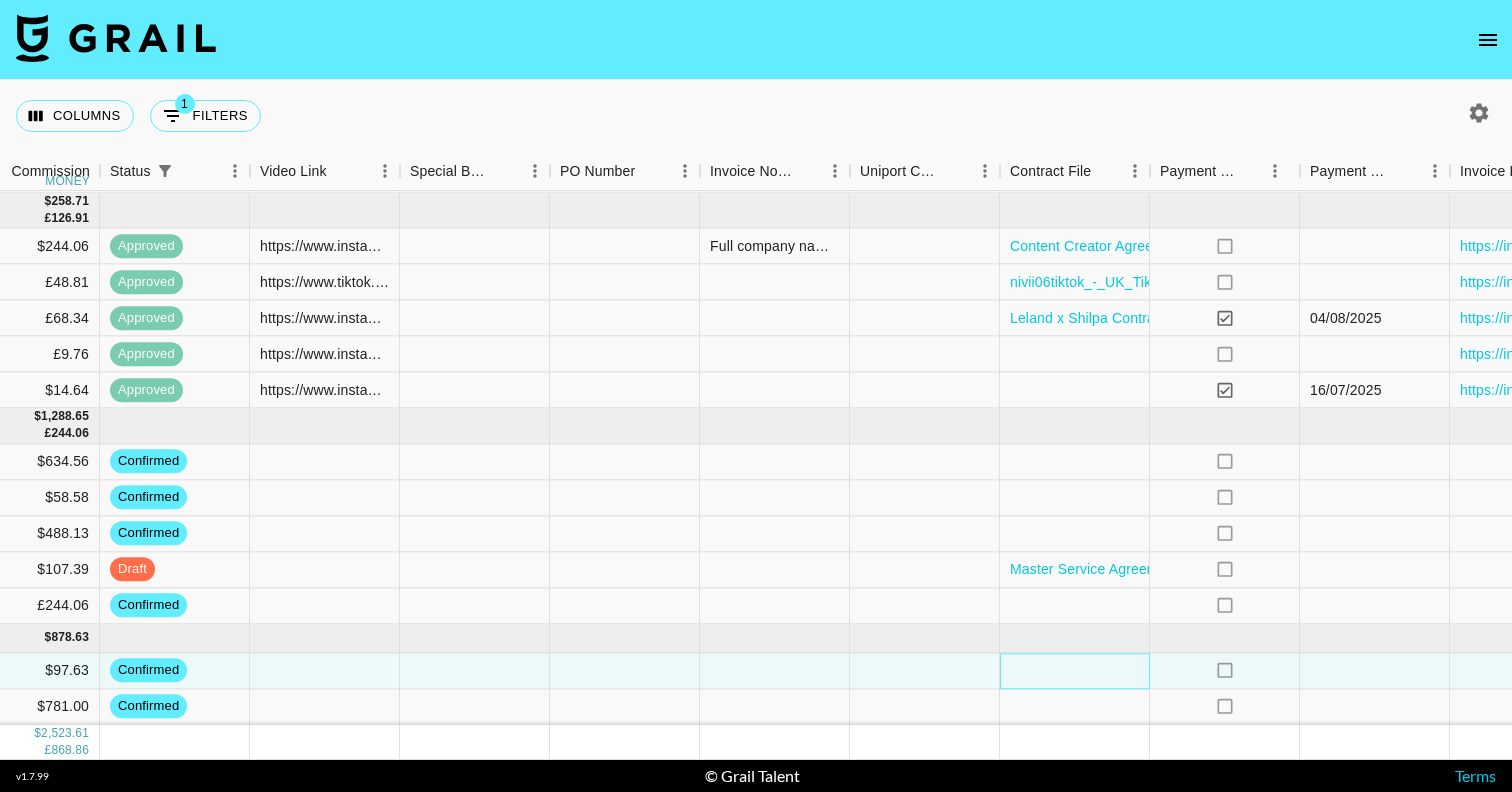 click at bounding box center [1075, 671] 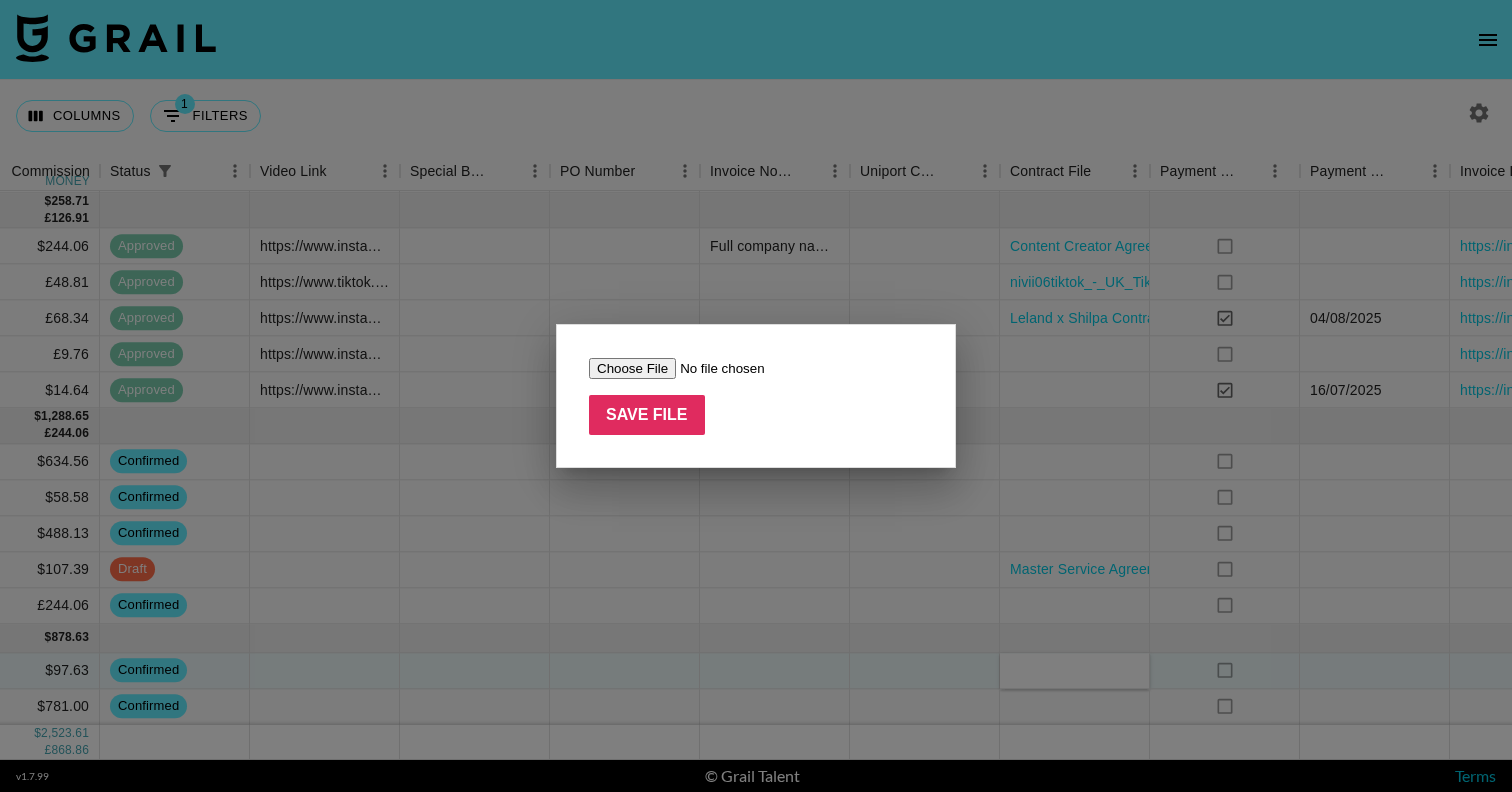 click at bounding box center [715, 368] 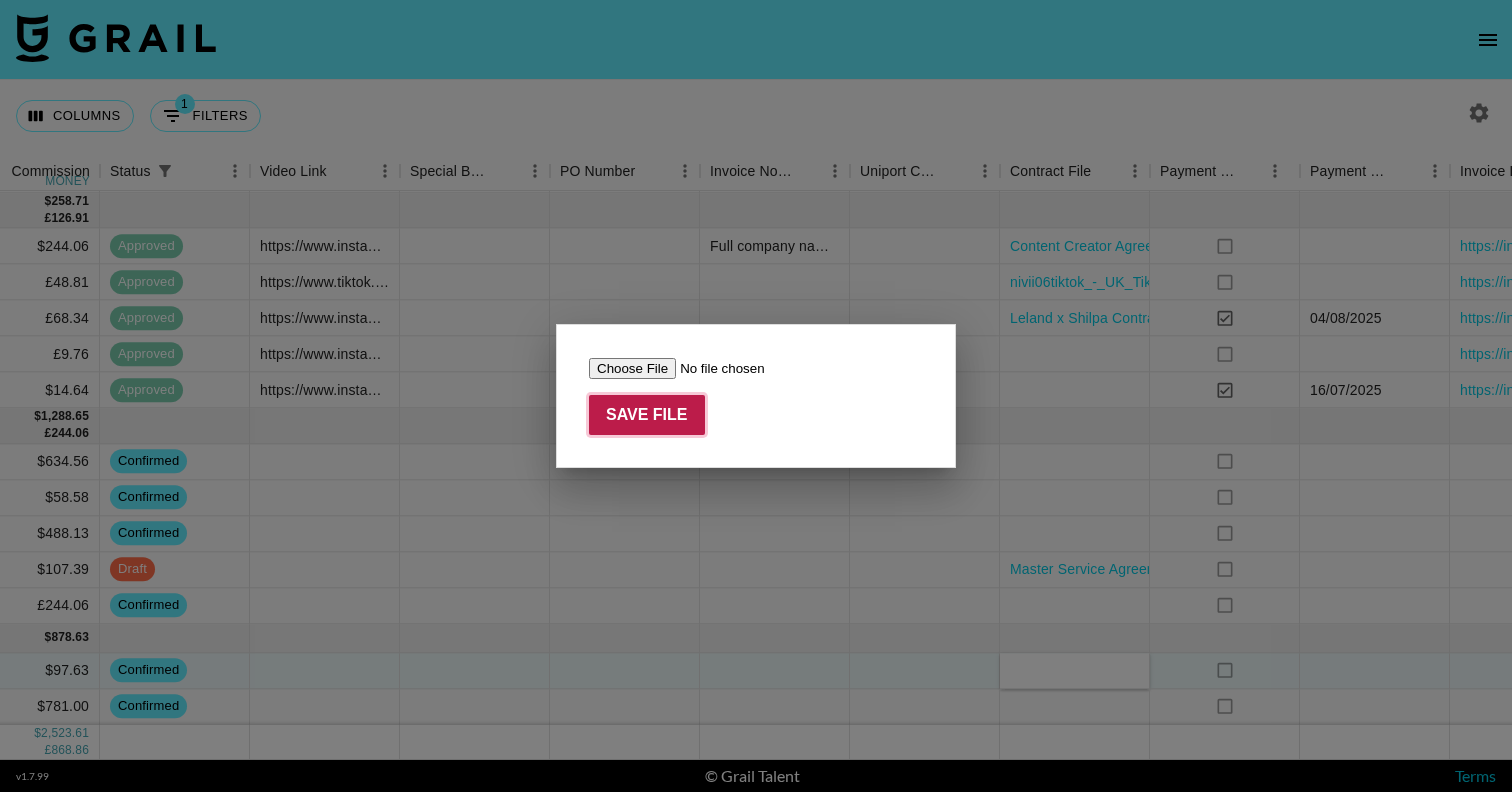 click on "Save File" at bounding box center [647, 415] 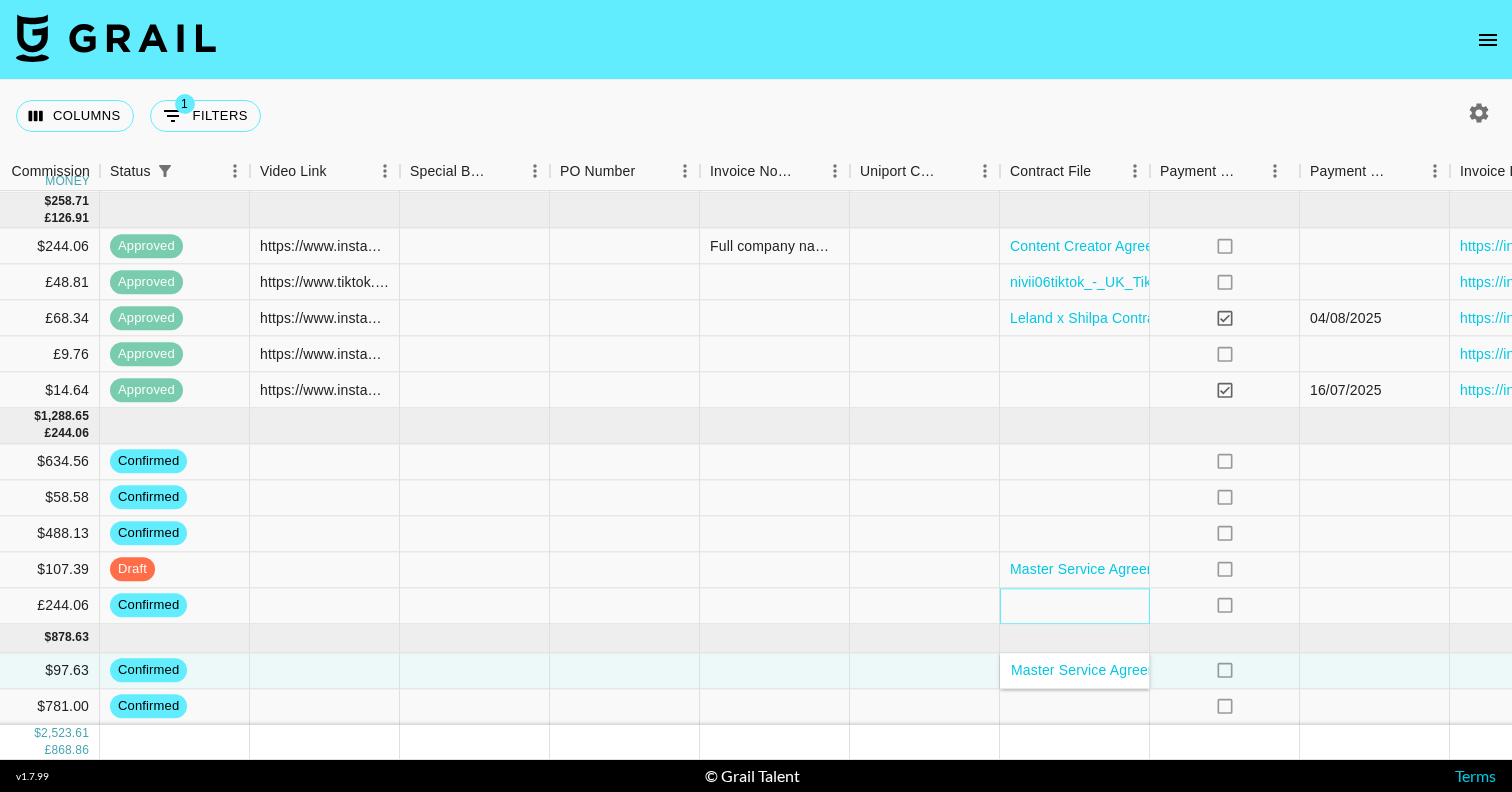 click at bounding box center (1075, 606) 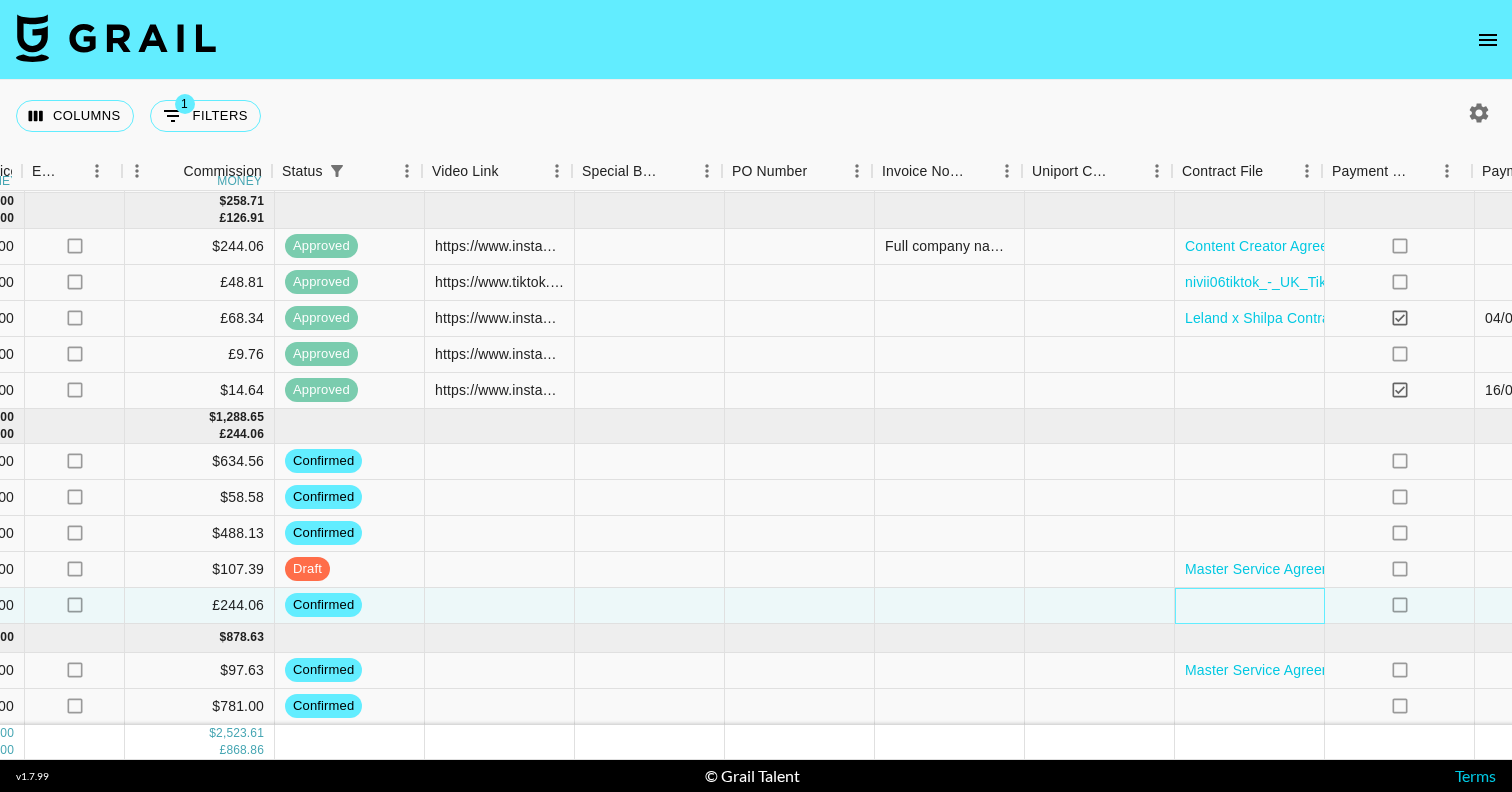 scroll, scrollTop: 141, scrollLeft: 1593, axis: both 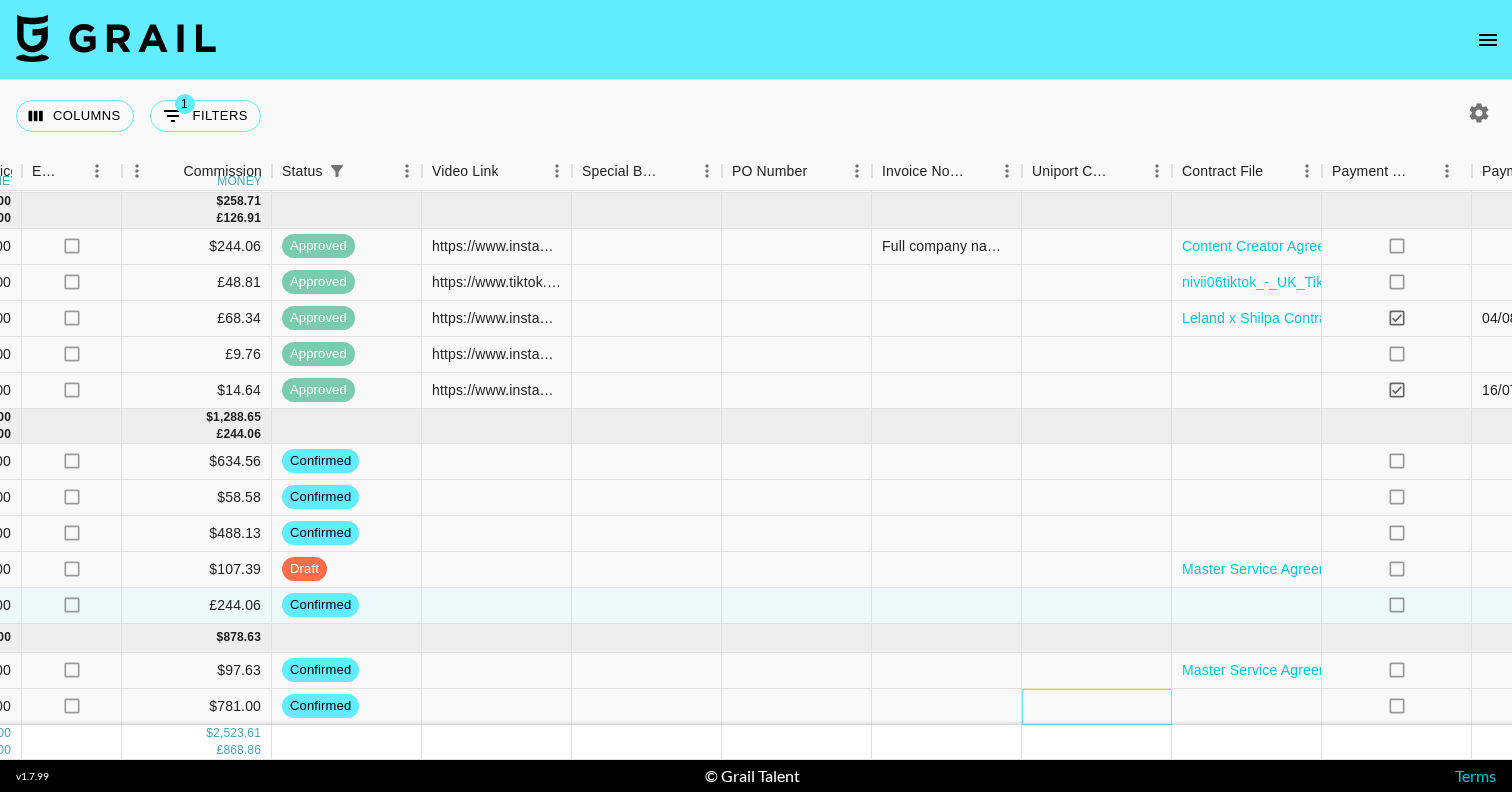 click at bounding box center [1097, 707] 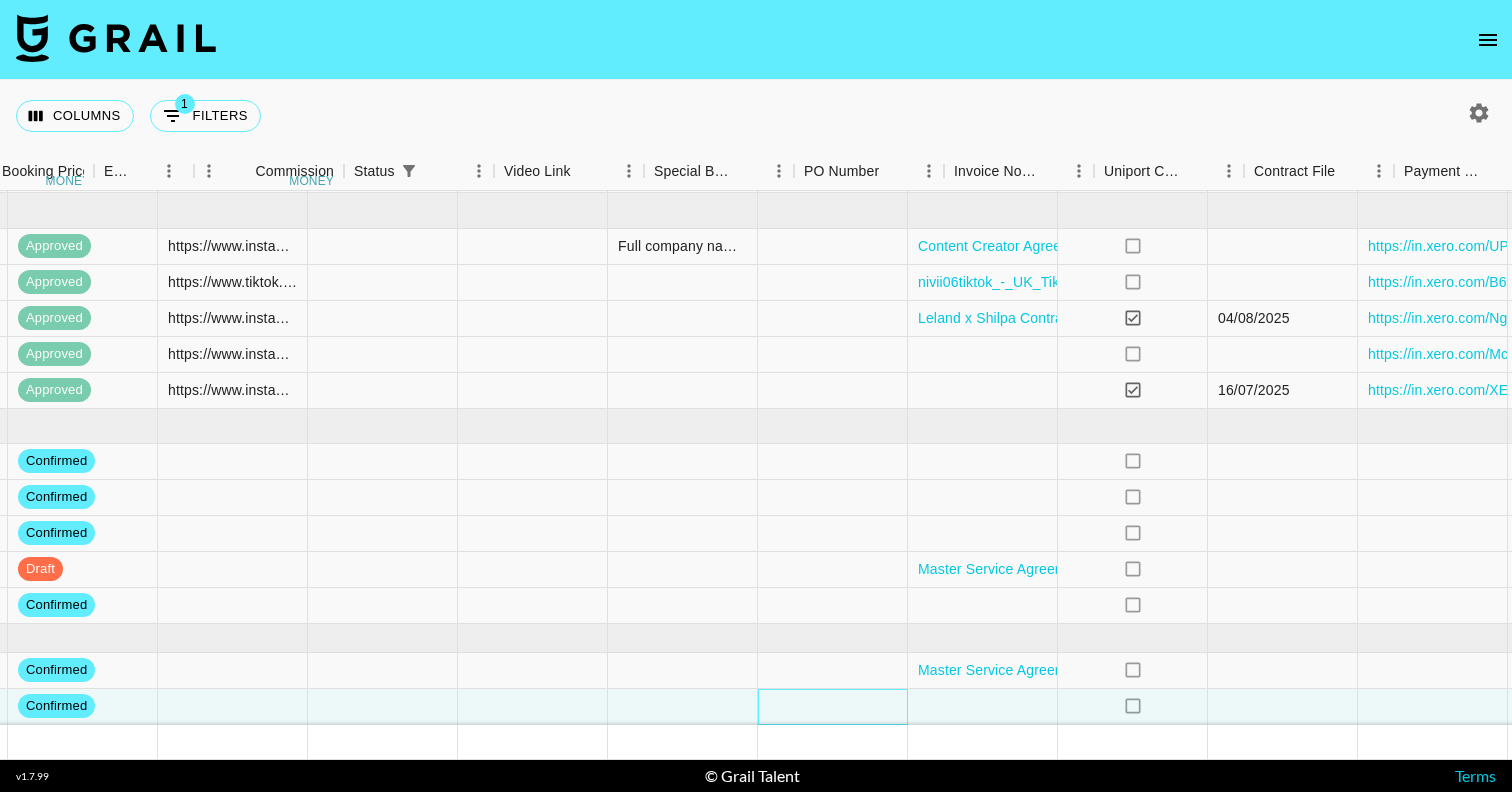scroll, scrollTop: 141, scrollLeft: 1892, axis: both 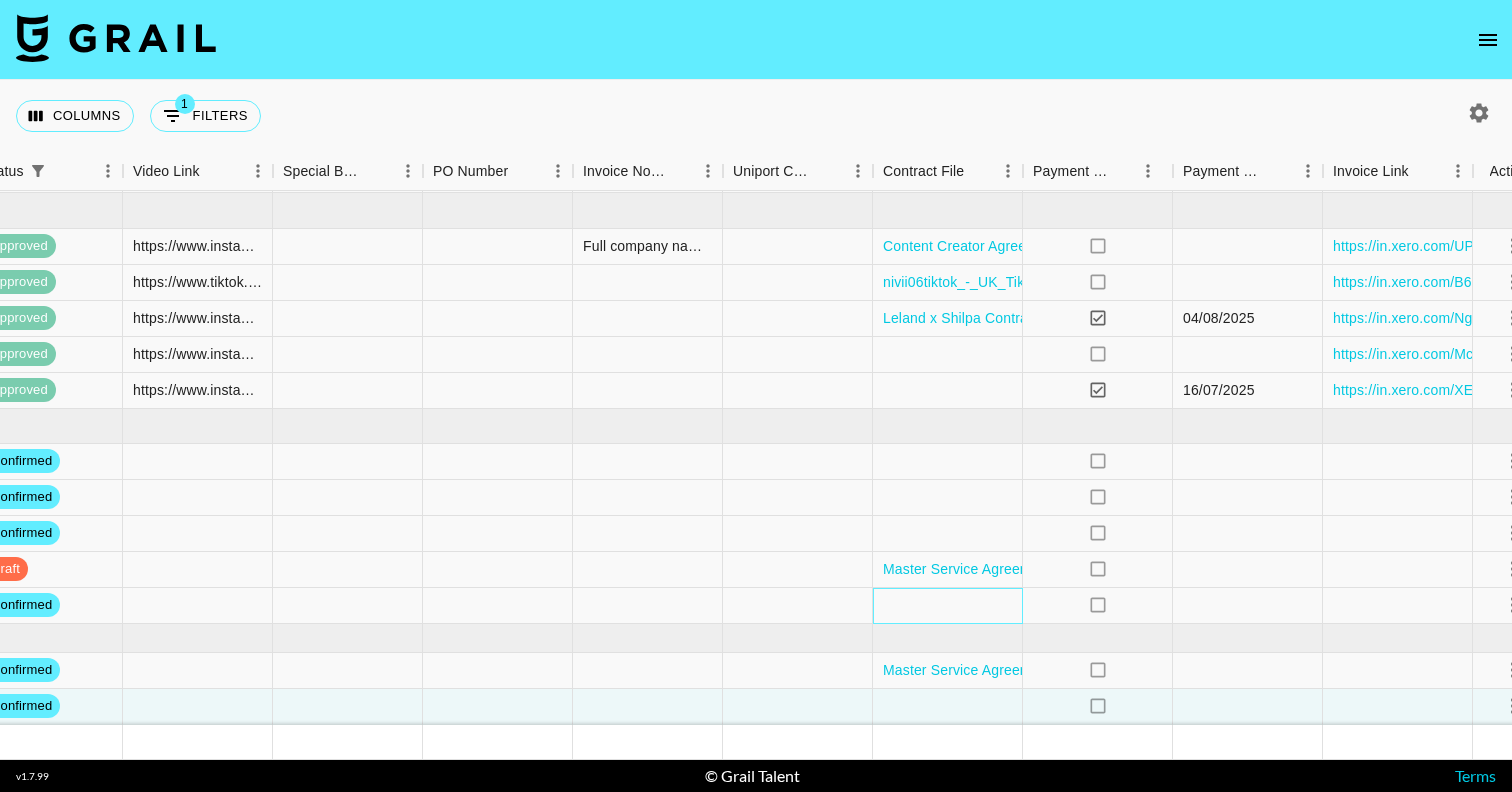 click at bounding box center (948, 606) 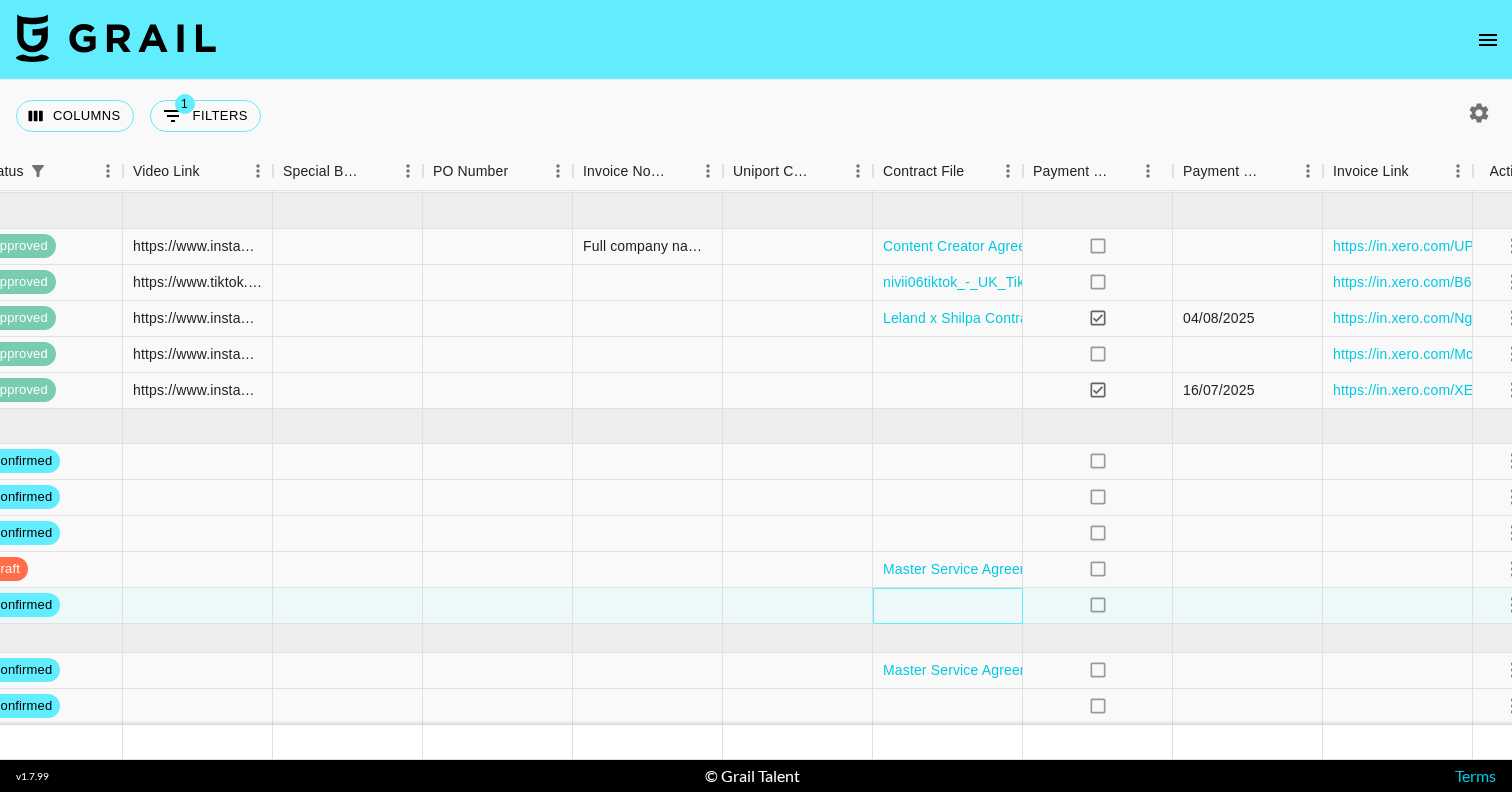 click at bounding box center (948, 606) 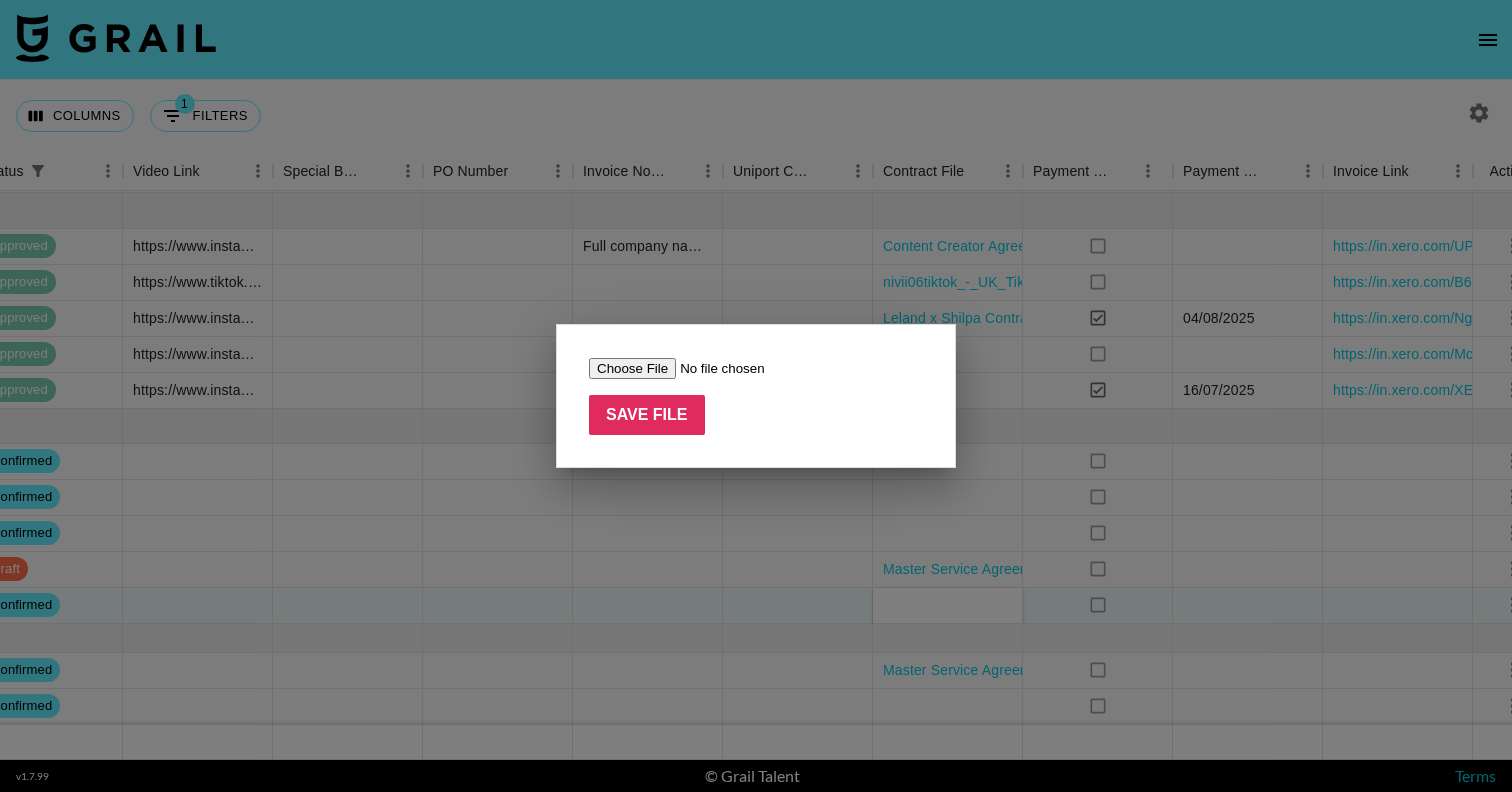 click at bounding box center (715, 368) 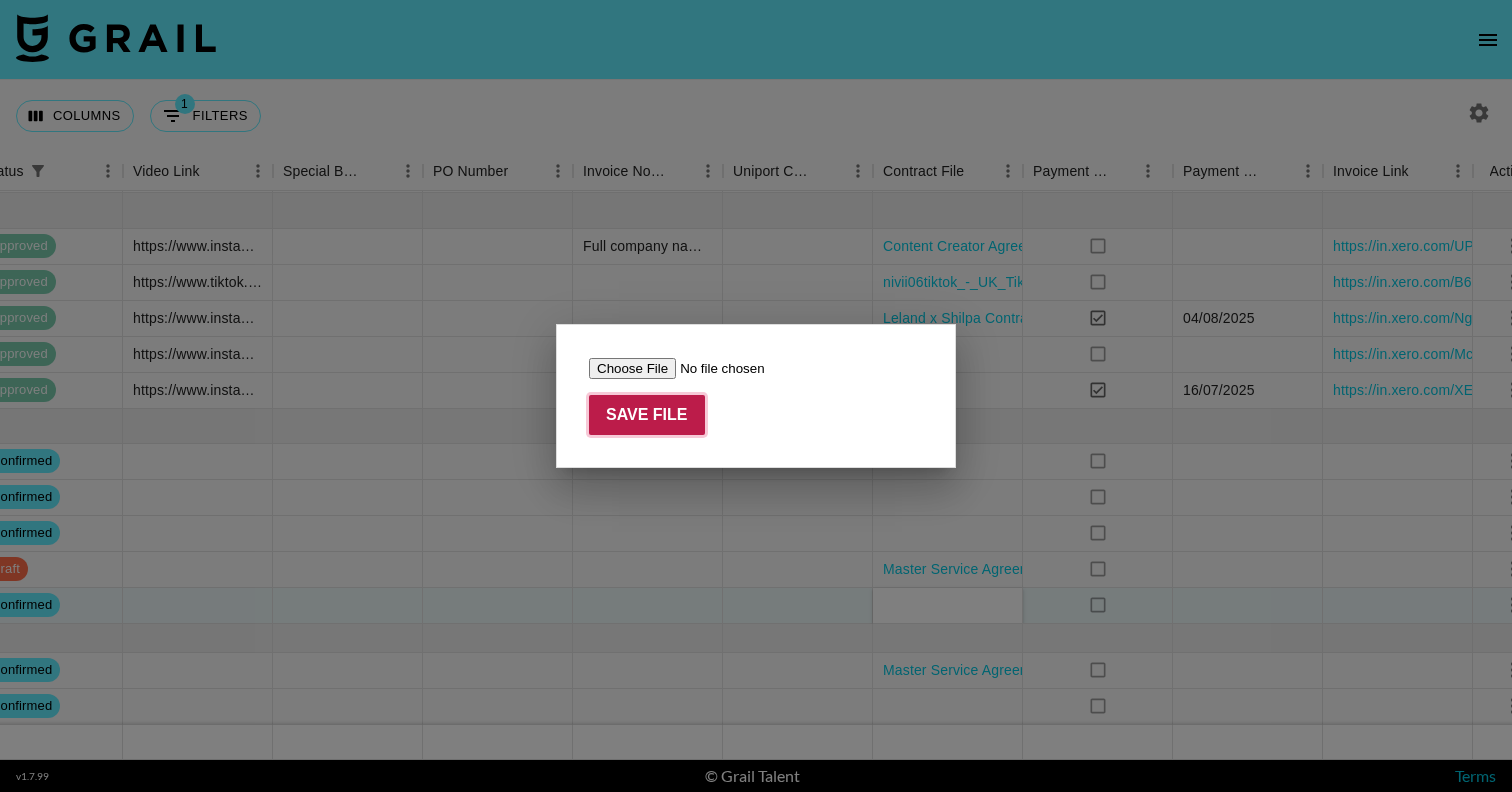 click on "Save File" at bounding box center (647, 415) 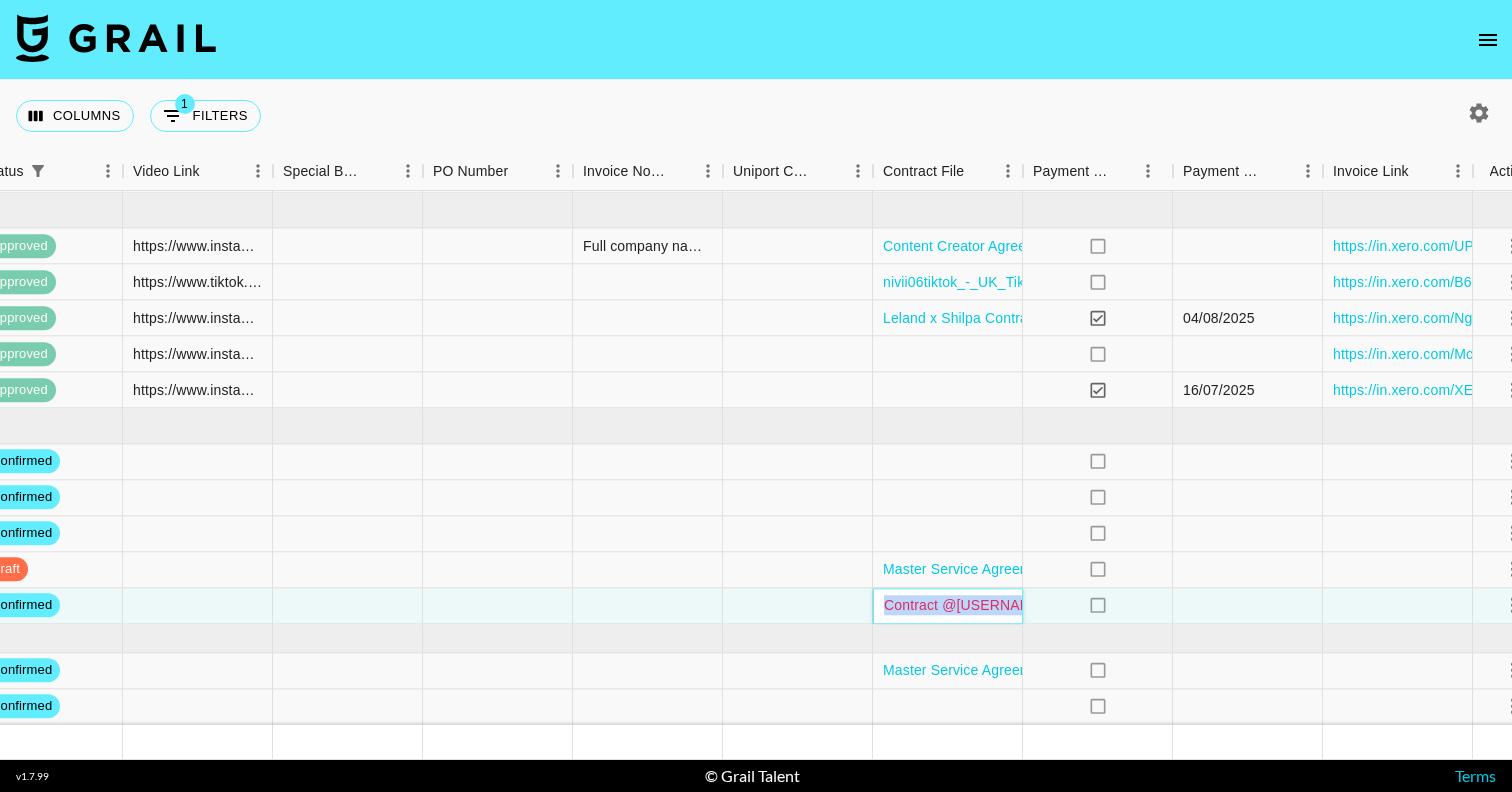 click on "Contract @[USERNAME] (1).pdf" at bounding box center (987, 605) 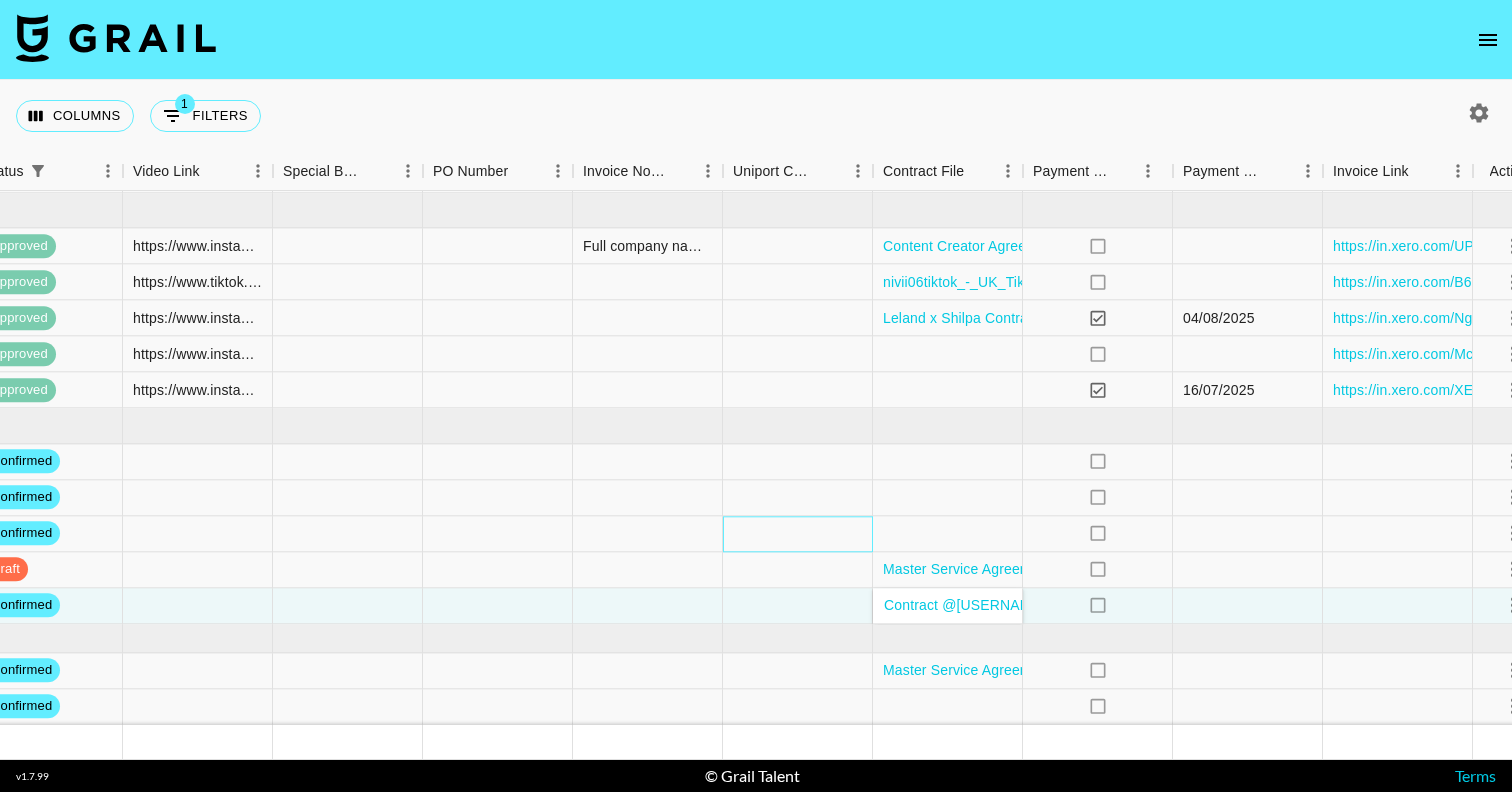 click at bounding box center (798, 534) 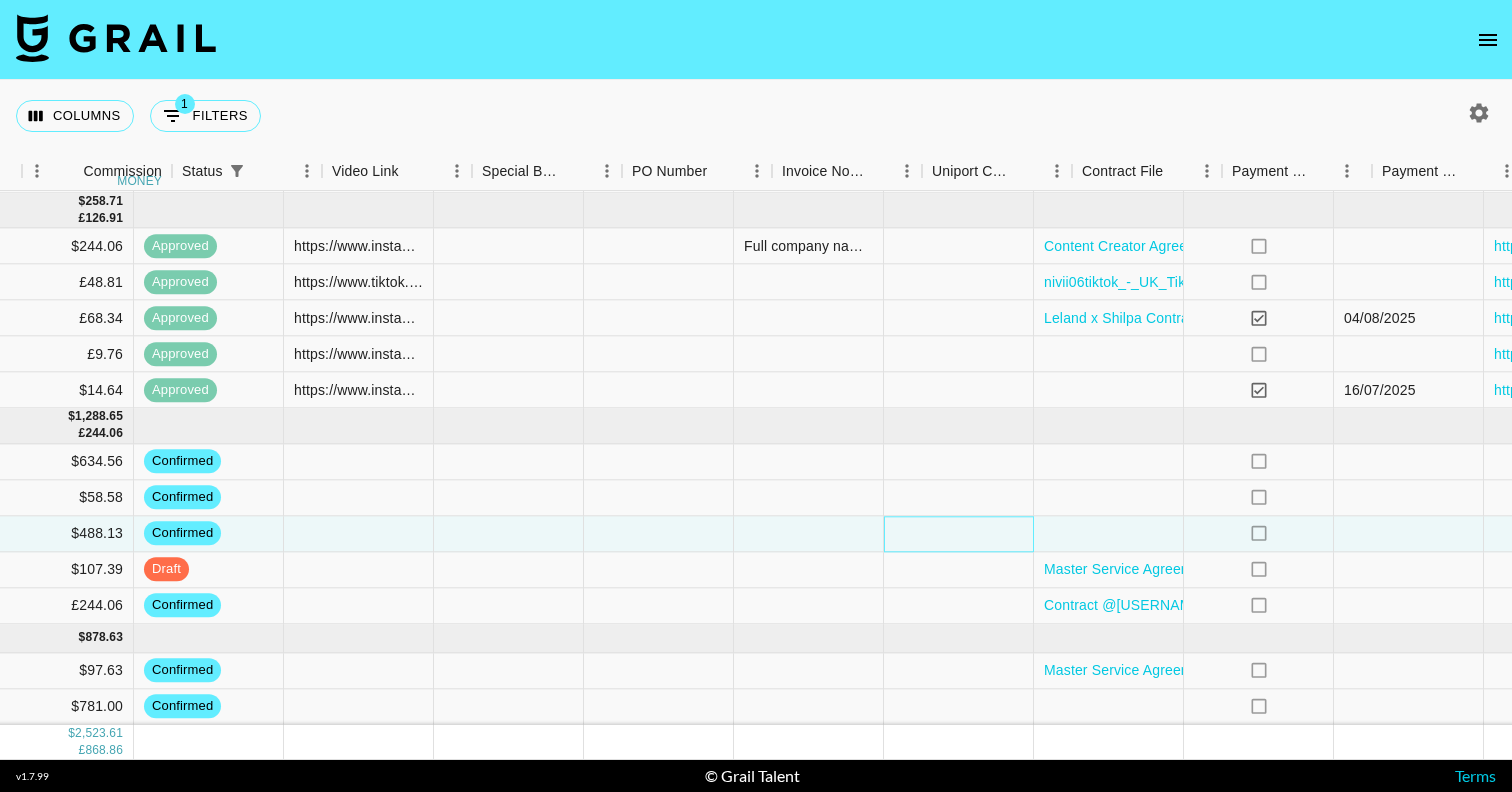 scroll, scrollTop: 141, scrollLeft: 1823, axis: both 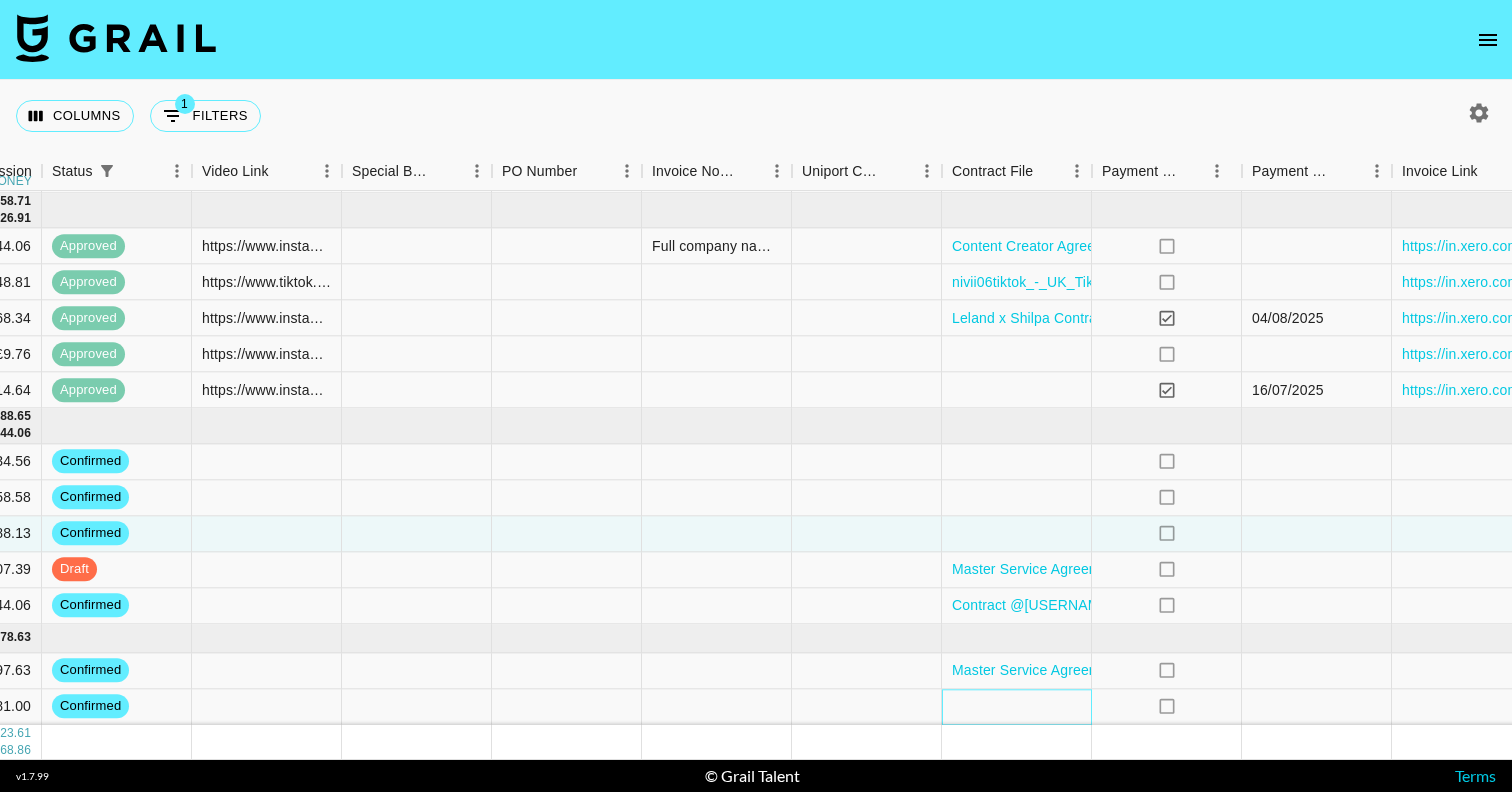 click at bounding box center (1017, 707) 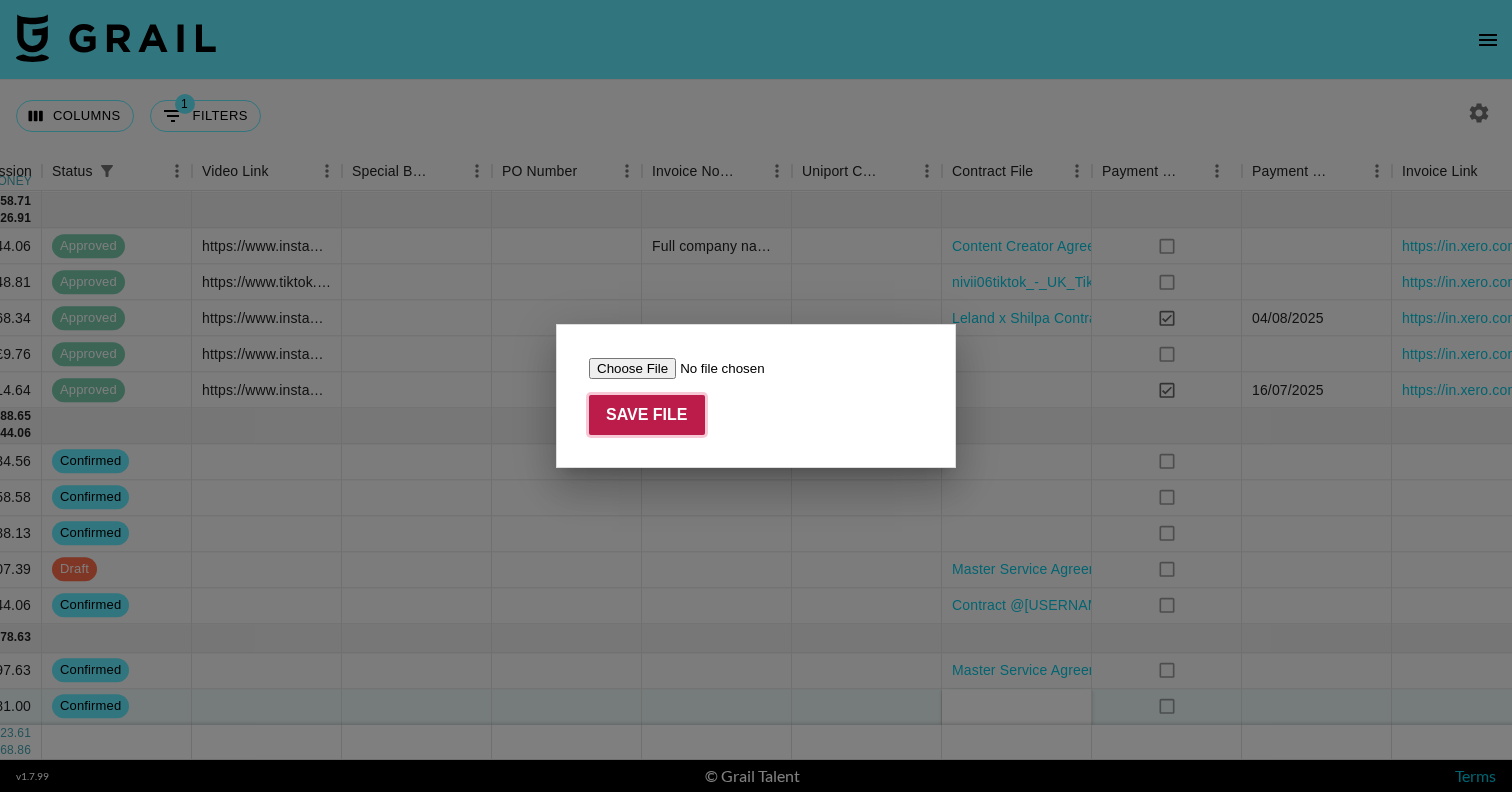 click on "Save File" at bounding box center (647, 415) 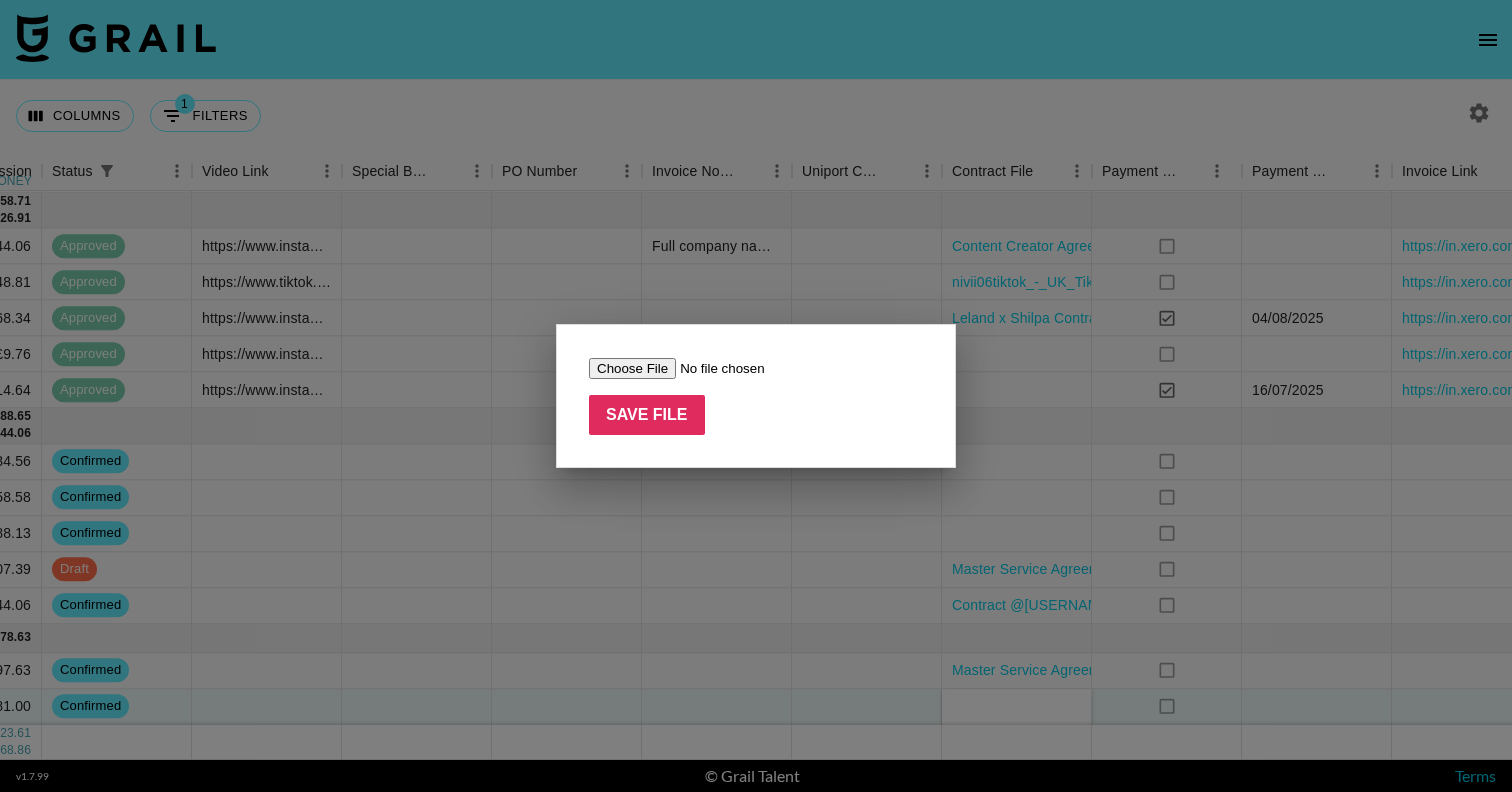 click at bounding box center [715, 368] 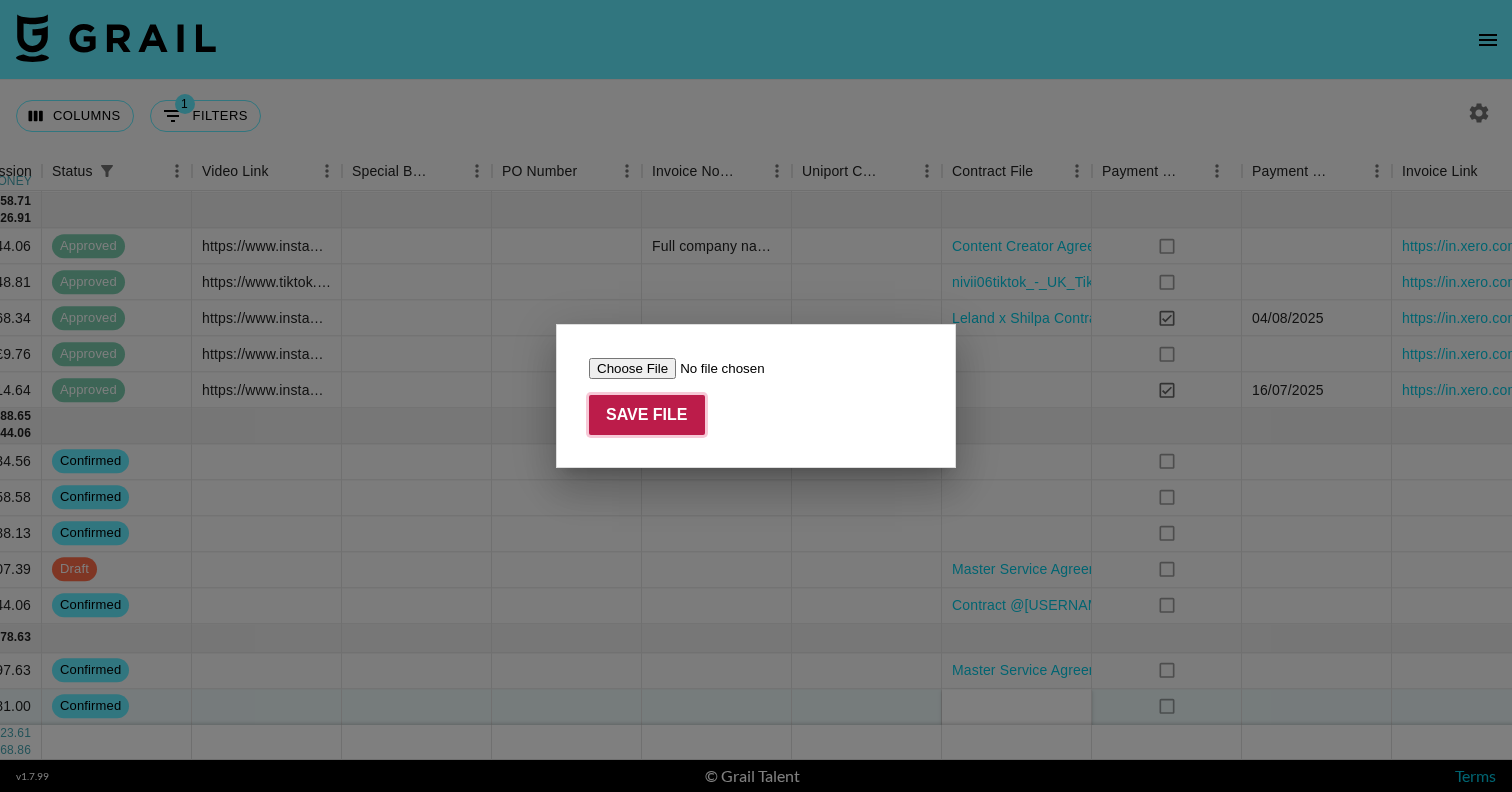 click on "Save File" at bounding box center [647, 415] 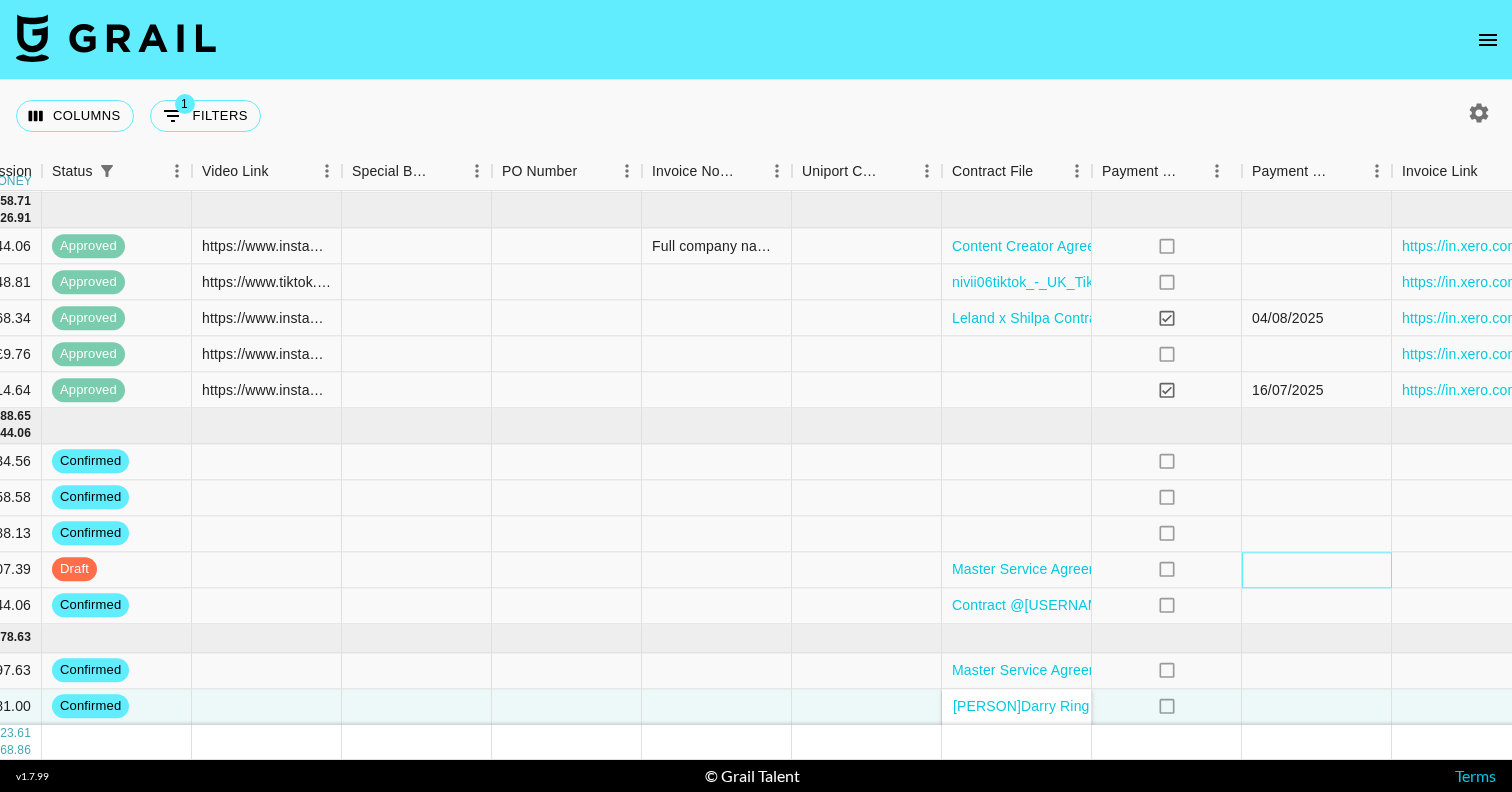 click at bounding box center [1317, 570] 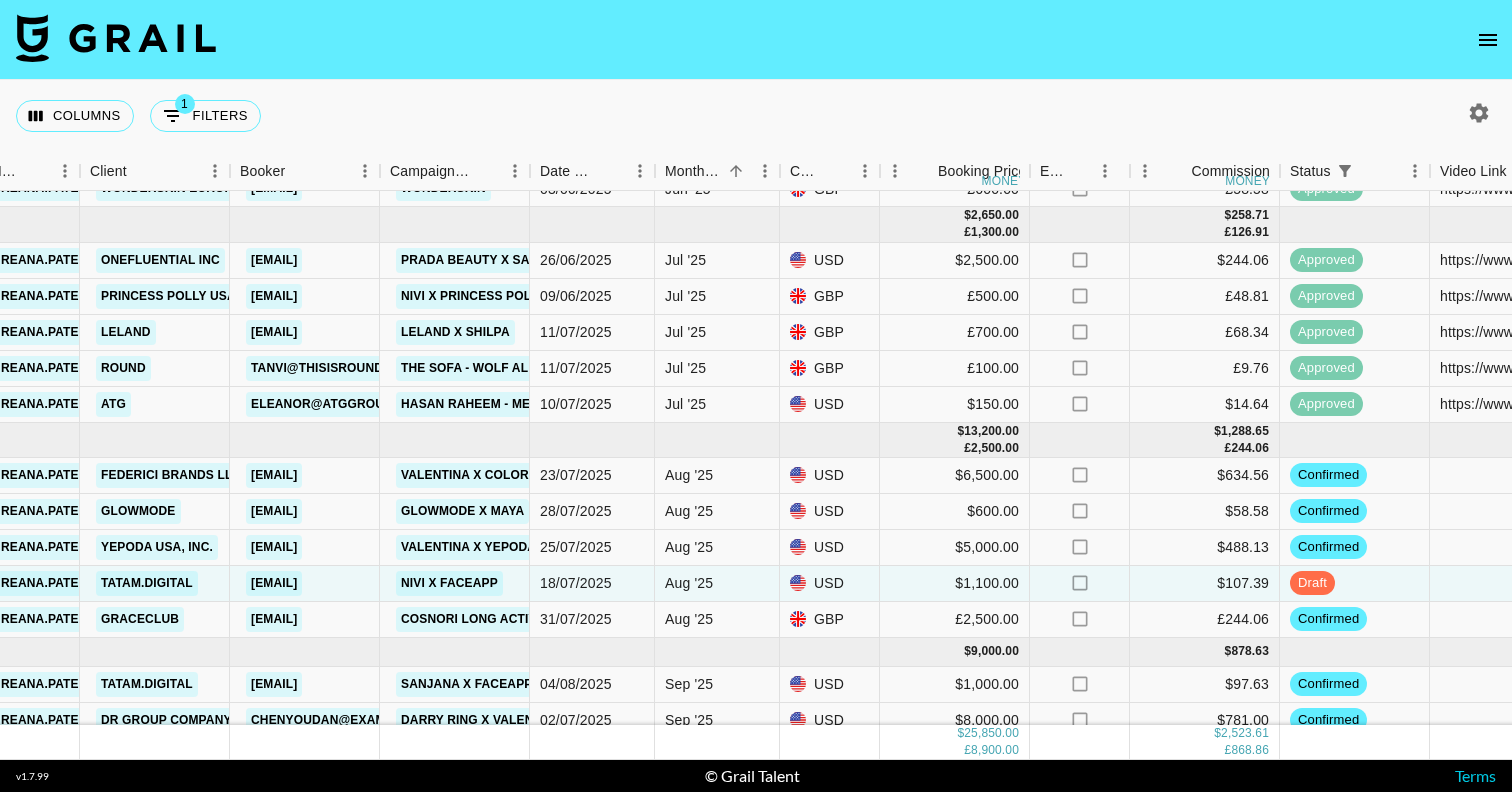 scroll, scrollTop: 141, scrollLeft: 585, axis: both 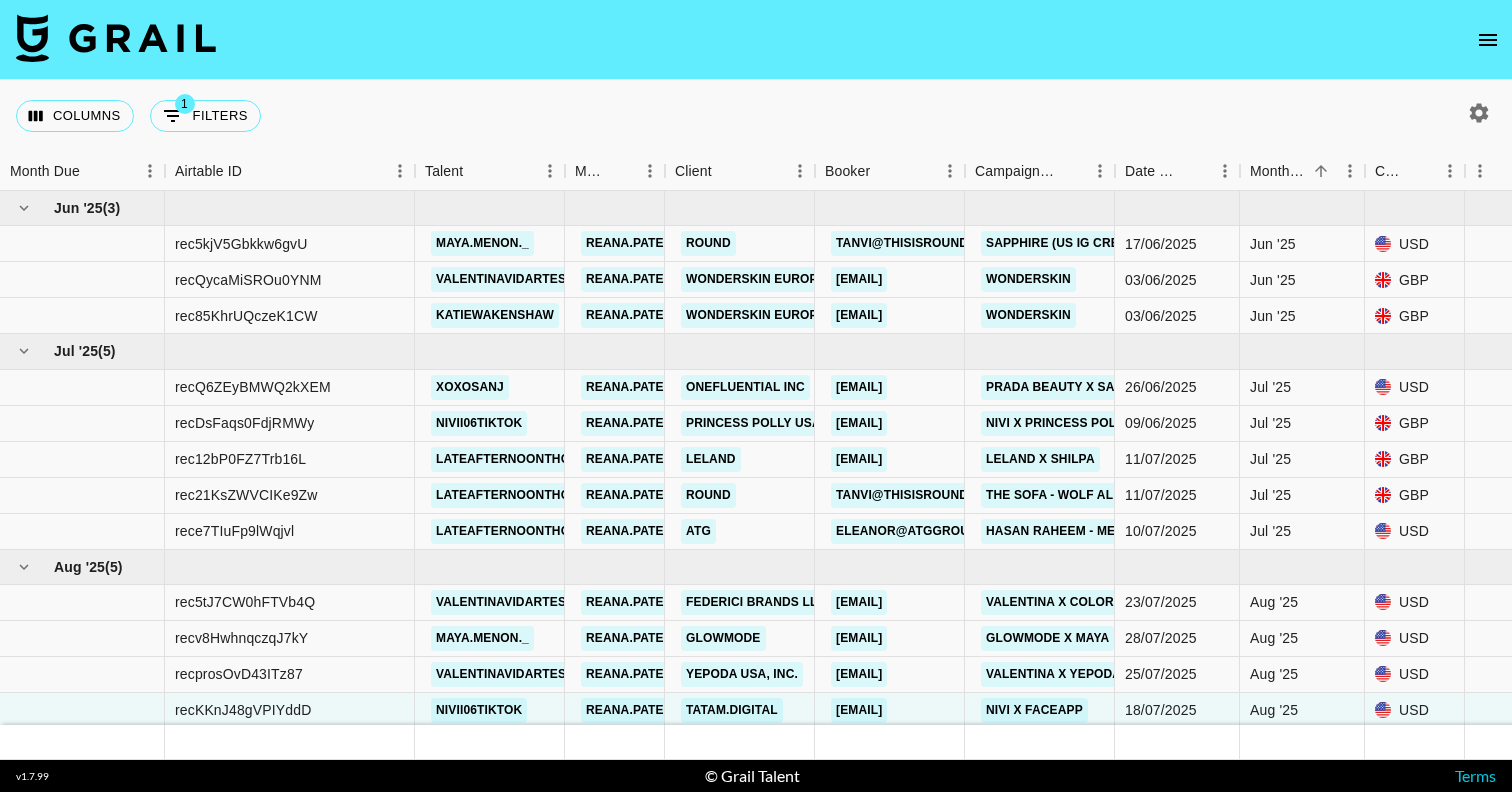 click 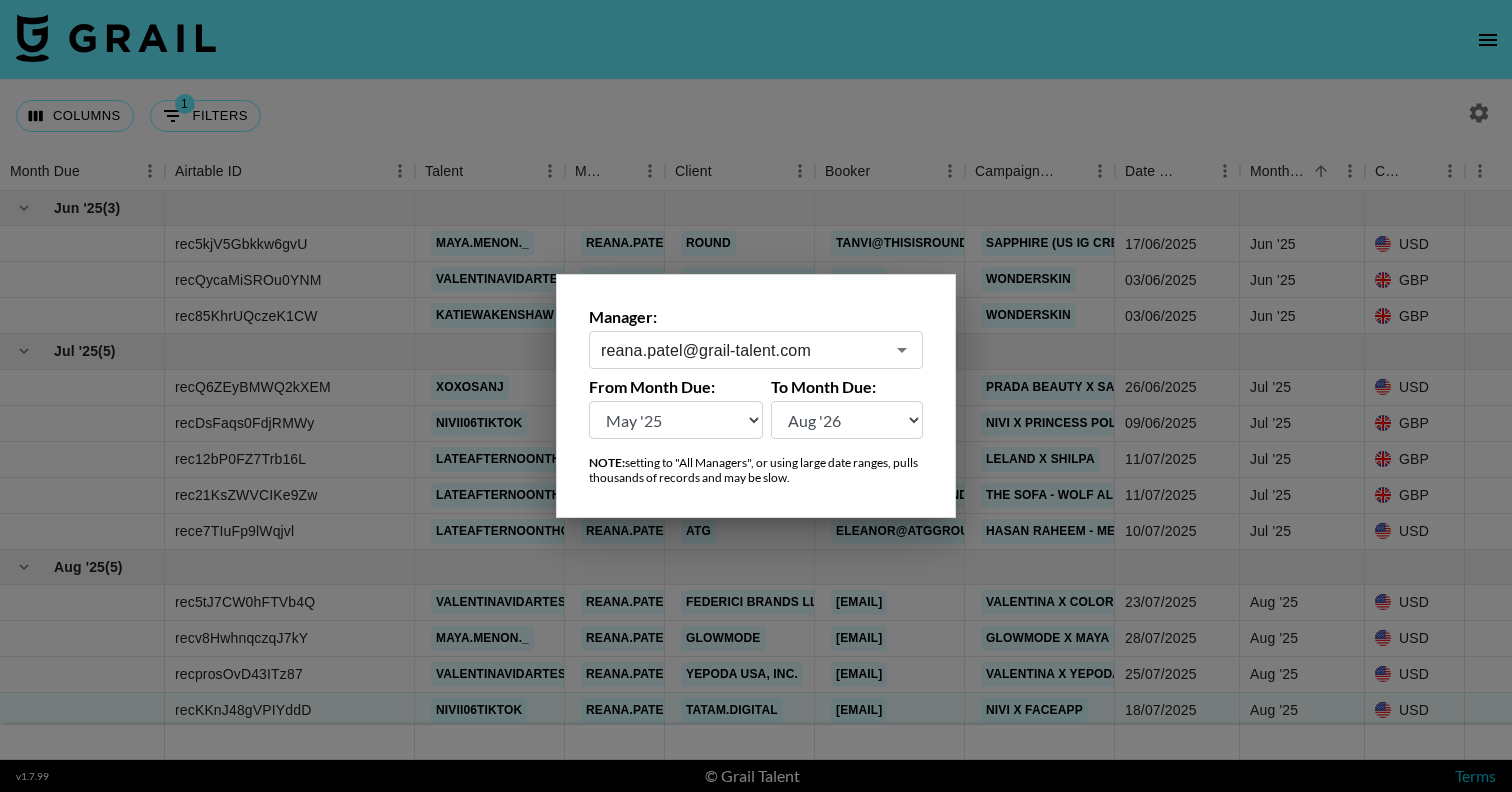 click at bounding box center [756, 396] 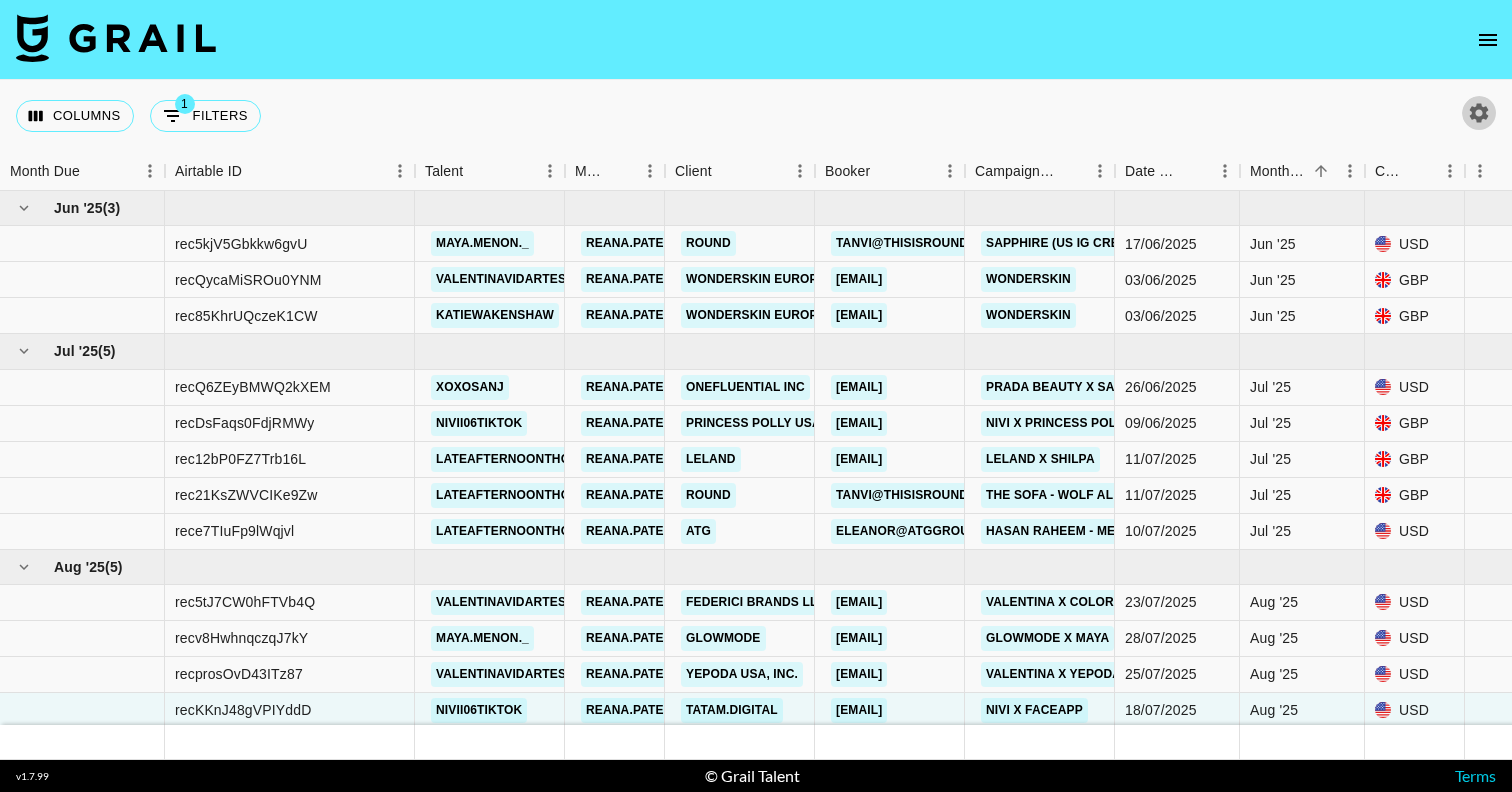 click 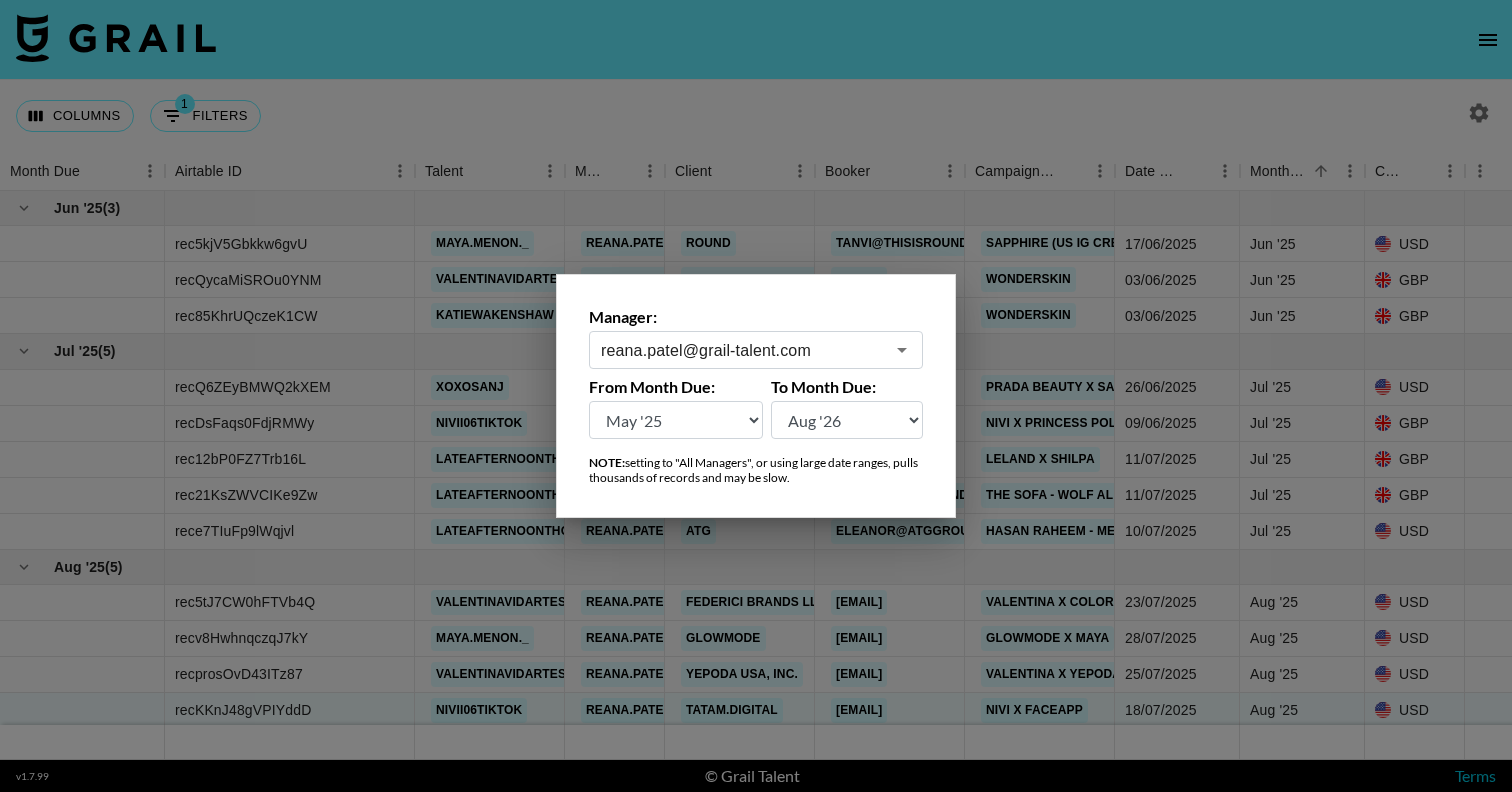 click on "Aug '26 Jul '26 Jun '26 May '26 Apr '26 Mar '26 Feb '26 Jan '26 Dec '25 Nov '25 Oct '25 Sep '25 Aug '25 Jul '25 Jun '25 May '25 Apr '25 Mar '25 Feb '25 Jan '25 Dec '24 Nov '24 Oct '24 Sep '24 Aug '24" at bounding box center (676, 420) 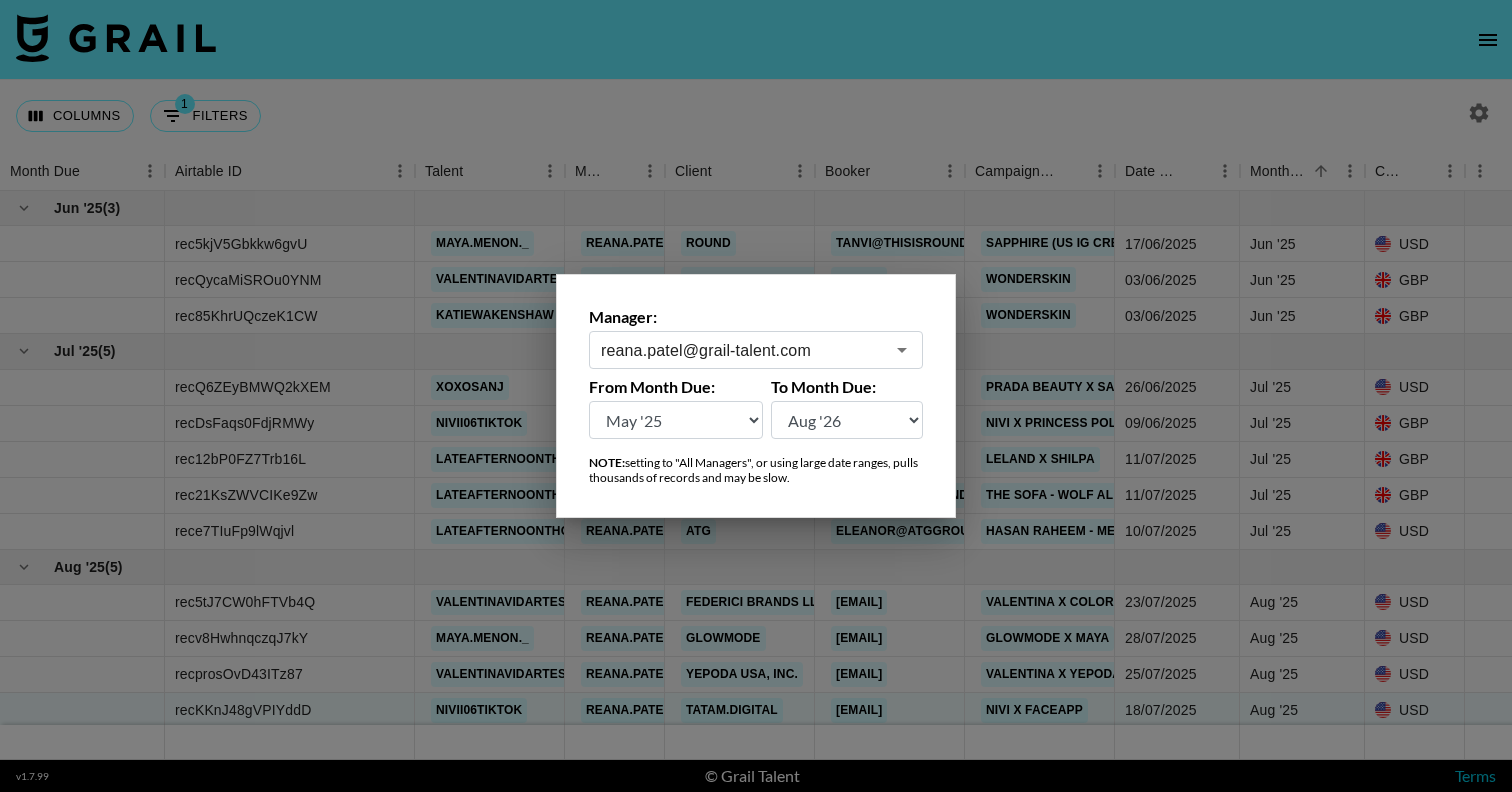 select on "Mar '25" 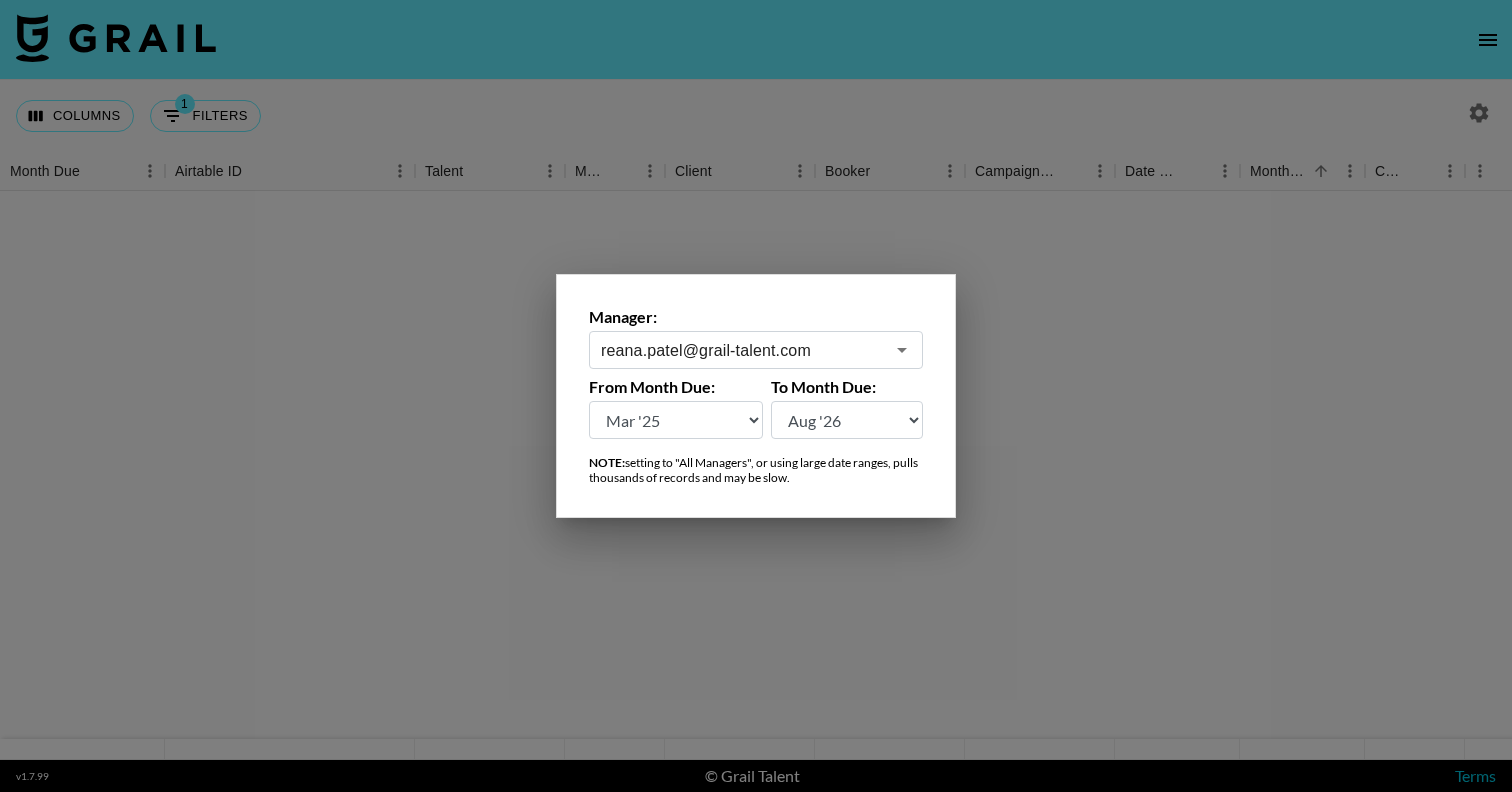 click at bounding box center [756, 396] 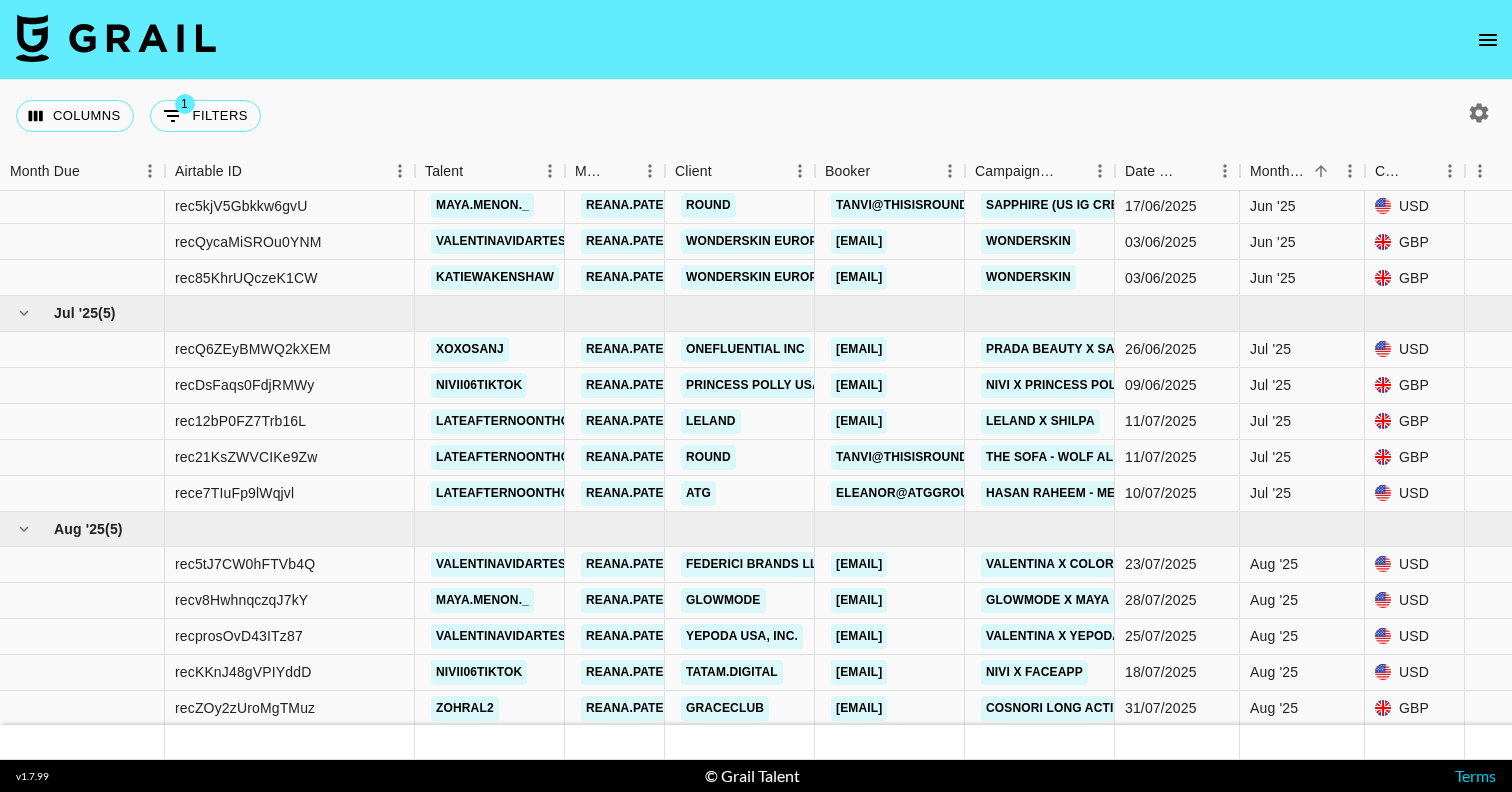 scroll, scrollTop: 54, scrollLeft: 0, axis: vertical 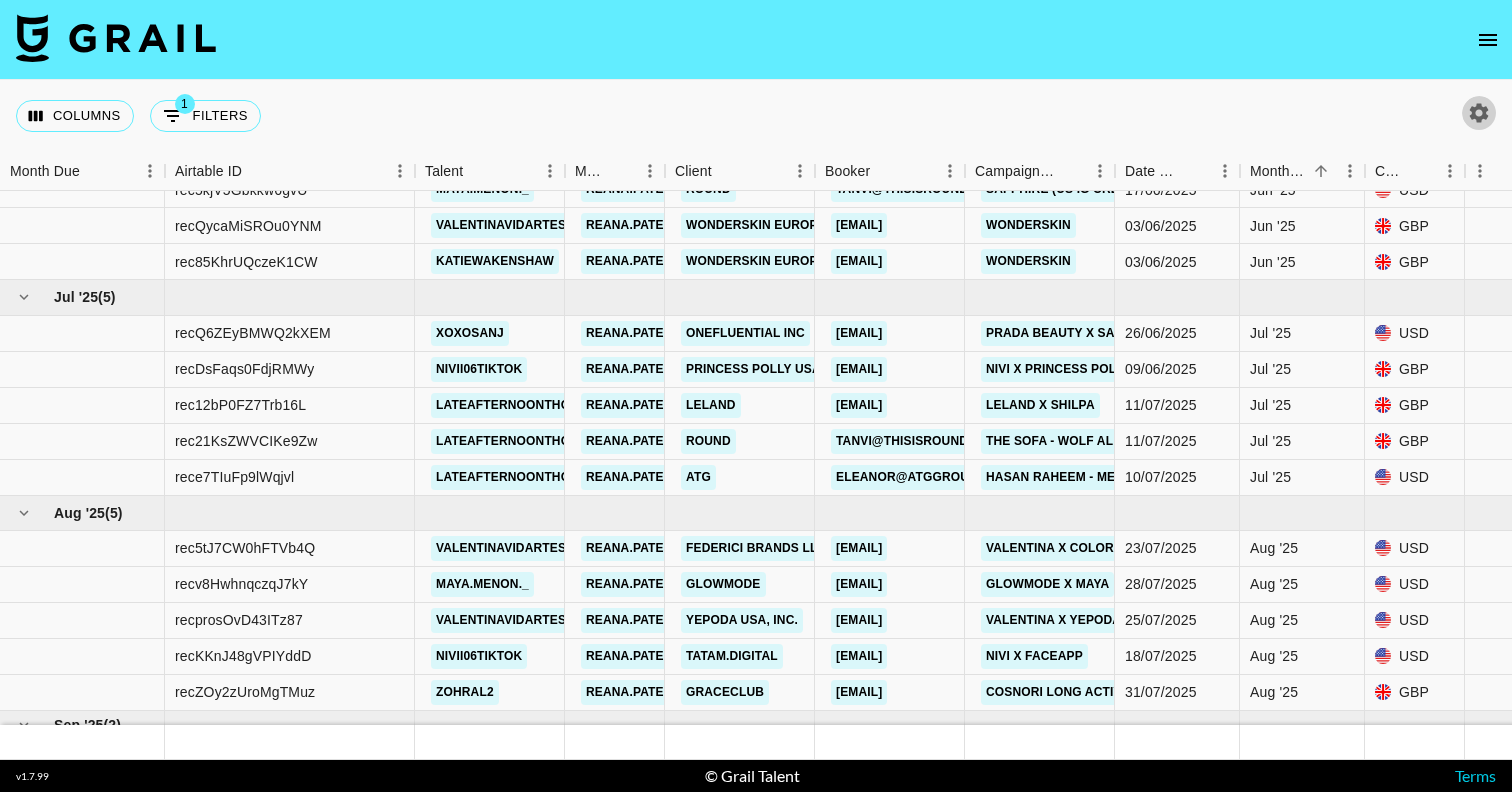 click 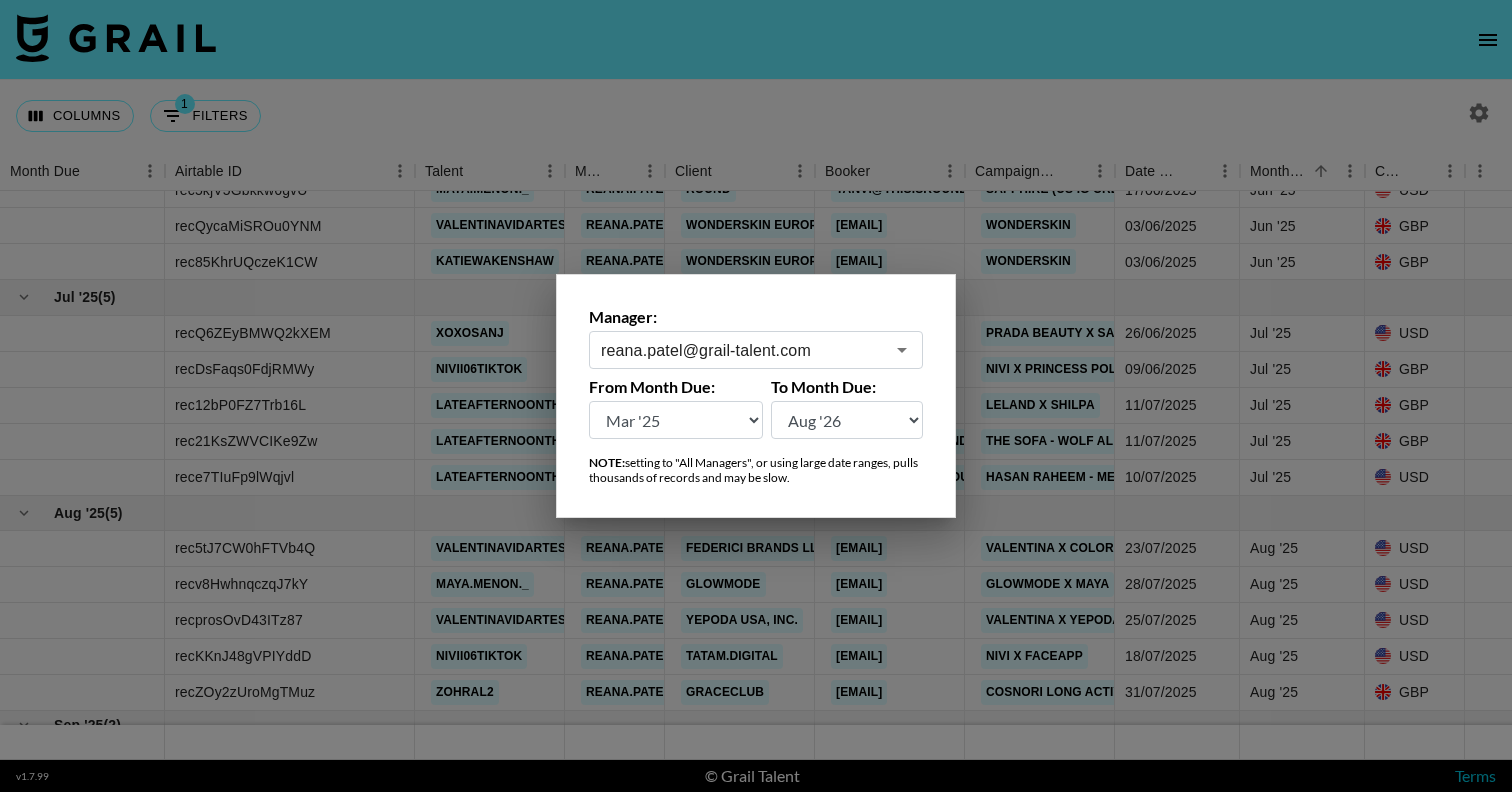 click on "Aug '26 Jul '26 Jun '26 May '26 Apr '26 Mar '26 Feb '26 Jan '26 Dec '25 Nov '25 Oct '25 Sep '25 Aug '25 Jul '25 Jun '25 May '25 Apr '25 Mar '25 Feb '25 Jan '25 Dec '24 Nov '24 Oct '24 Sep '24 Aug '24" at bounding box center [676, 420] 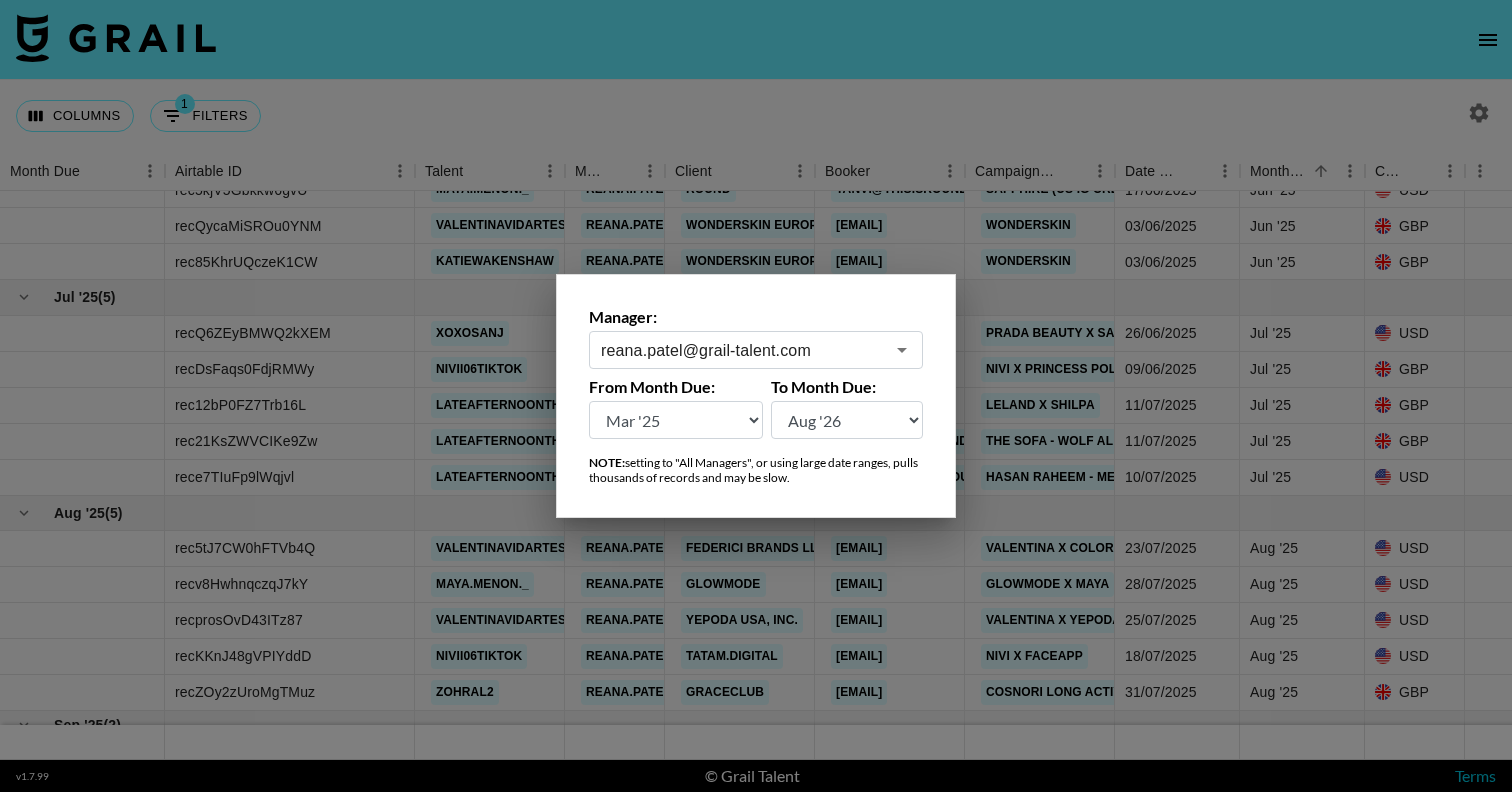 select on "May '25" 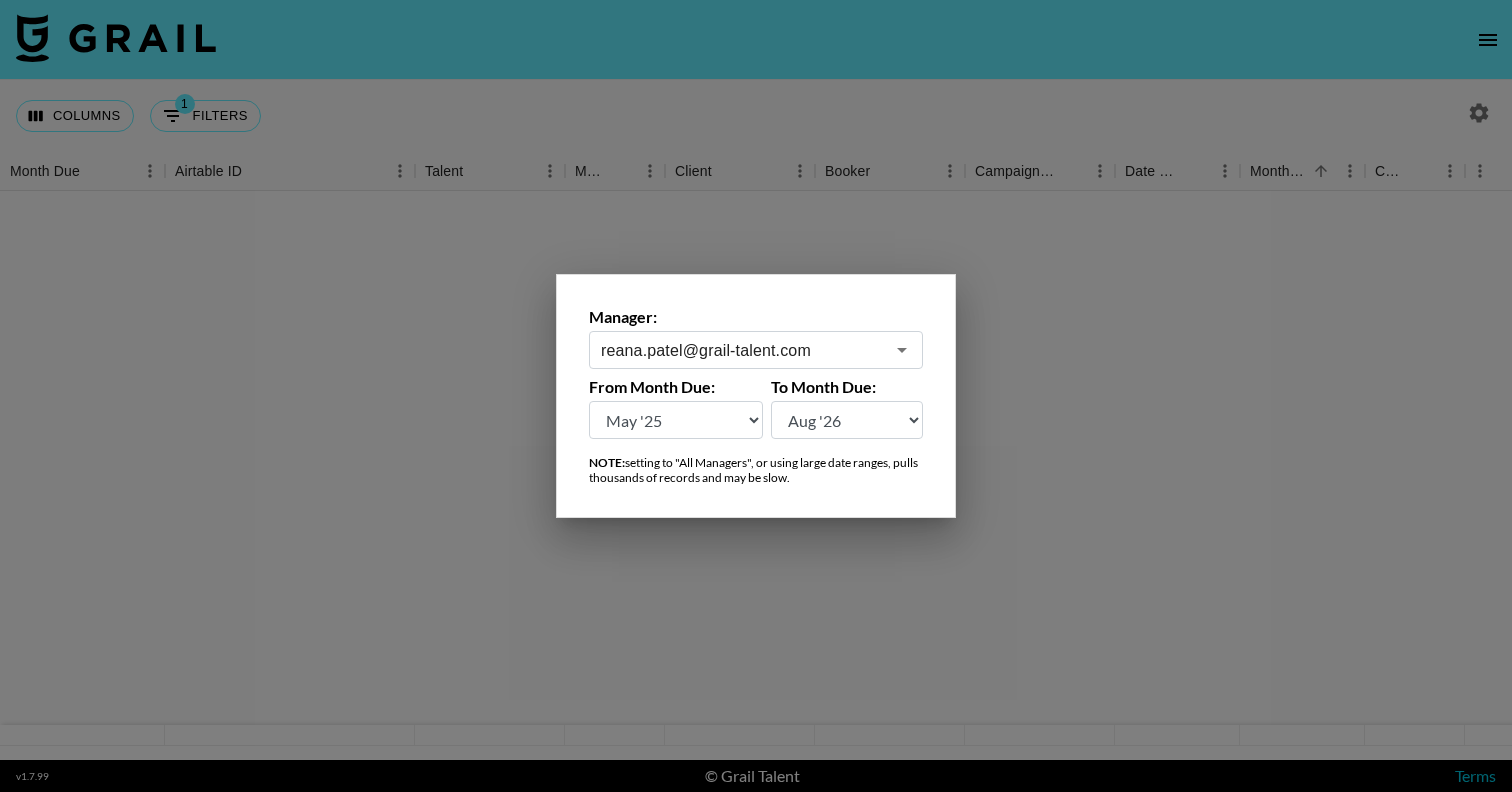 scroll, scrollTop: 0, scrollLeft: 0, axis: both 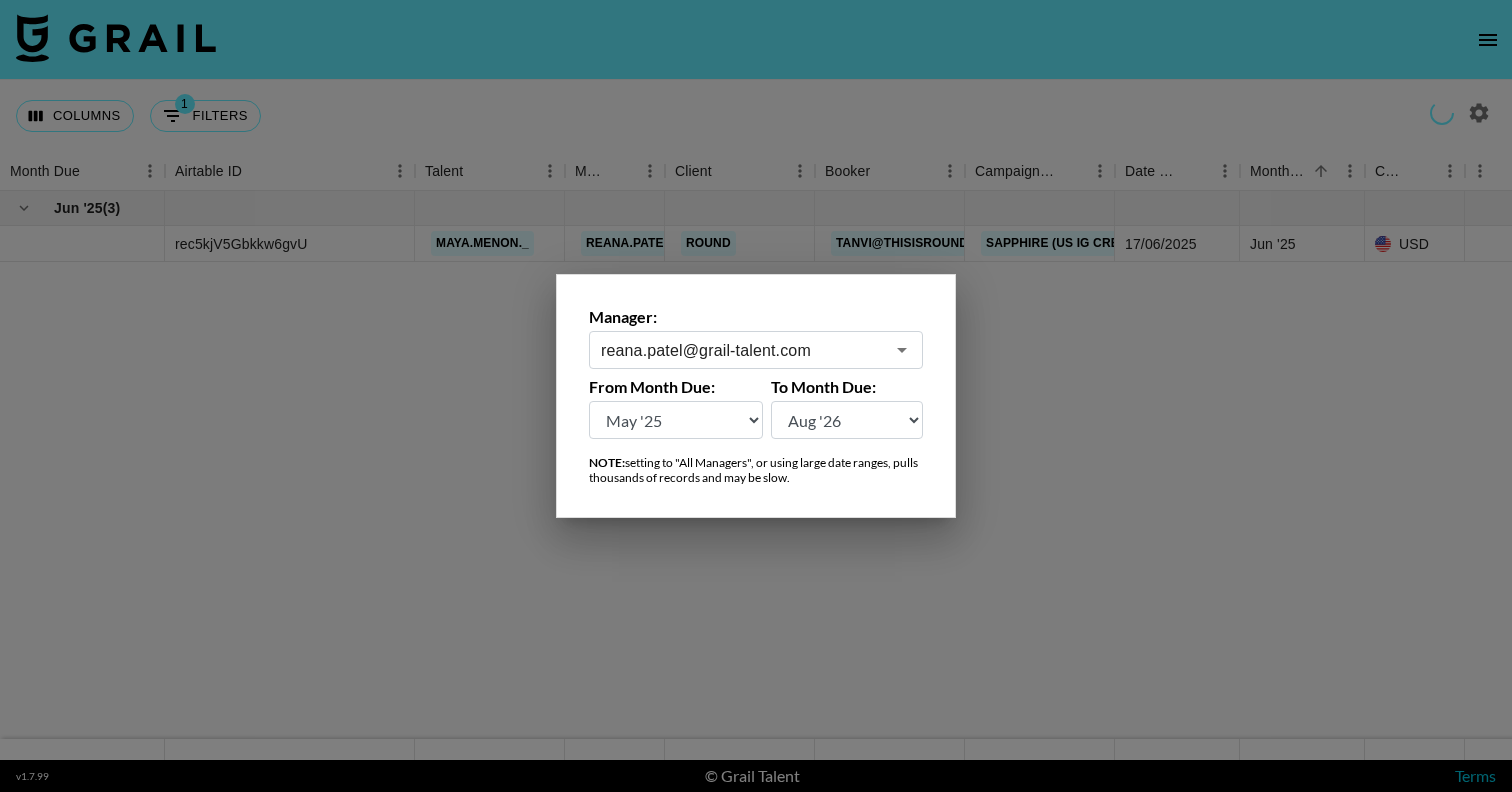 click at bounding box center (756, 396) 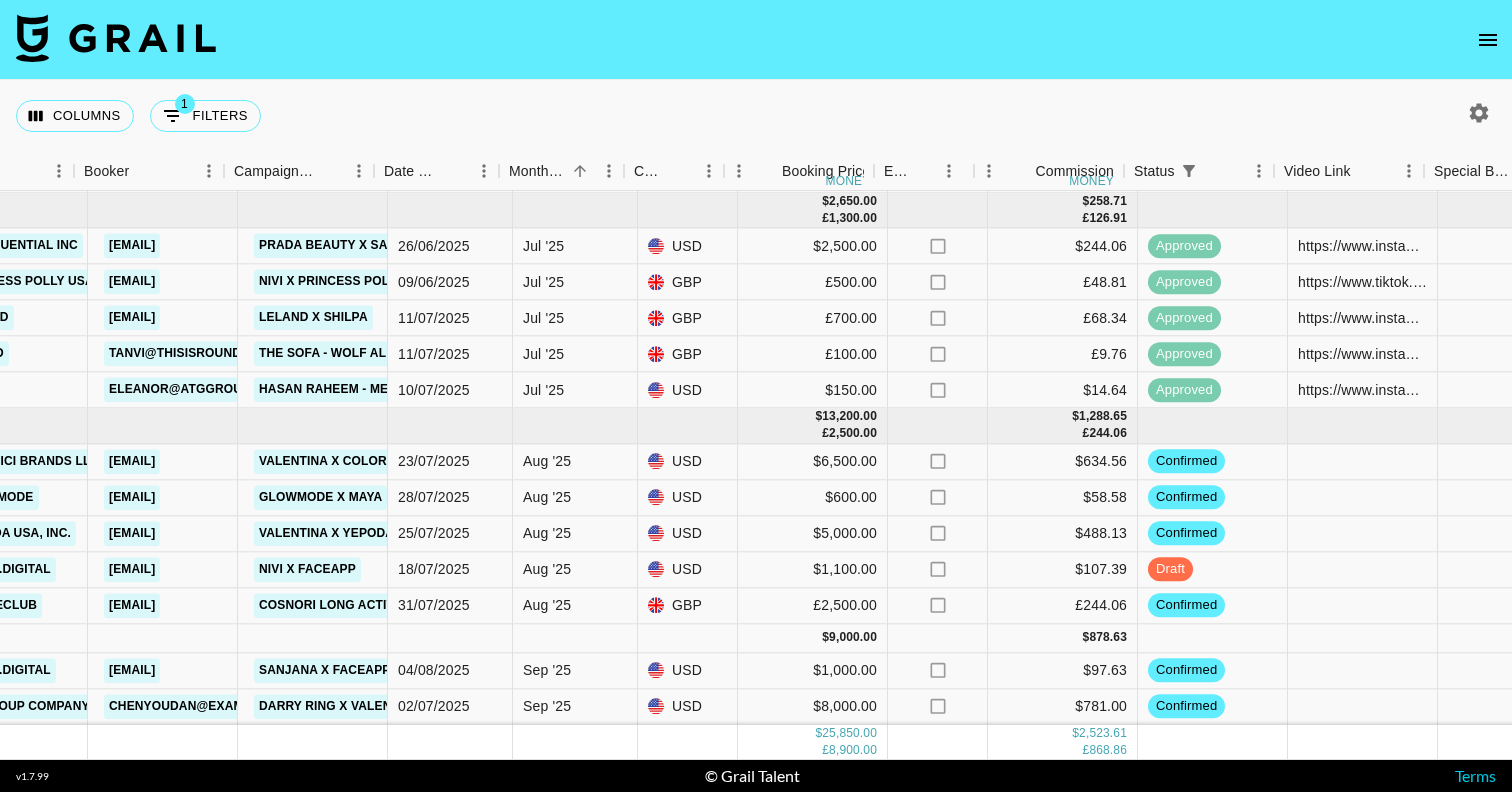 scroll, scrollTop: 141, scrollLeft: 723, axis: both 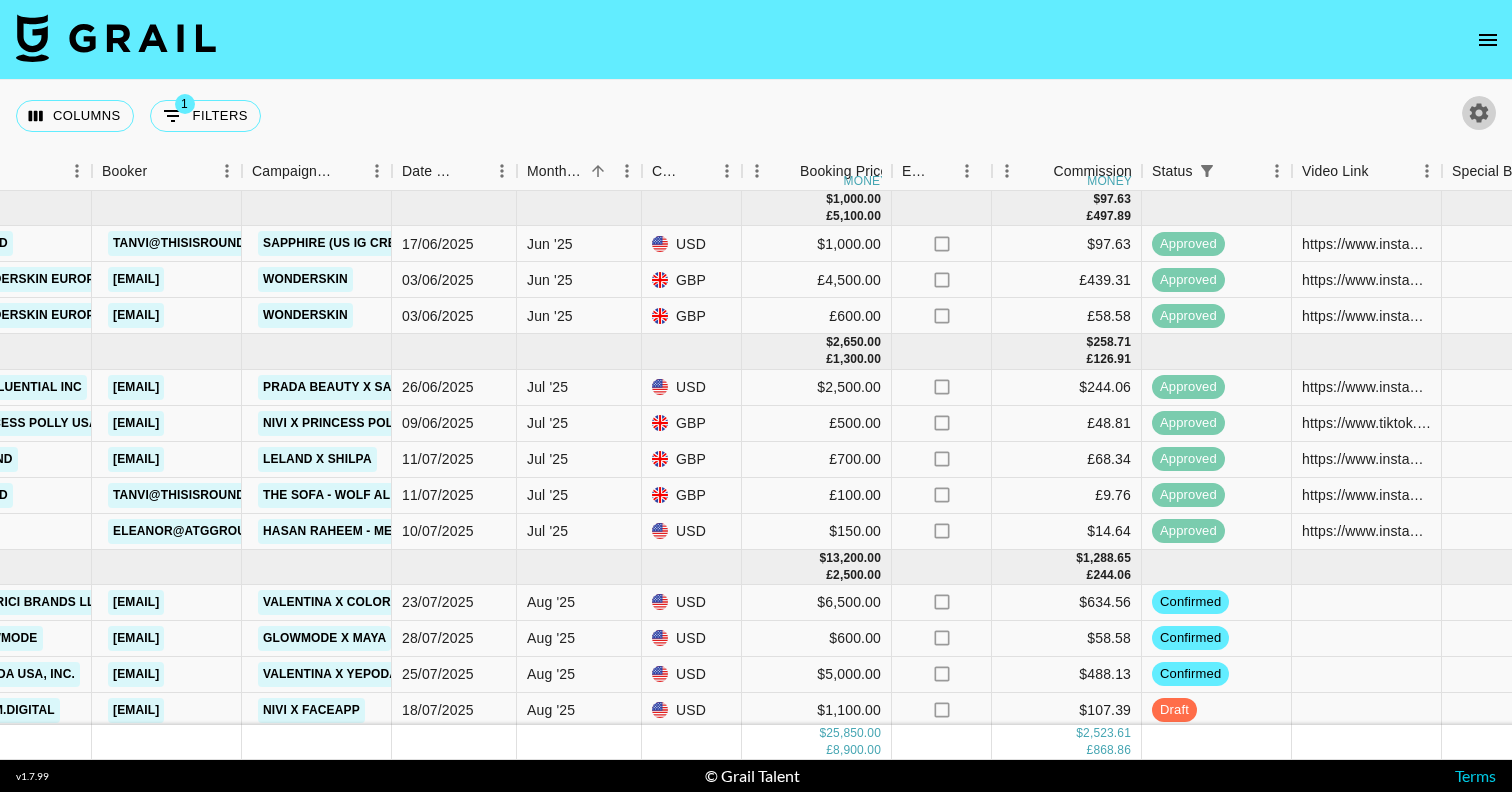 click 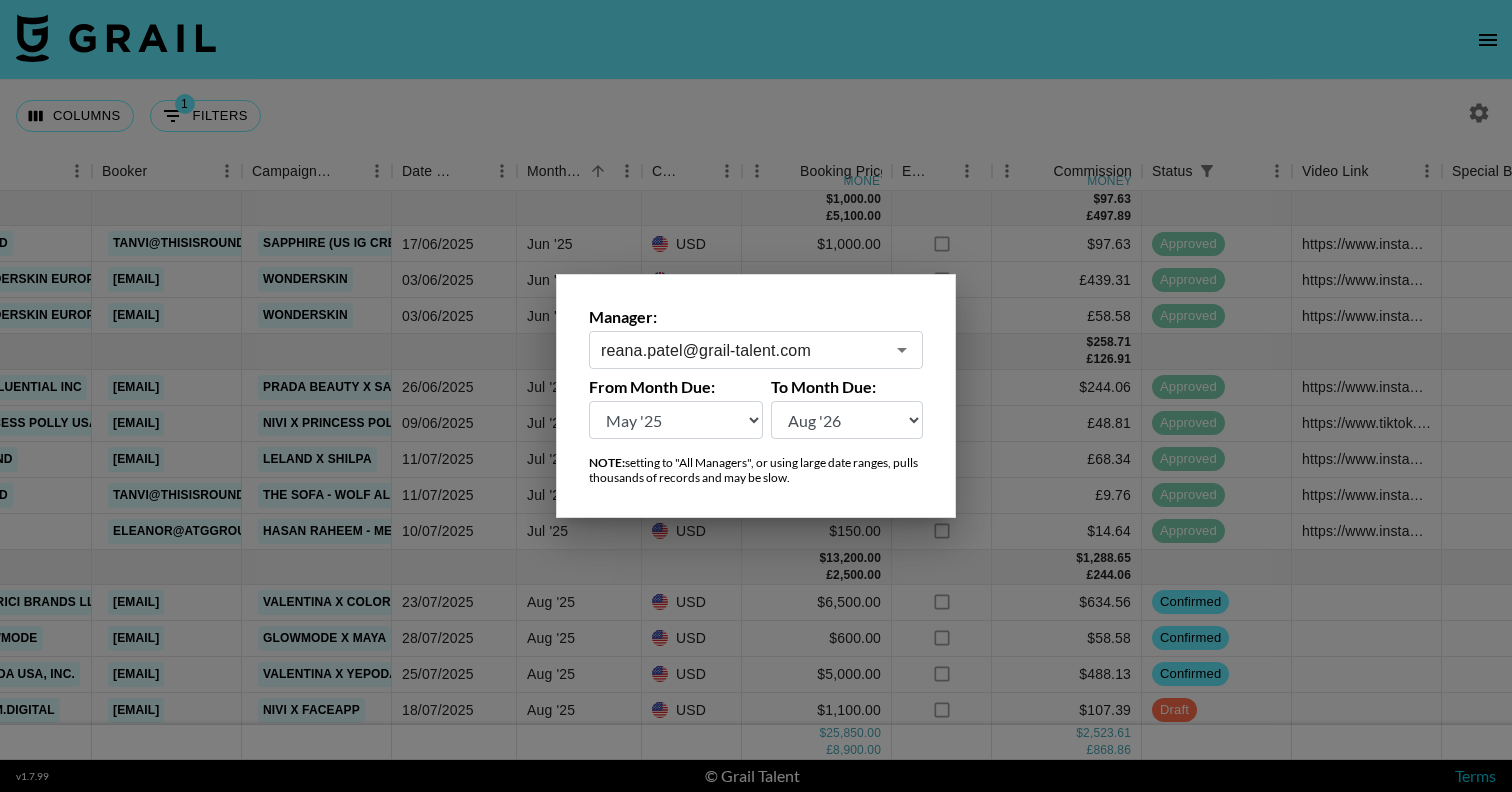 click on "[EMAIL]" at bounding box center (756, 350) 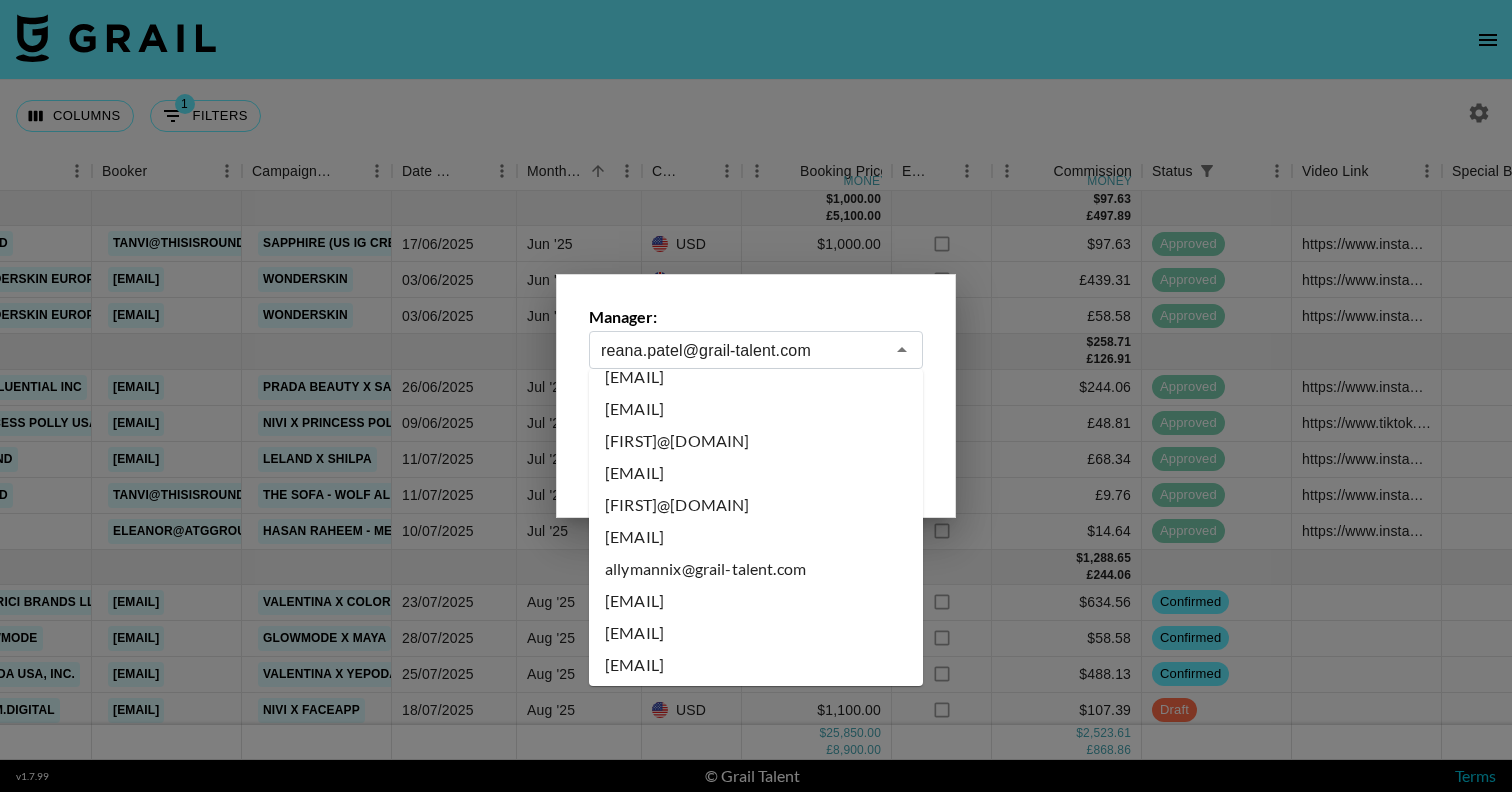 scroll, scrollTop: 0, scrollLeft: 0, axis: both 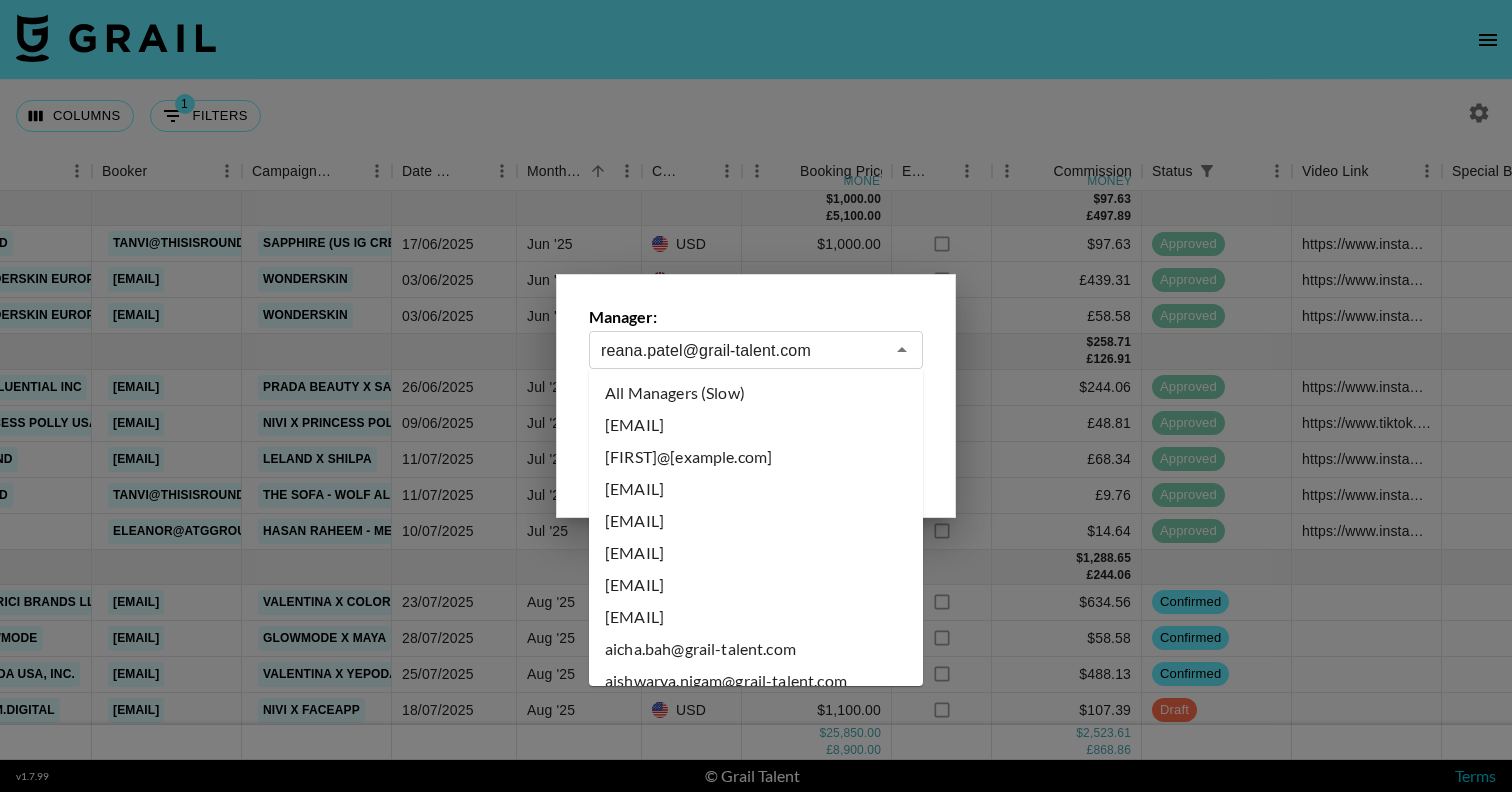 click on "All Managers (Slow)" at bounding box center (756, 393) 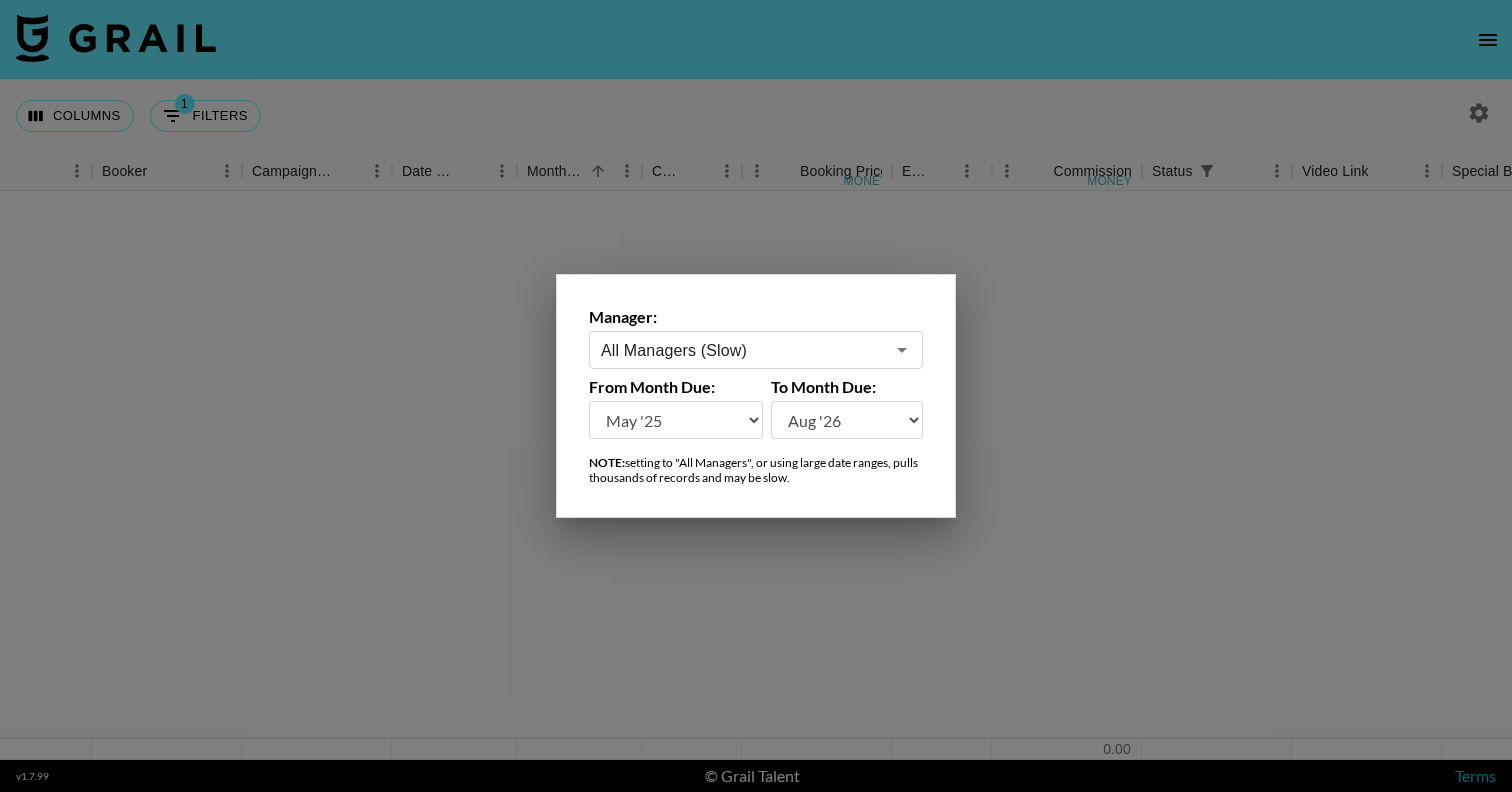click at bounding box center (756, 396) 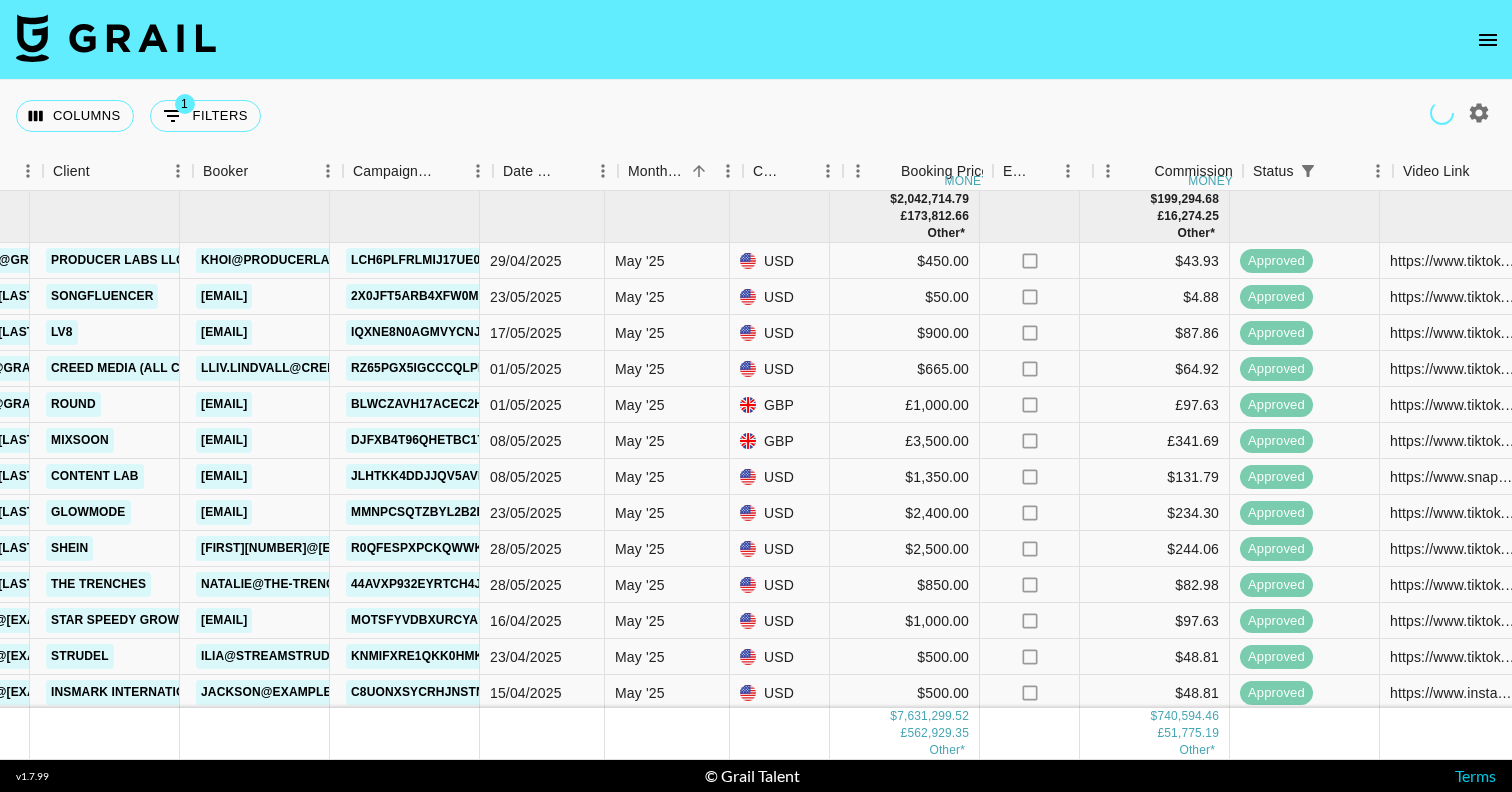 scroll, scrollTop: 0, scrollLeft: 617, axis: horizontal 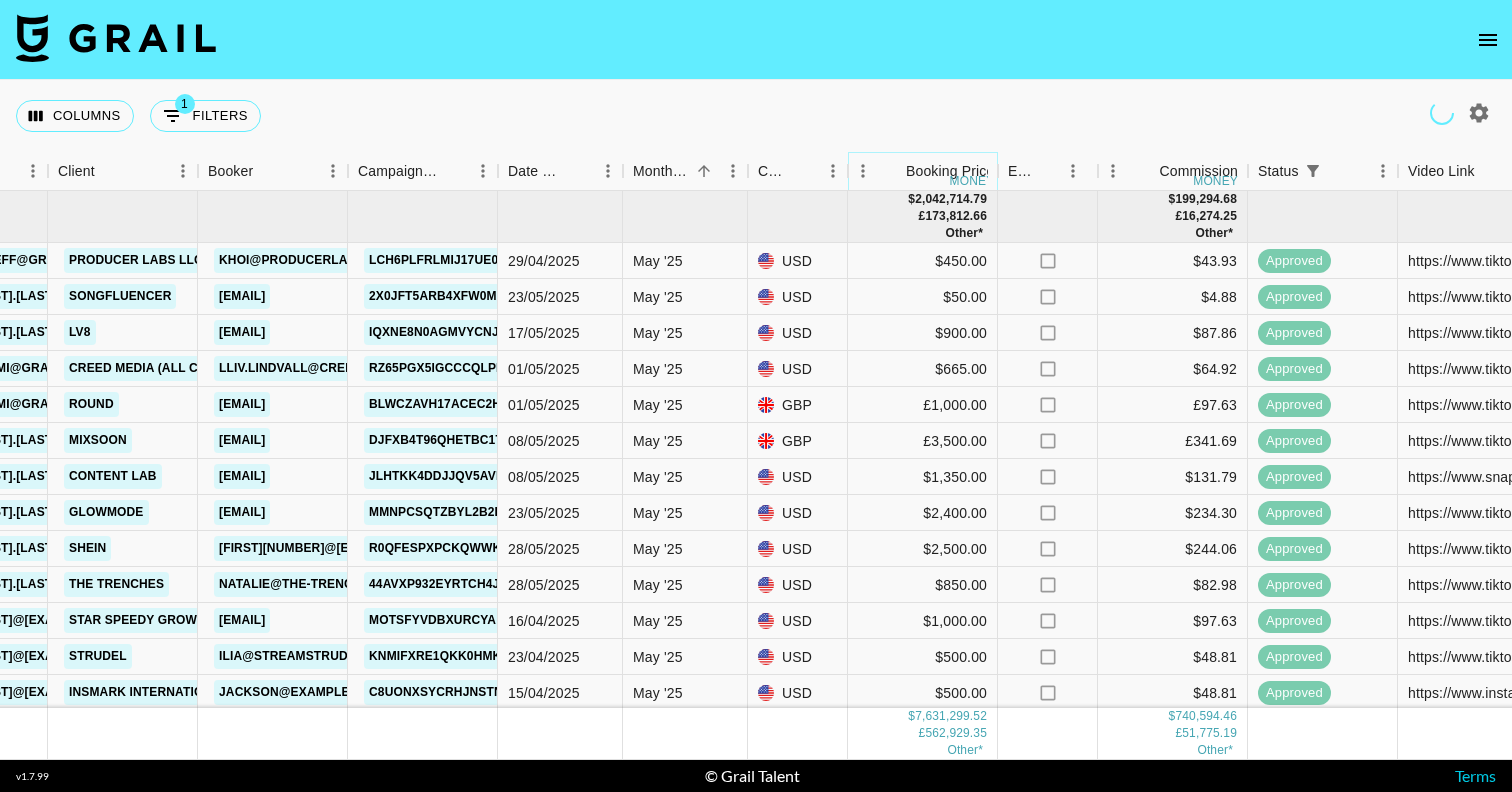 click 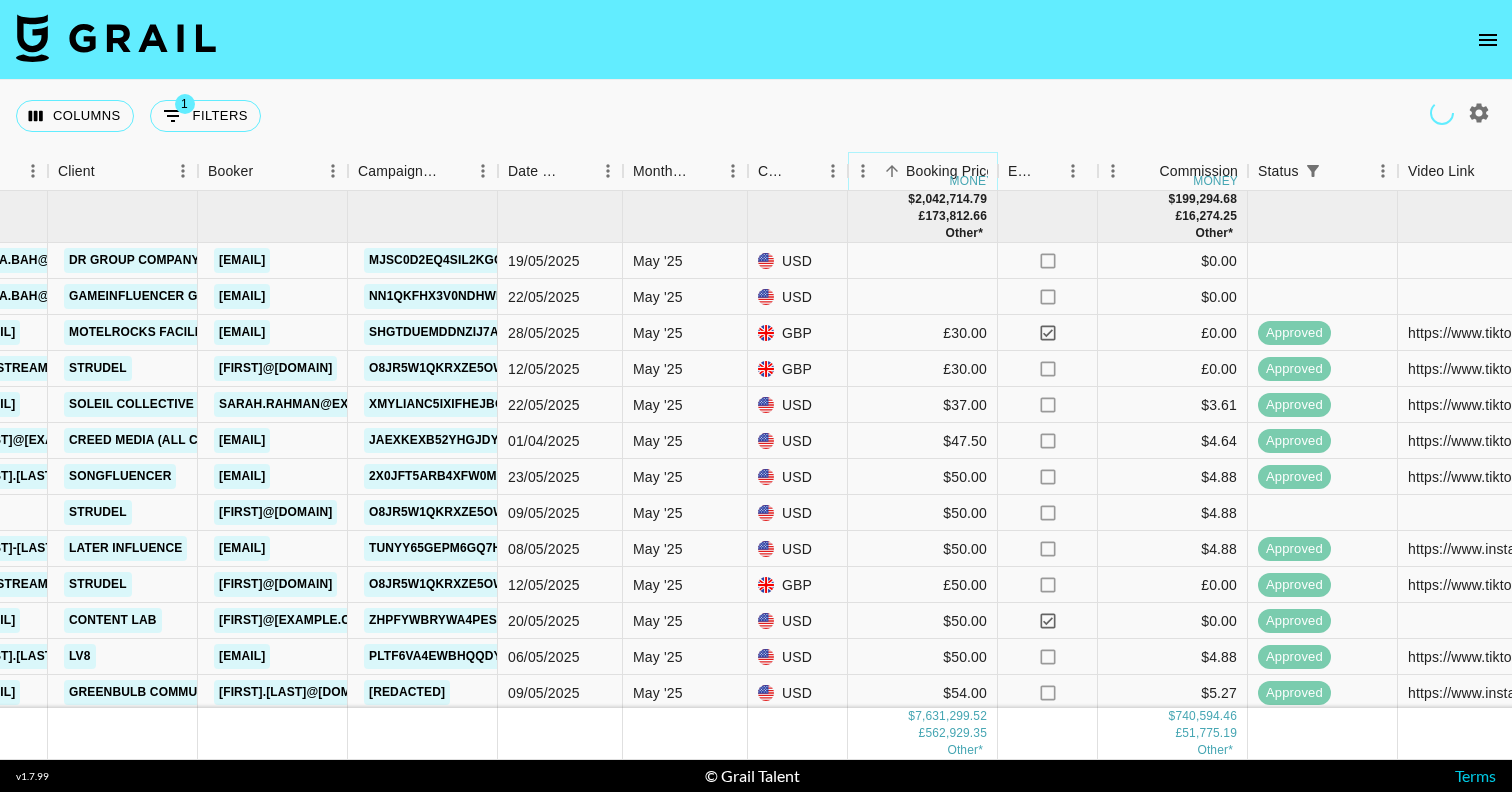 click 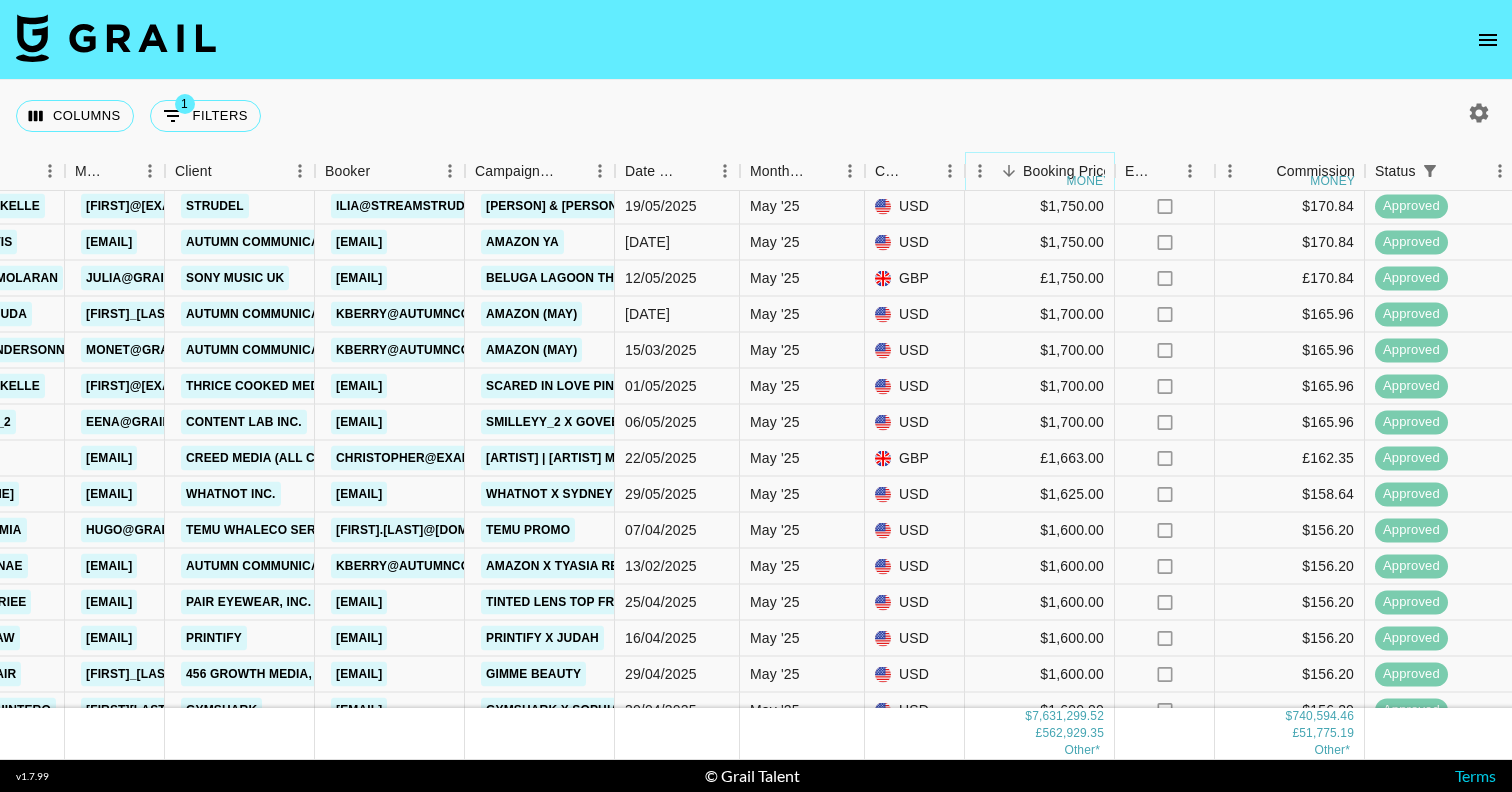 scroll, scrollTop: 10440, scrollLeft: 500, axis: both 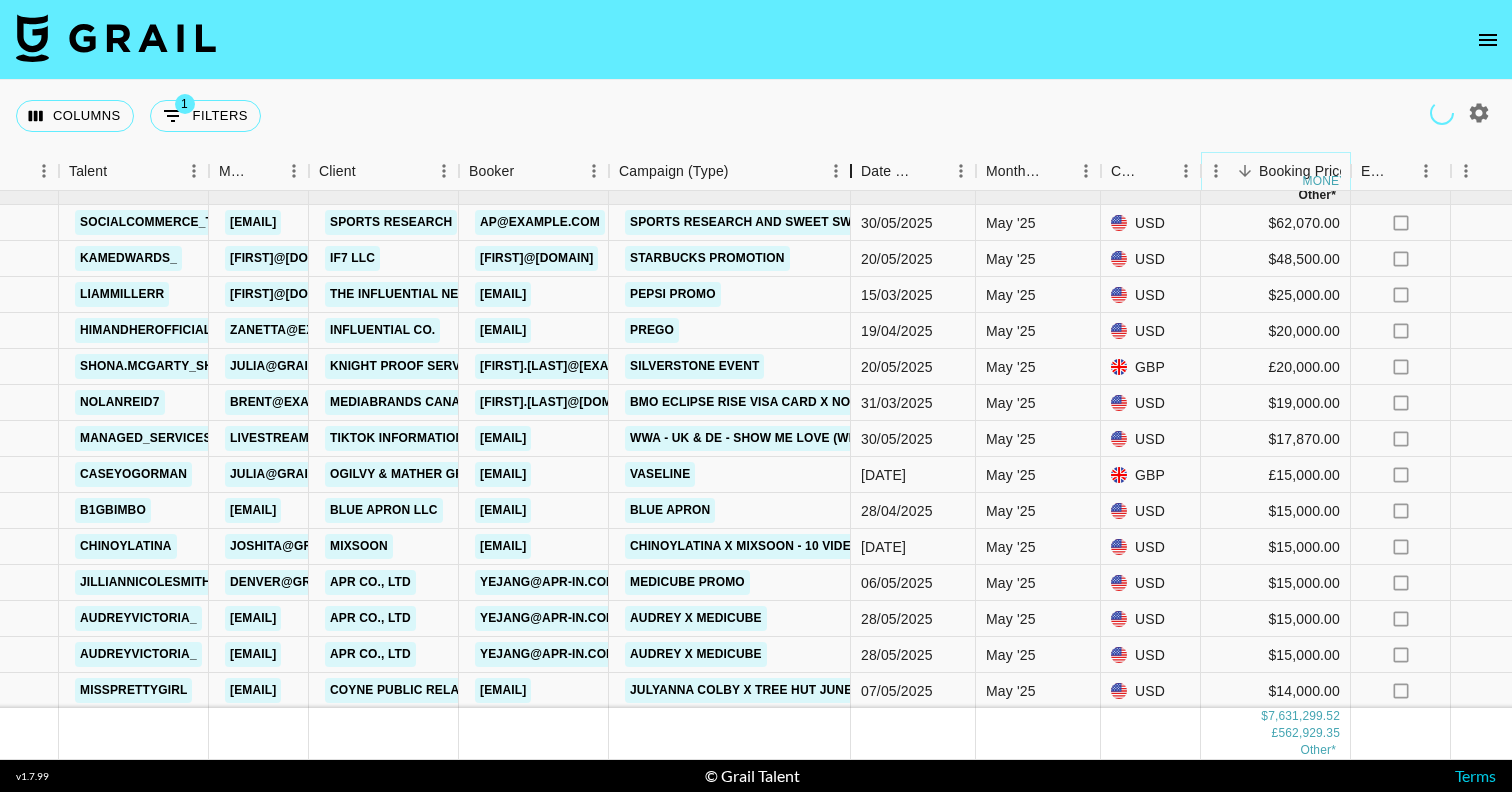 drag, startPoint x: 871, startPoint y: 178, endPoint x: 855, endPoint y: 180, distance: 16.124516 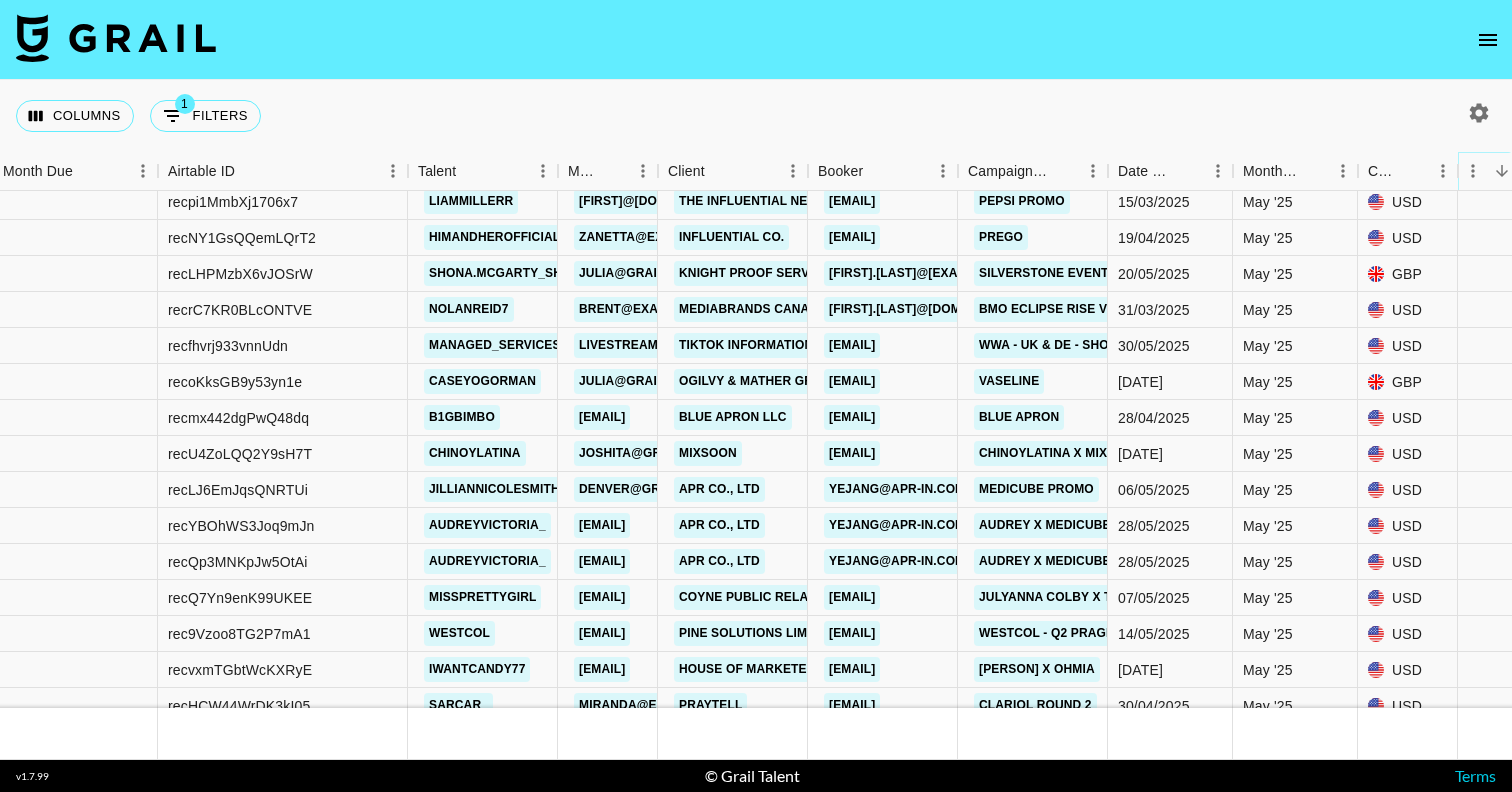 scroll, scrollTop: 0, scrollLeft: 7, axis: horizontal 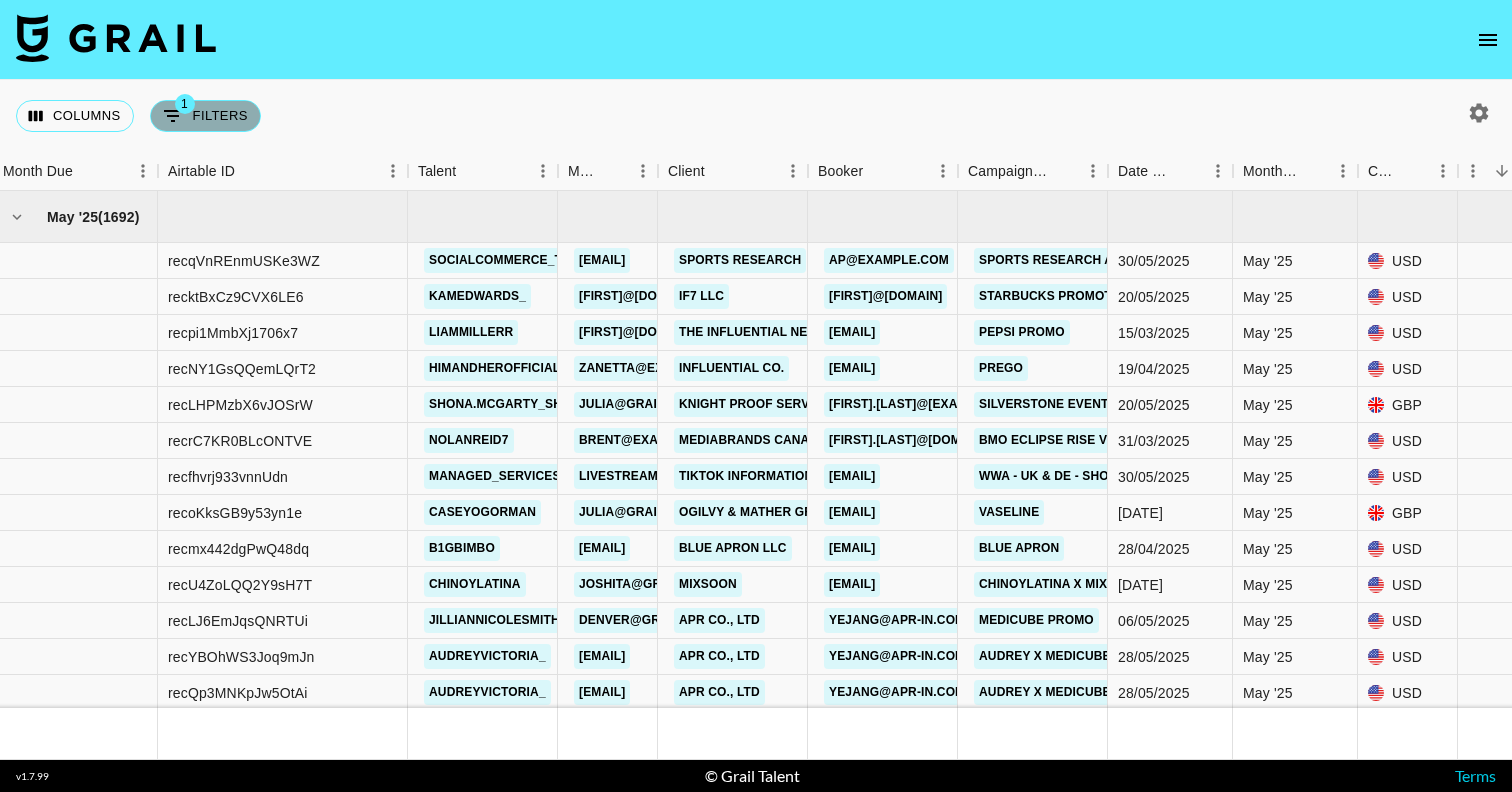 click on "1 Filters" at bounding box center [205, 116] 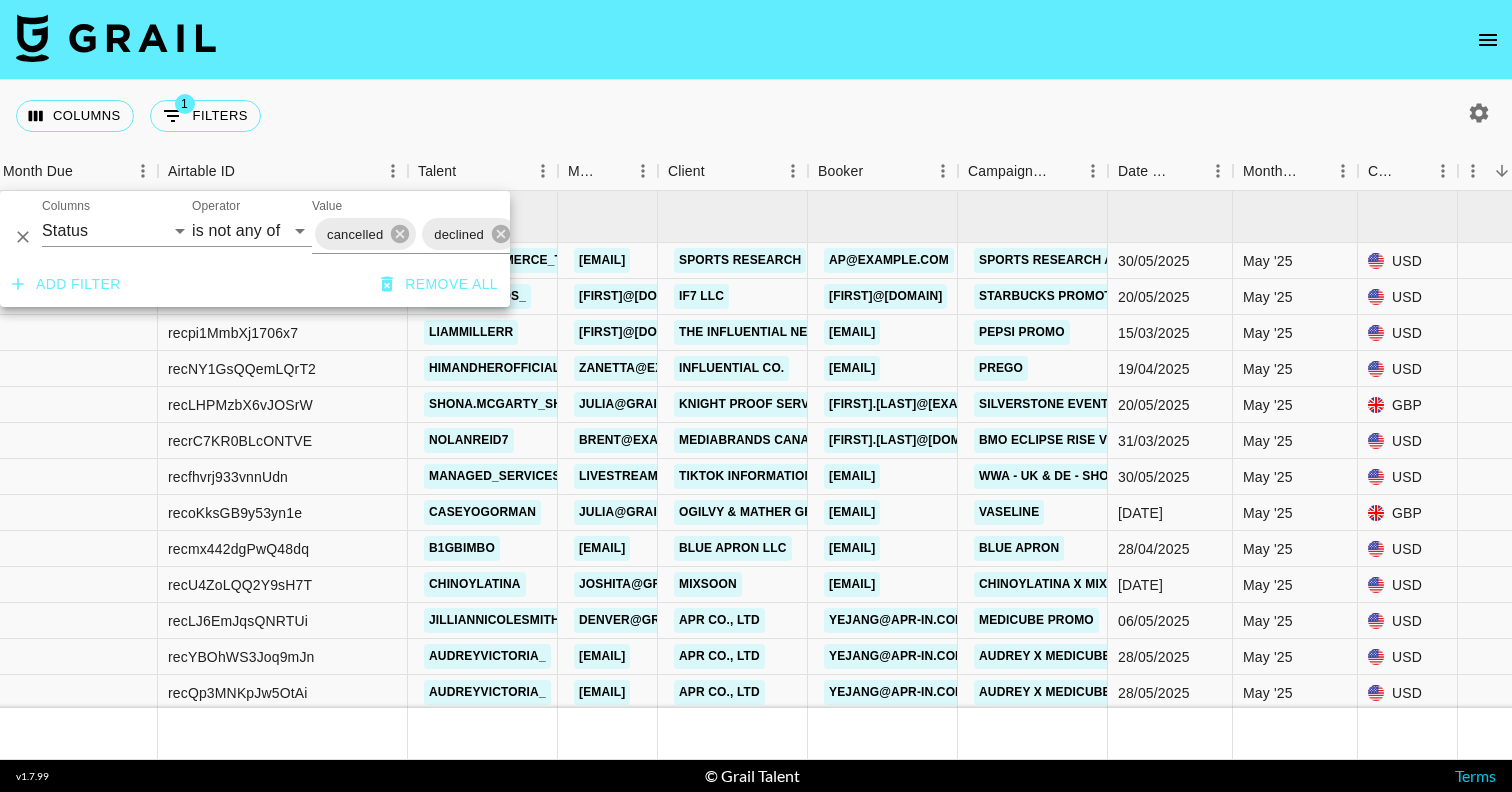 click on "Add filter" at bounding box center (66, 284) 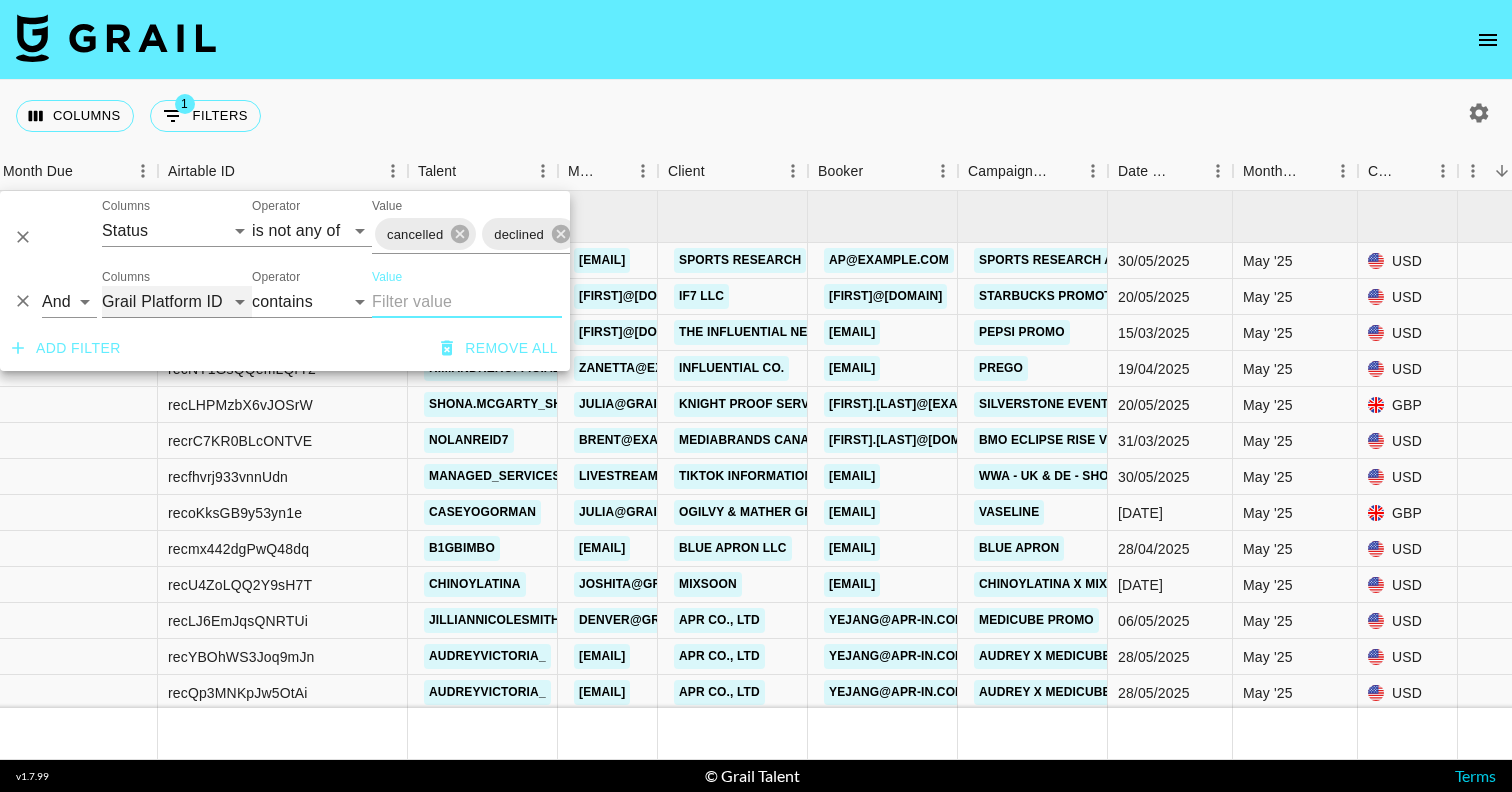 click on "Grail Platform ID Airtable ID Talent Manager Client Booker Campaign (Type) Date Created Created by Grail Team Month Due Currency Booking Price Creator Commmission Override External Commission Expenses: Remove Commission? Commission Status Video Link Boost Code Special Booking Type PO Number Invoice Notes Uniport Contact Email Contract File Payment Sent Payment Sent Date Invoice Link" at bounding box center (177, 302) 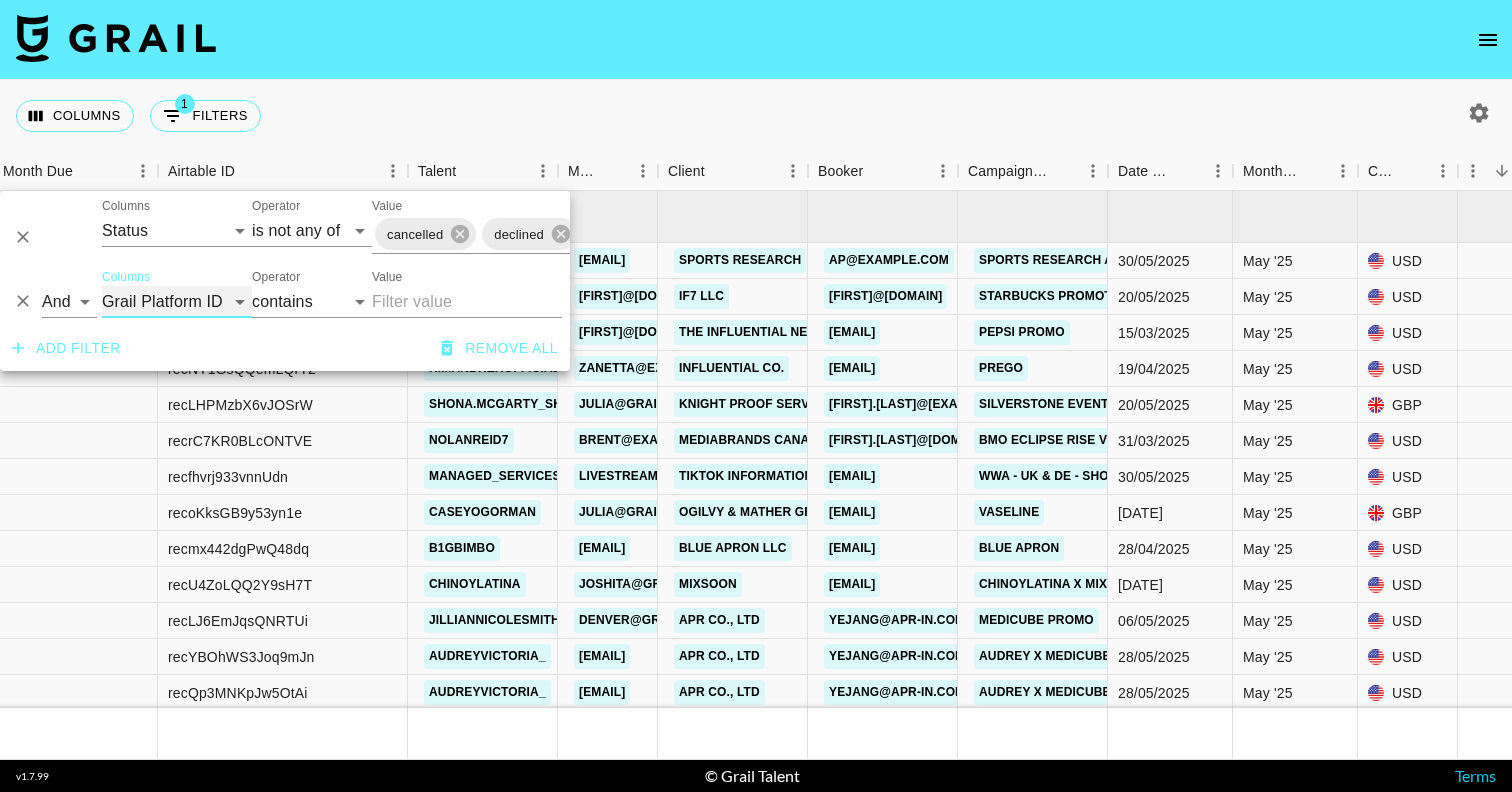 select on "price" 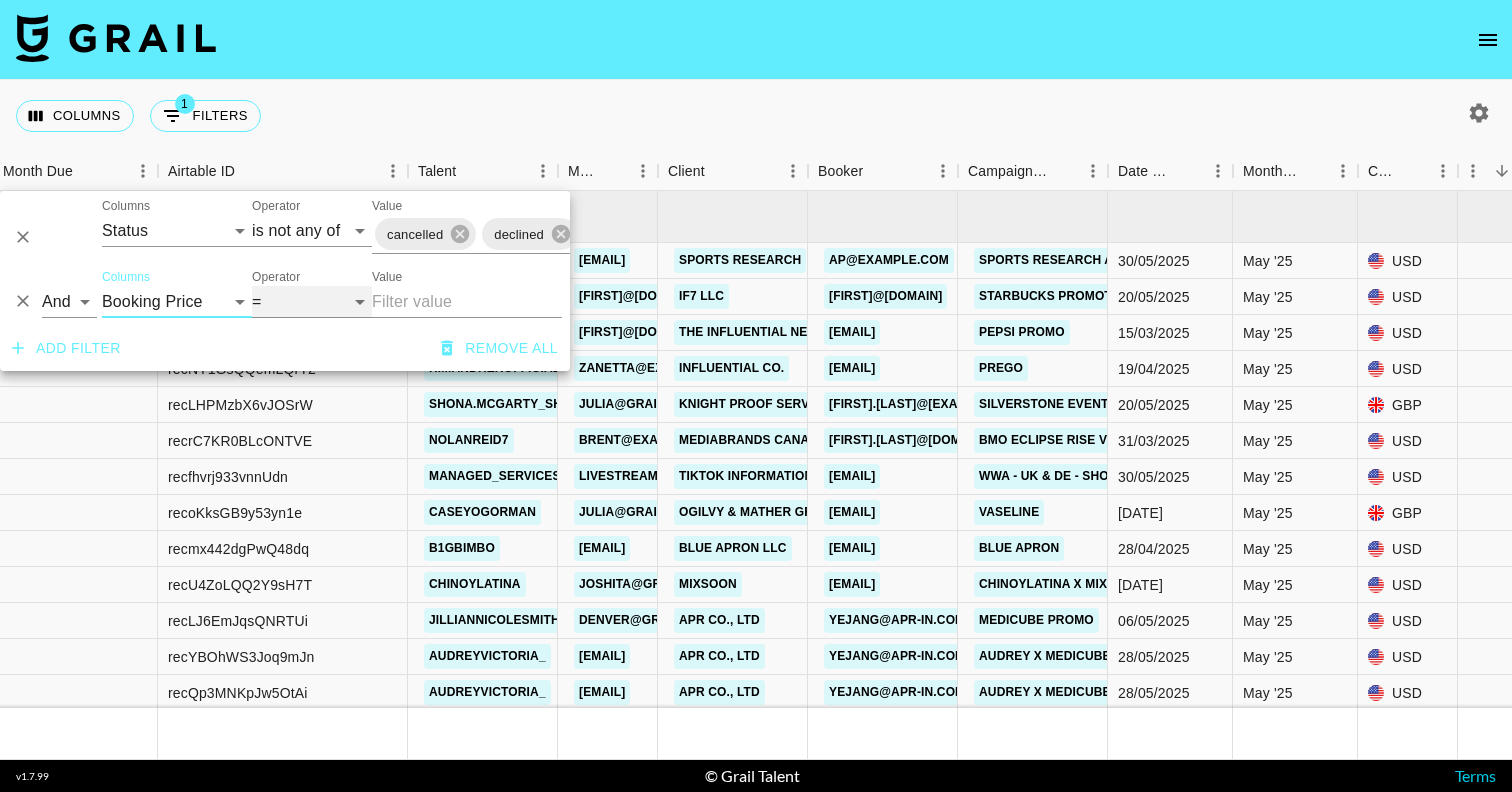 click on "= != > >= < <= is empty is not empty is any of" at bounding box center [312, 302] 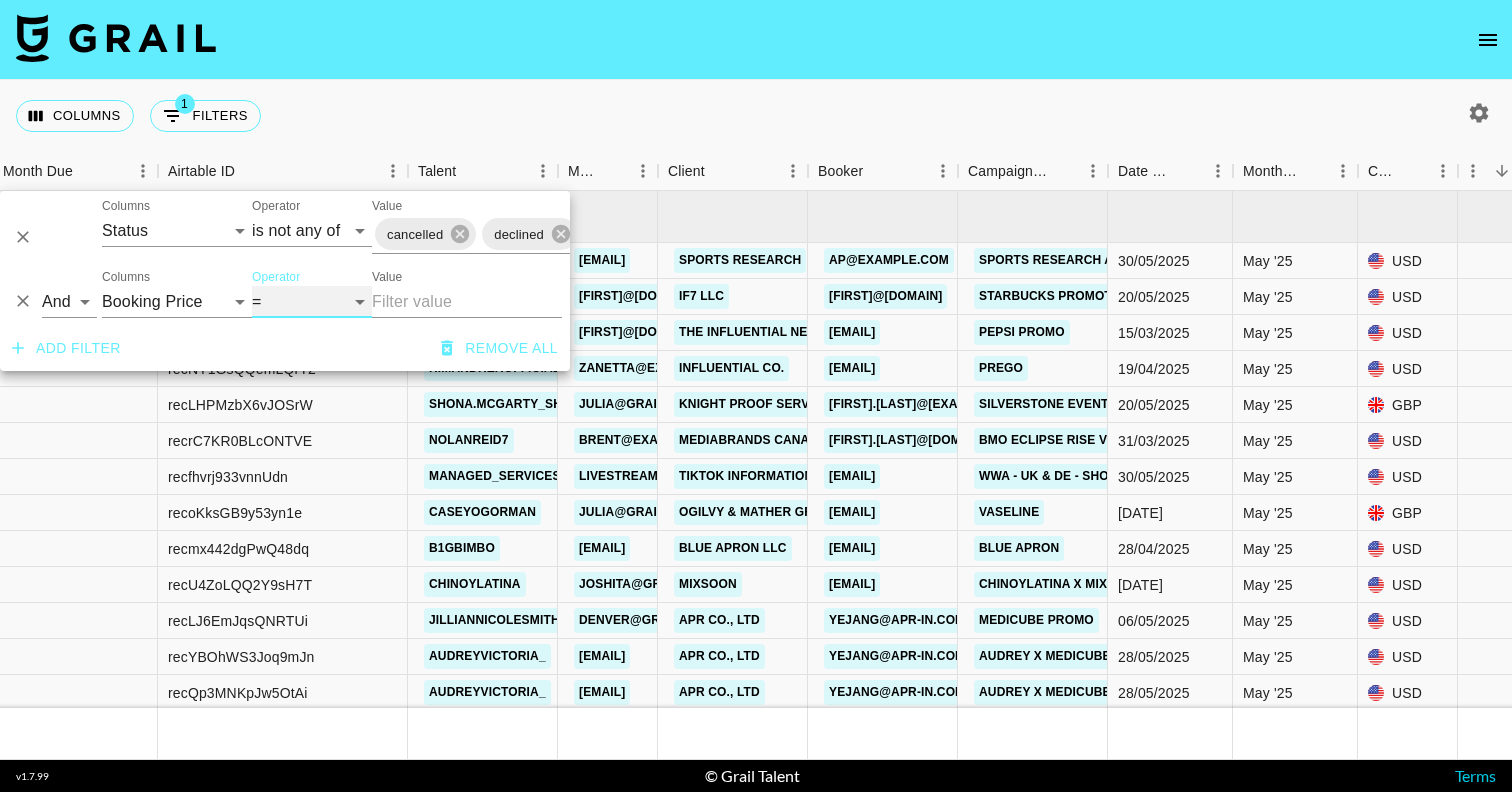 select on "<=" 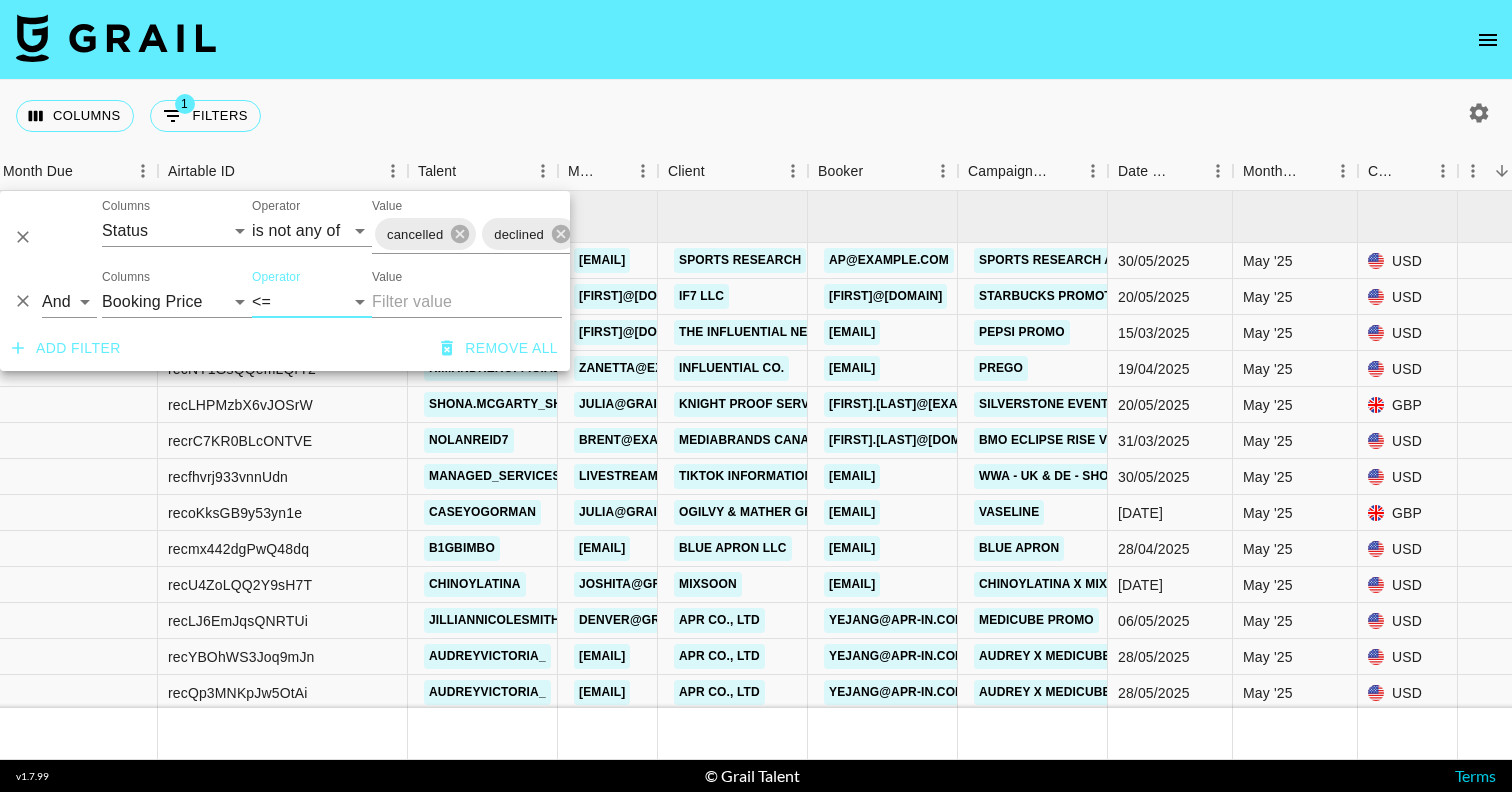 click on "Value" at bounding box center [467, 302] 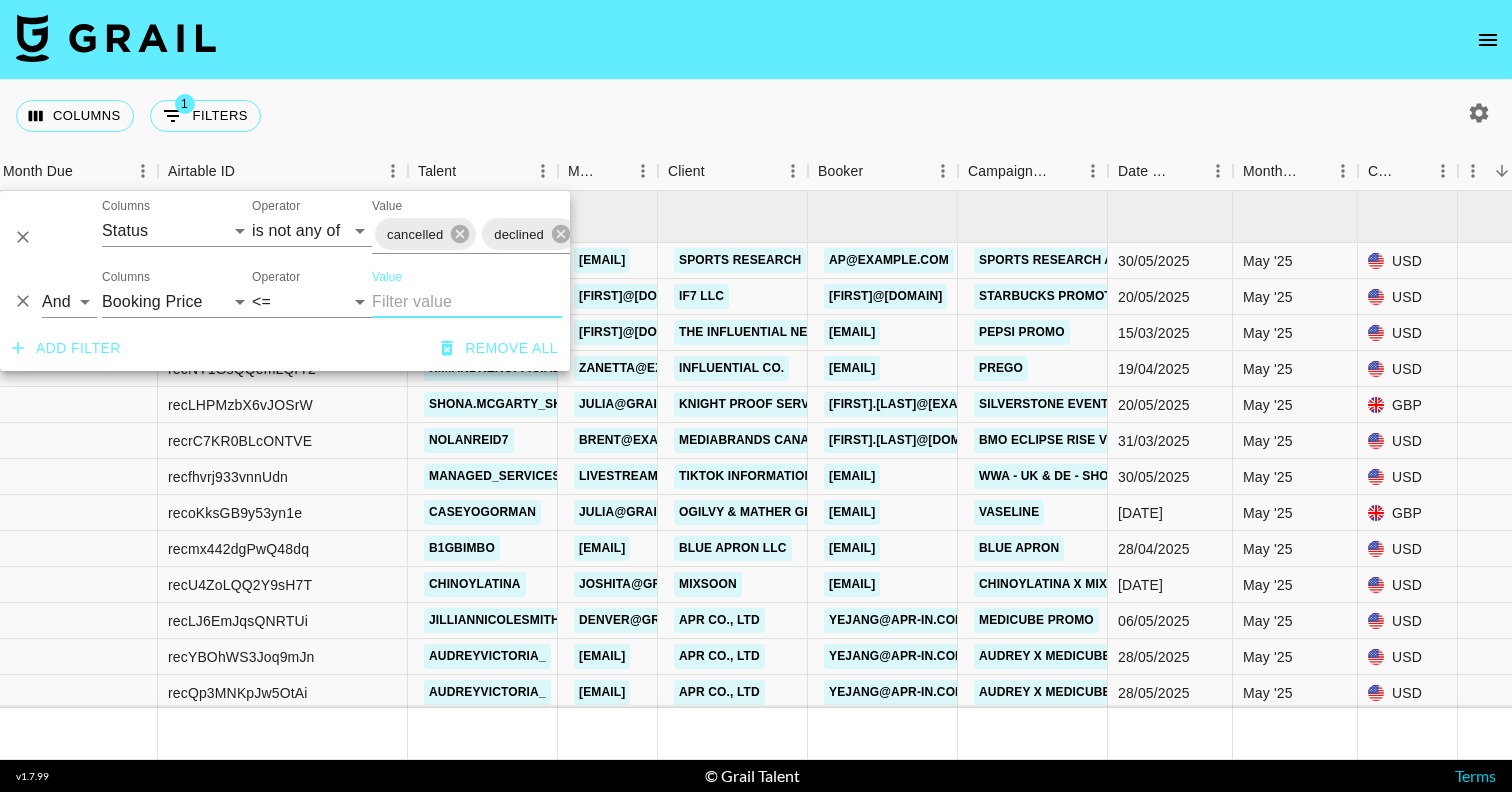 click 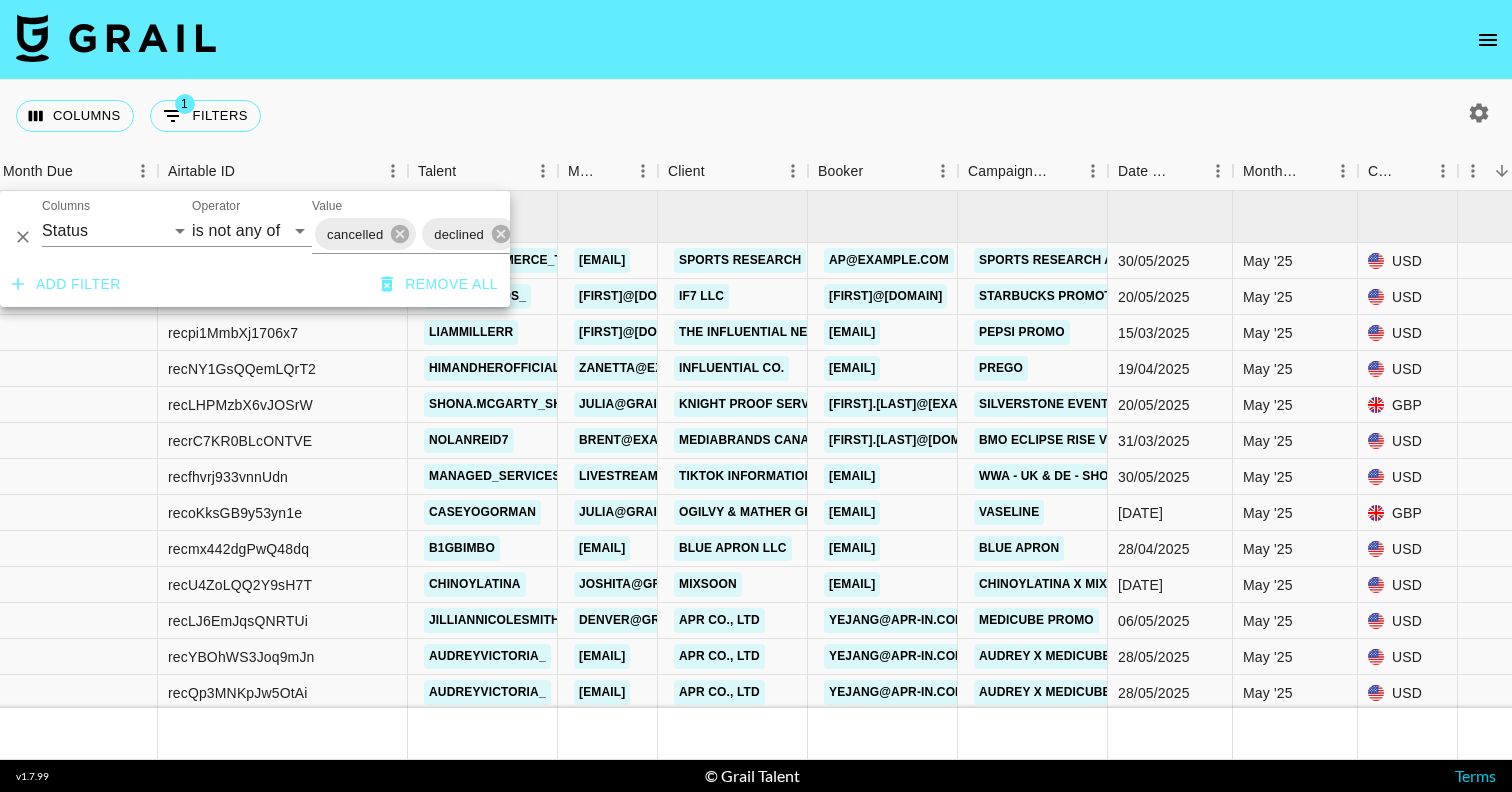 click on "Columns 1 Filters + Booking" at bounding box center (756, 116) 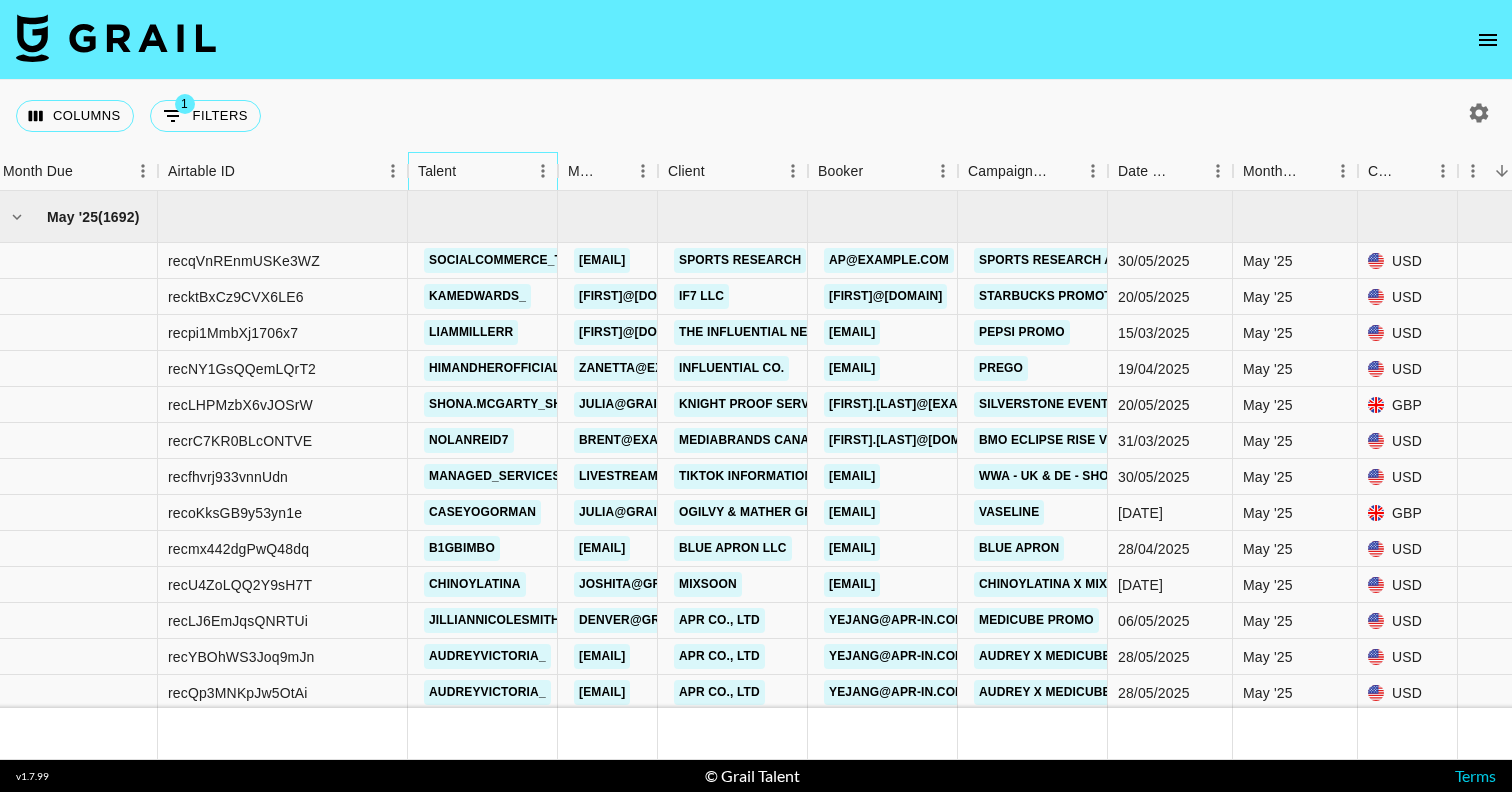 click at bounding box center (470, 171) 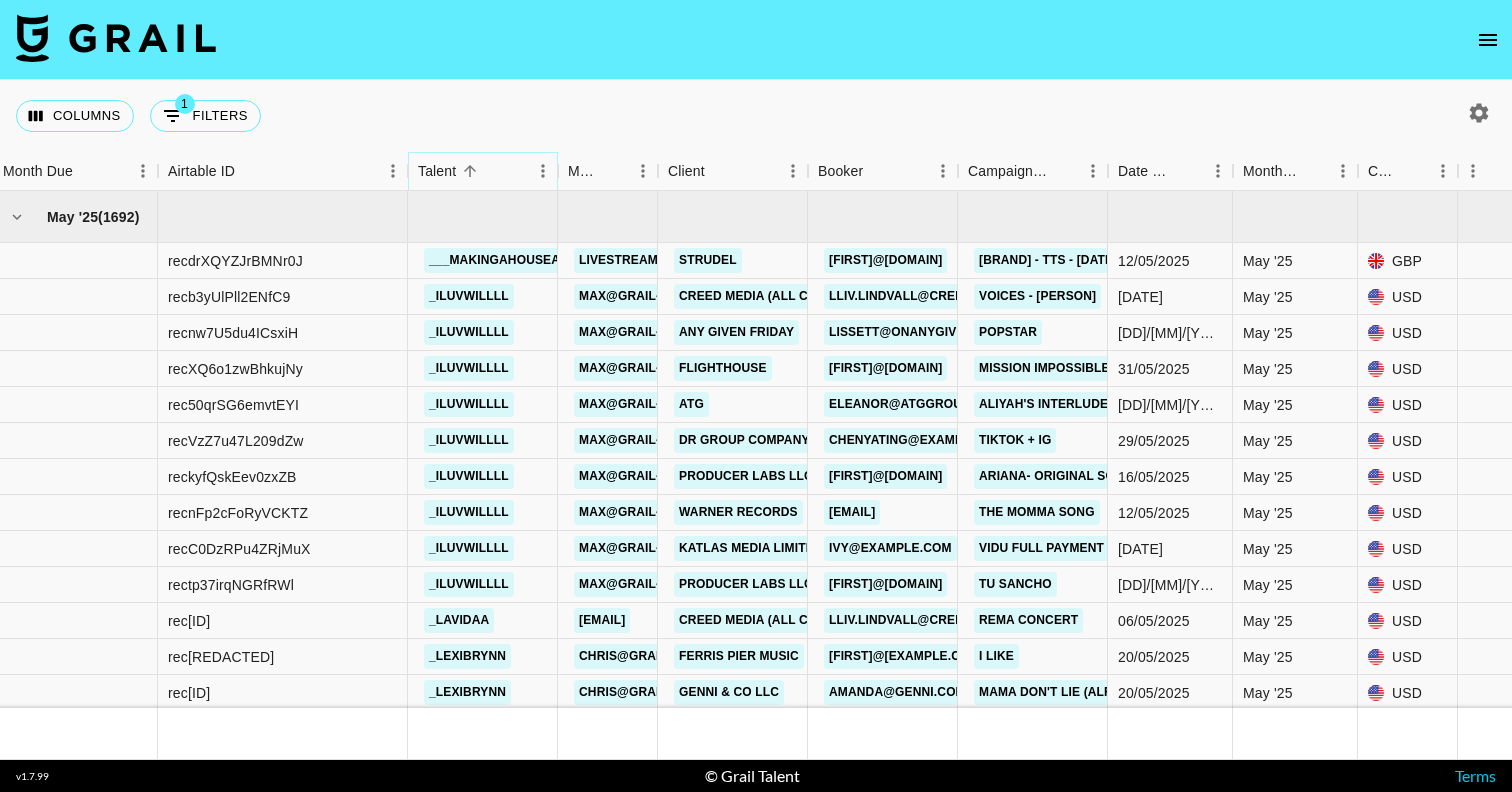 click 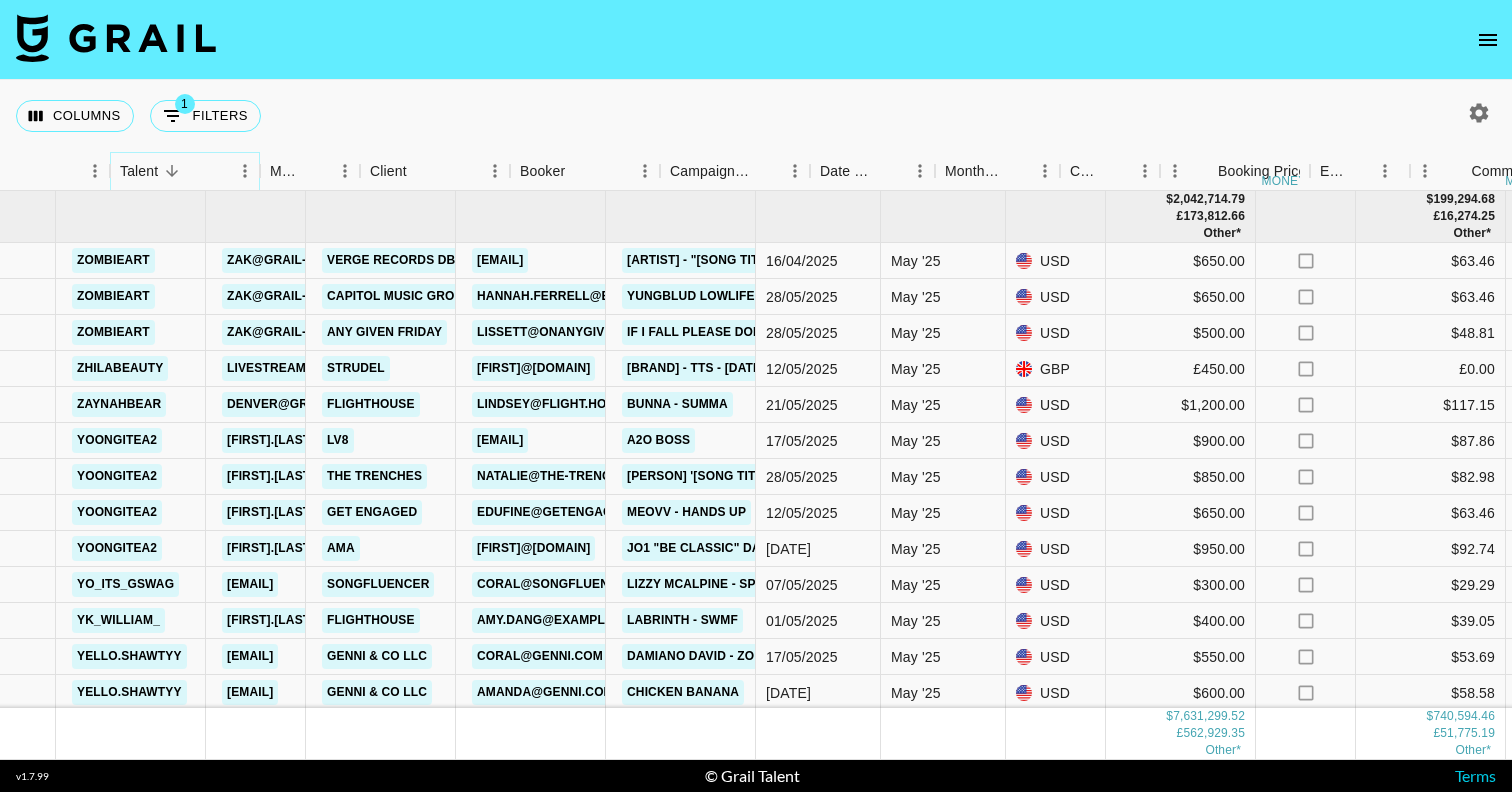scroll, scrollTop: 0, scrollLeft: 222, axis: horizontal 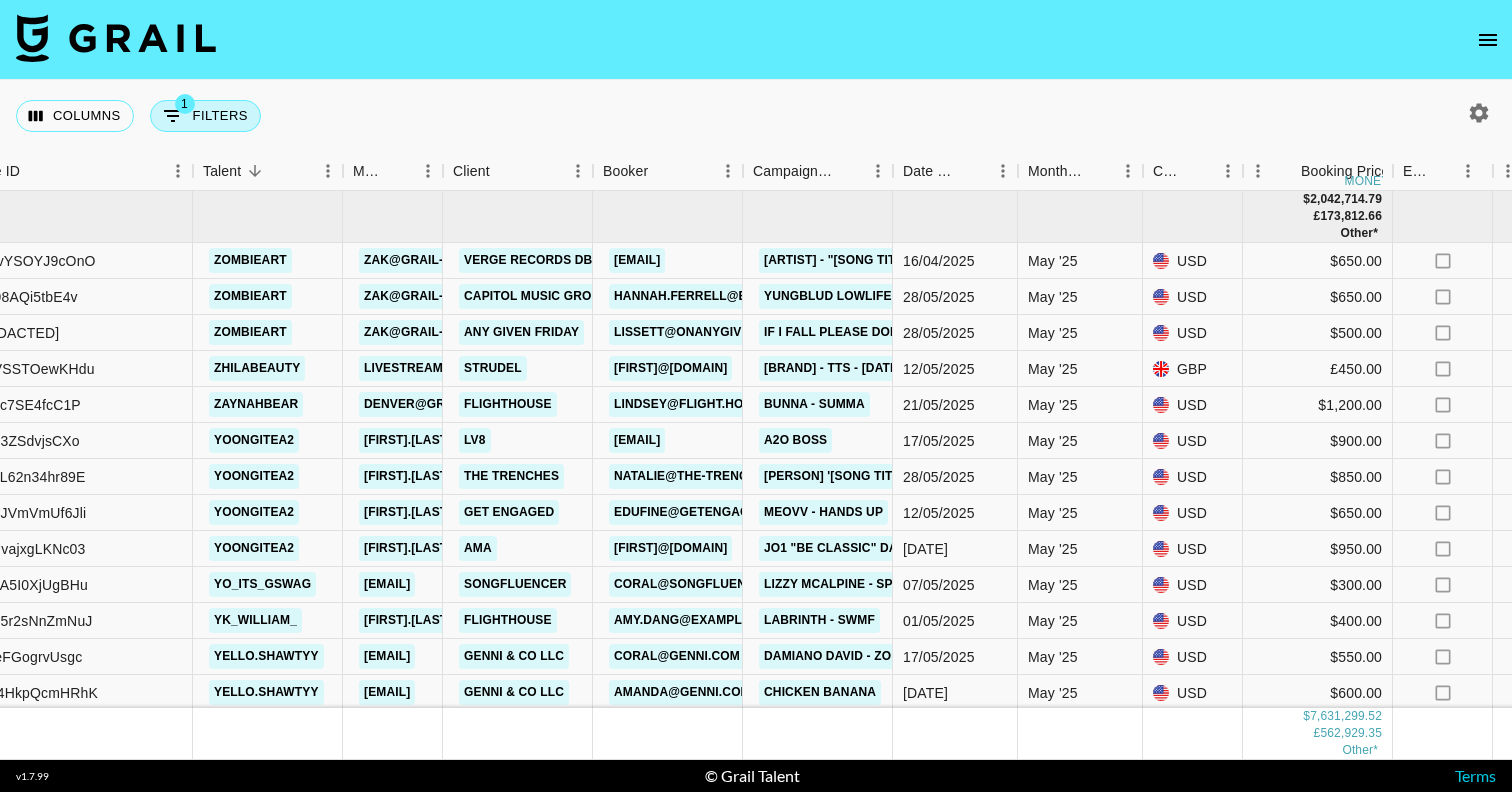 click on "1 Filters" at bounding box center (205, 116) 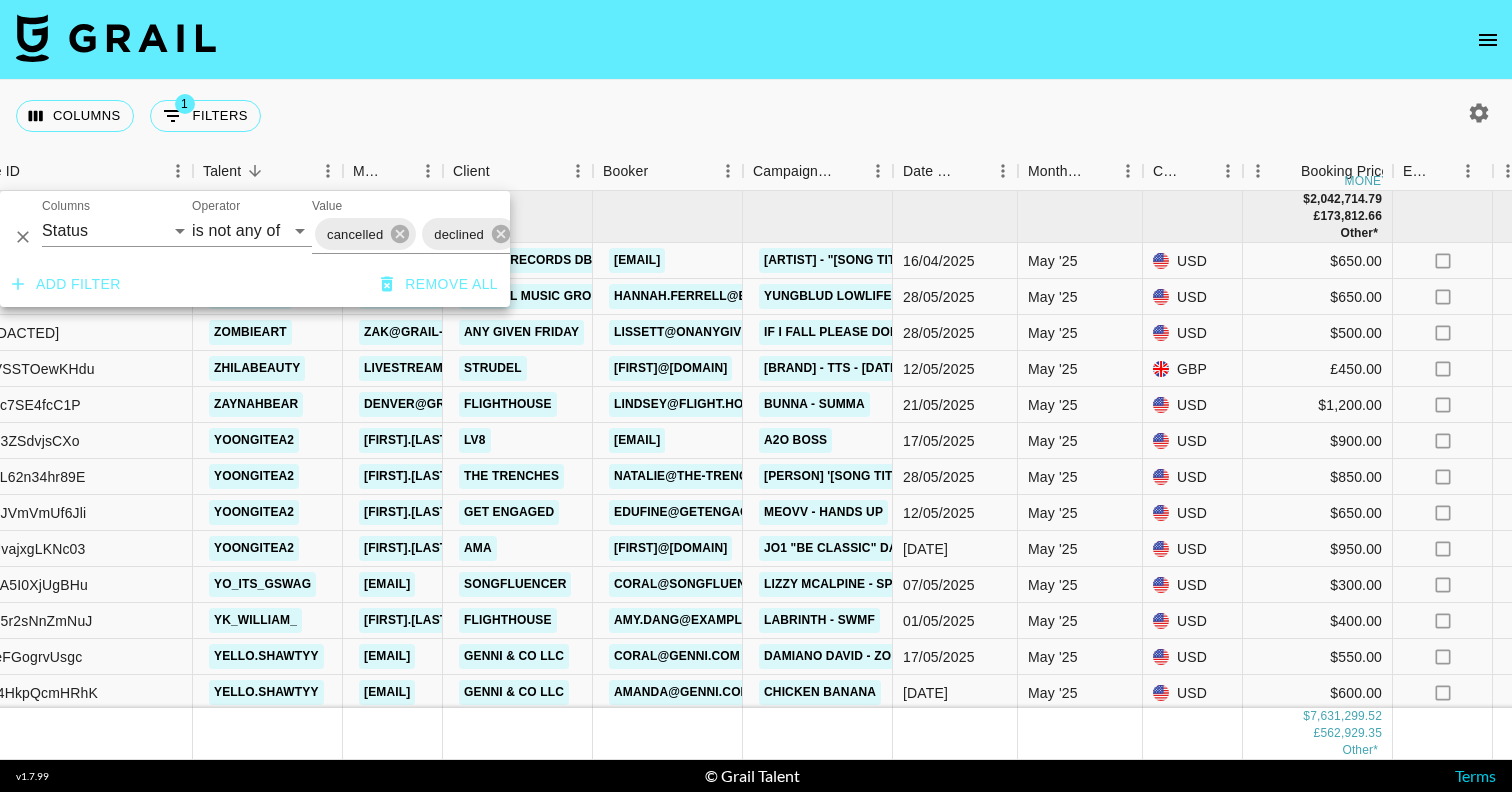 click on "Add filter" at bounding box center [66, 284] 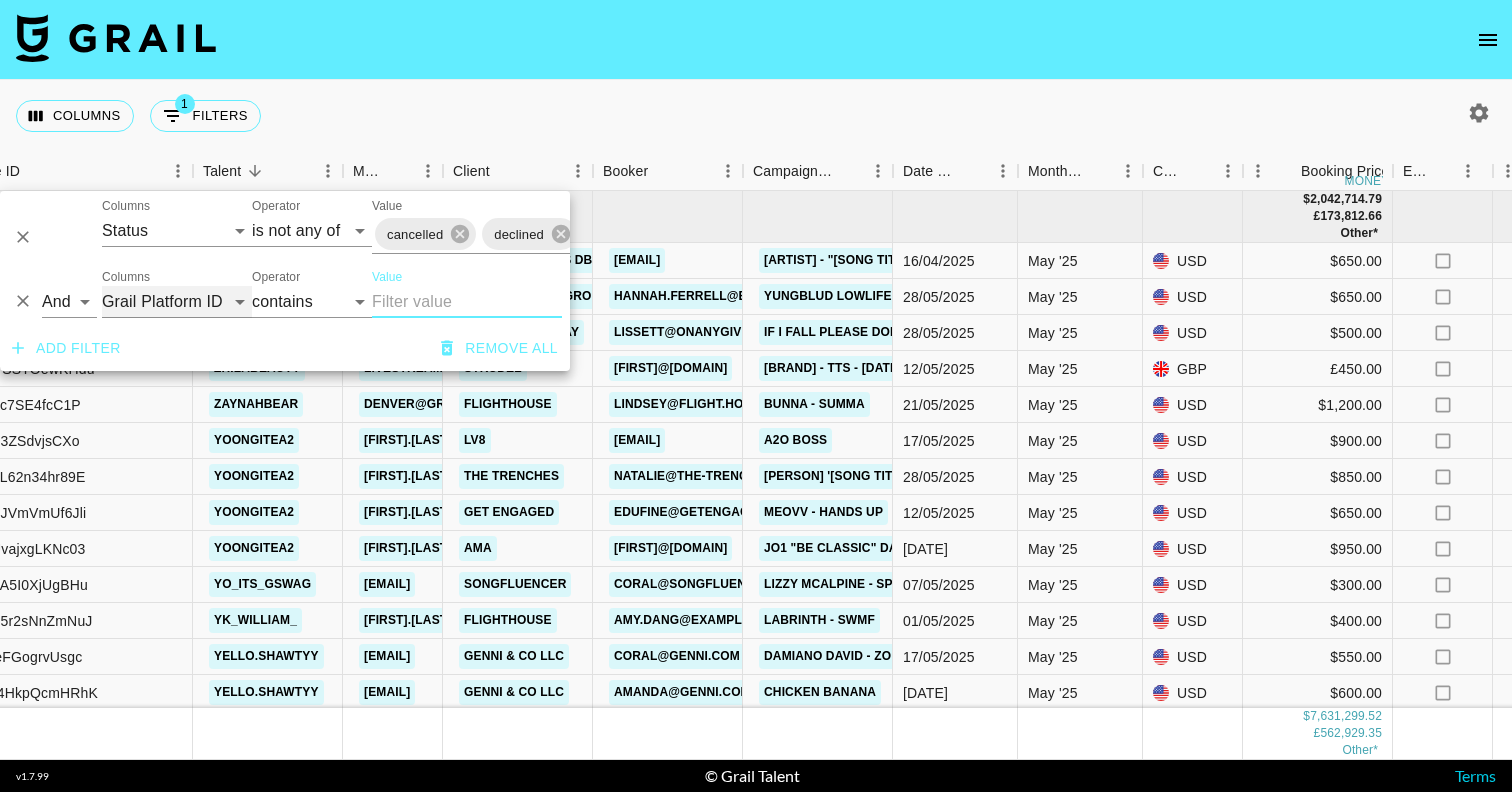 click on "Grail Platform ID Airtable ID Talent Manager Client Booker Campaign (Type) Date Created Created by Grail Team Month Due Currency Booking Price Creator Commmission Override External Commission Expenses: Remove Commission? Commission Status Video Link Boost Code Special Booking Type PO Number Invoice Notes Uniport Contact Email Contract File Payment Sent Payment Sent Date Invoice Link" at bounding box center [177, 302] 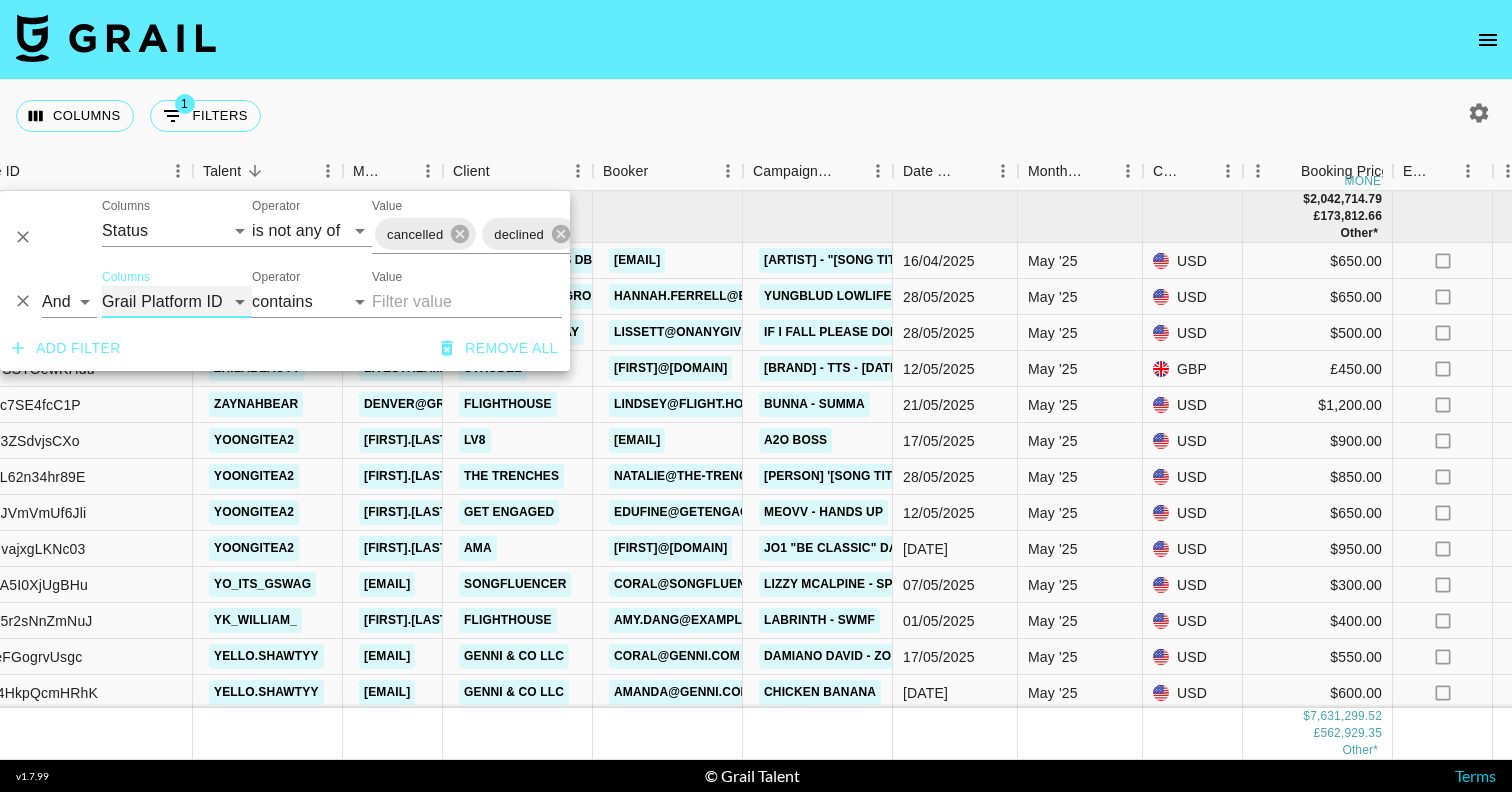 select on "price" 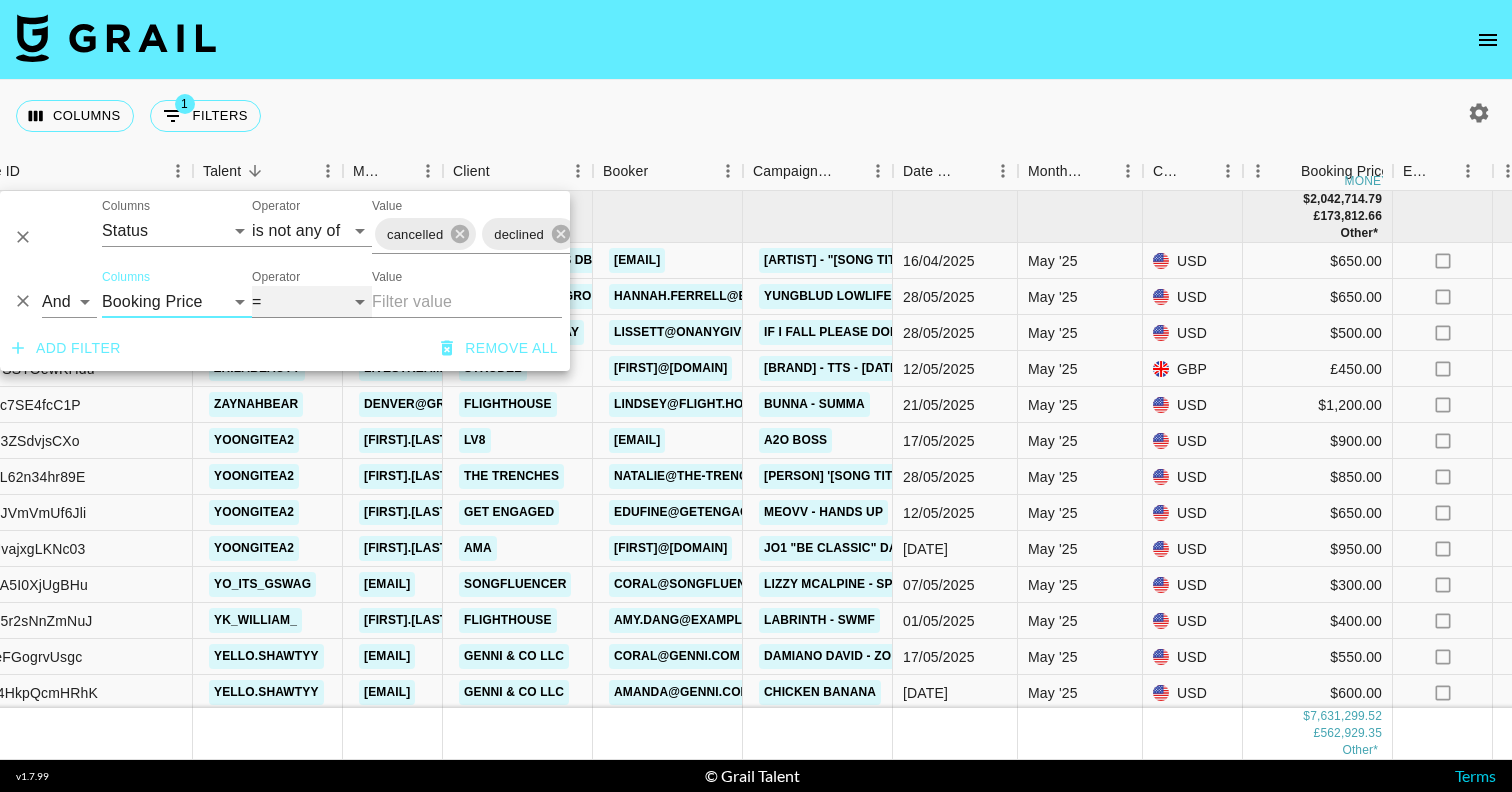 click on "= != > >= < <= is empty is not empty is any of" at bounding box center [312, 302] 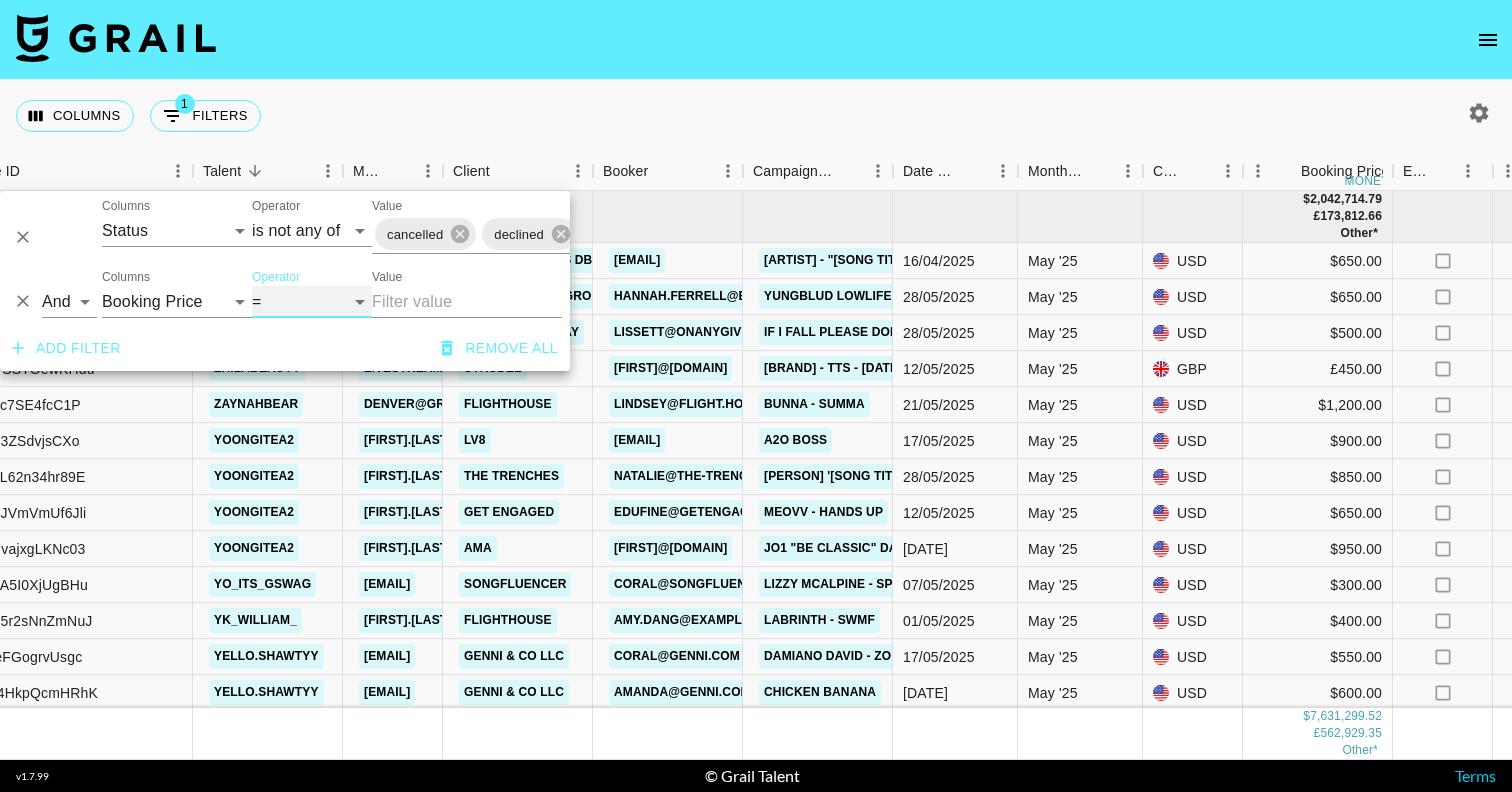 select on "<=" 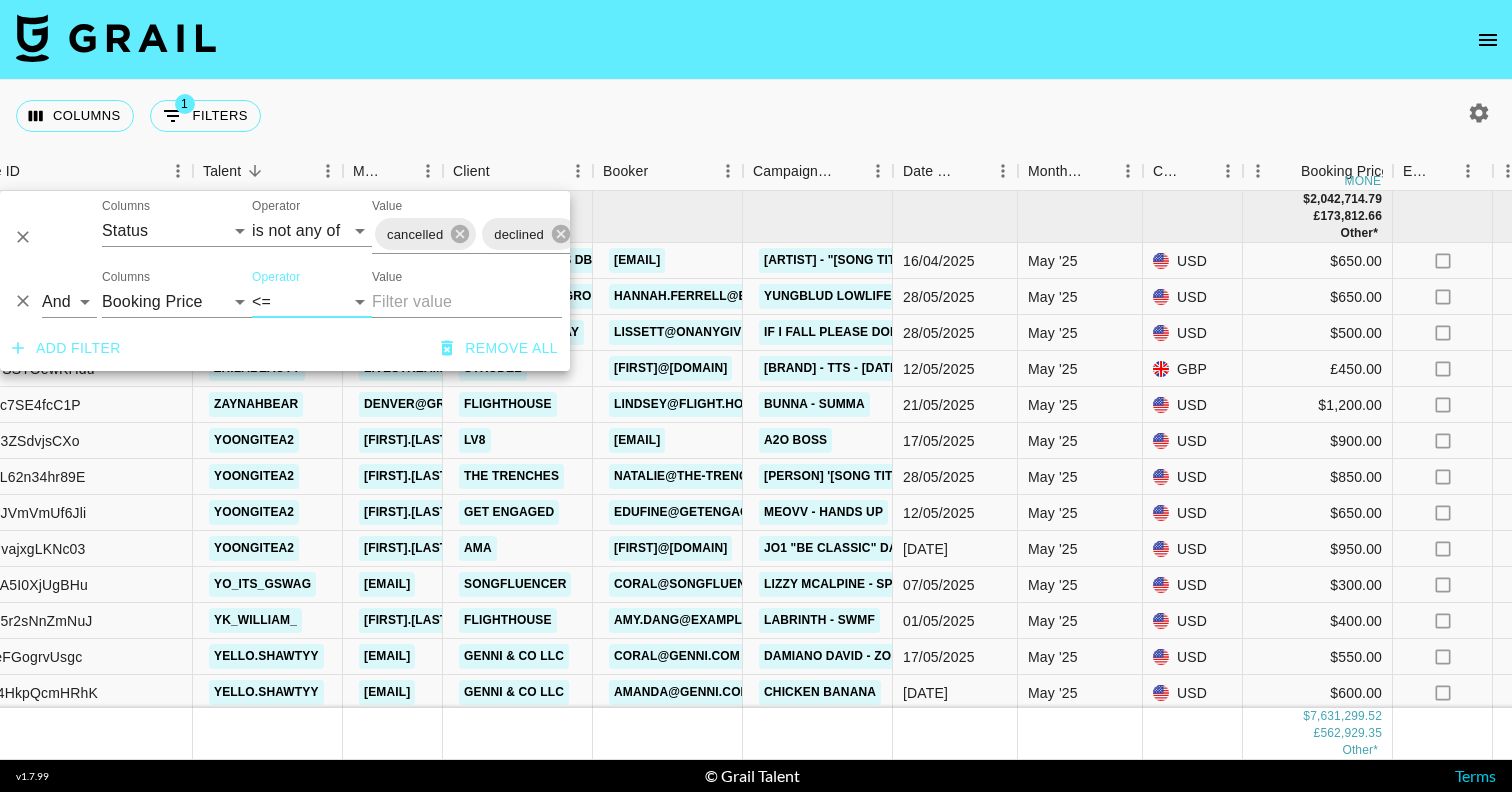 click on "Value" at bounding box center [467, 302] 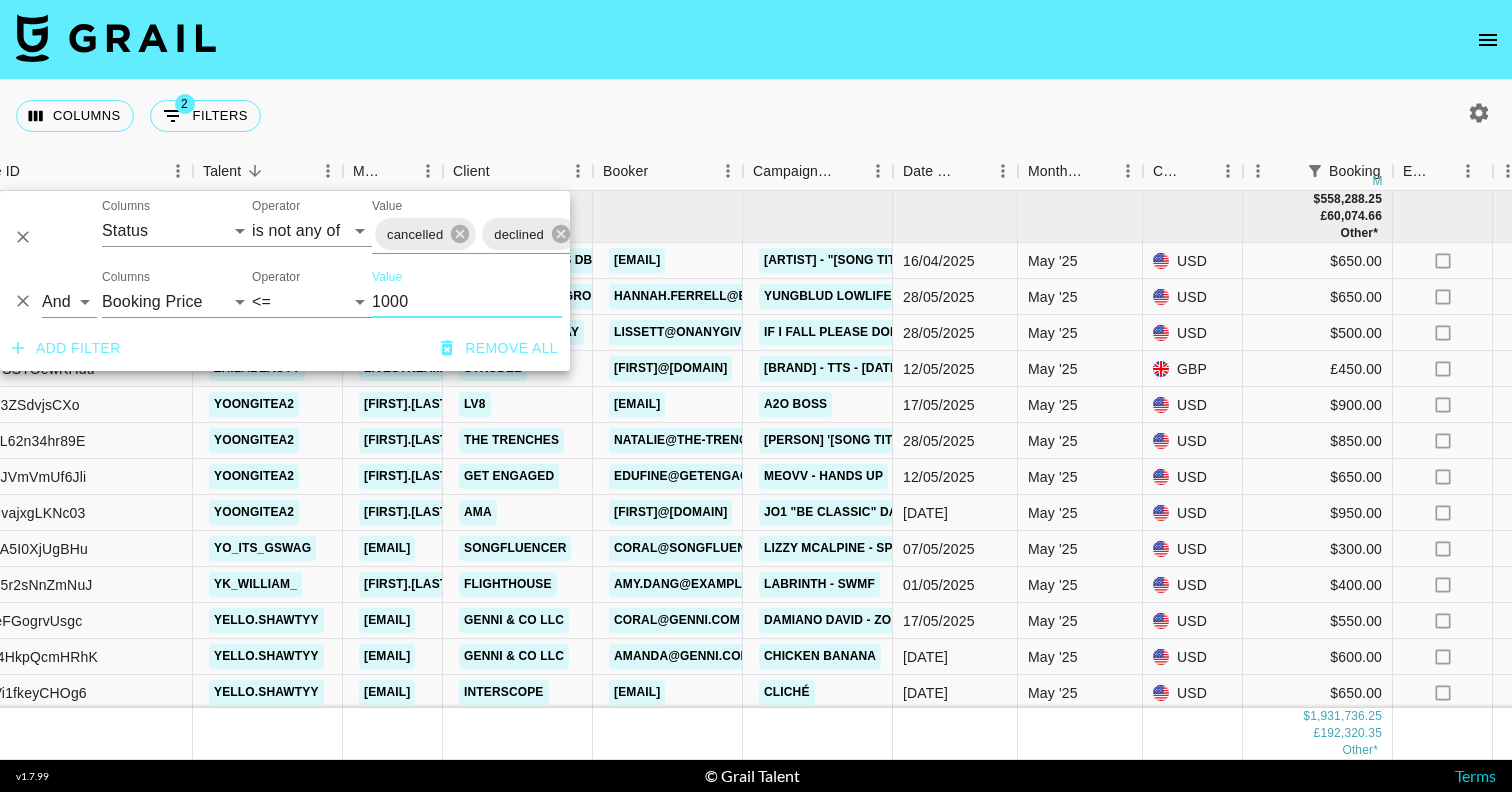 type on "1000" 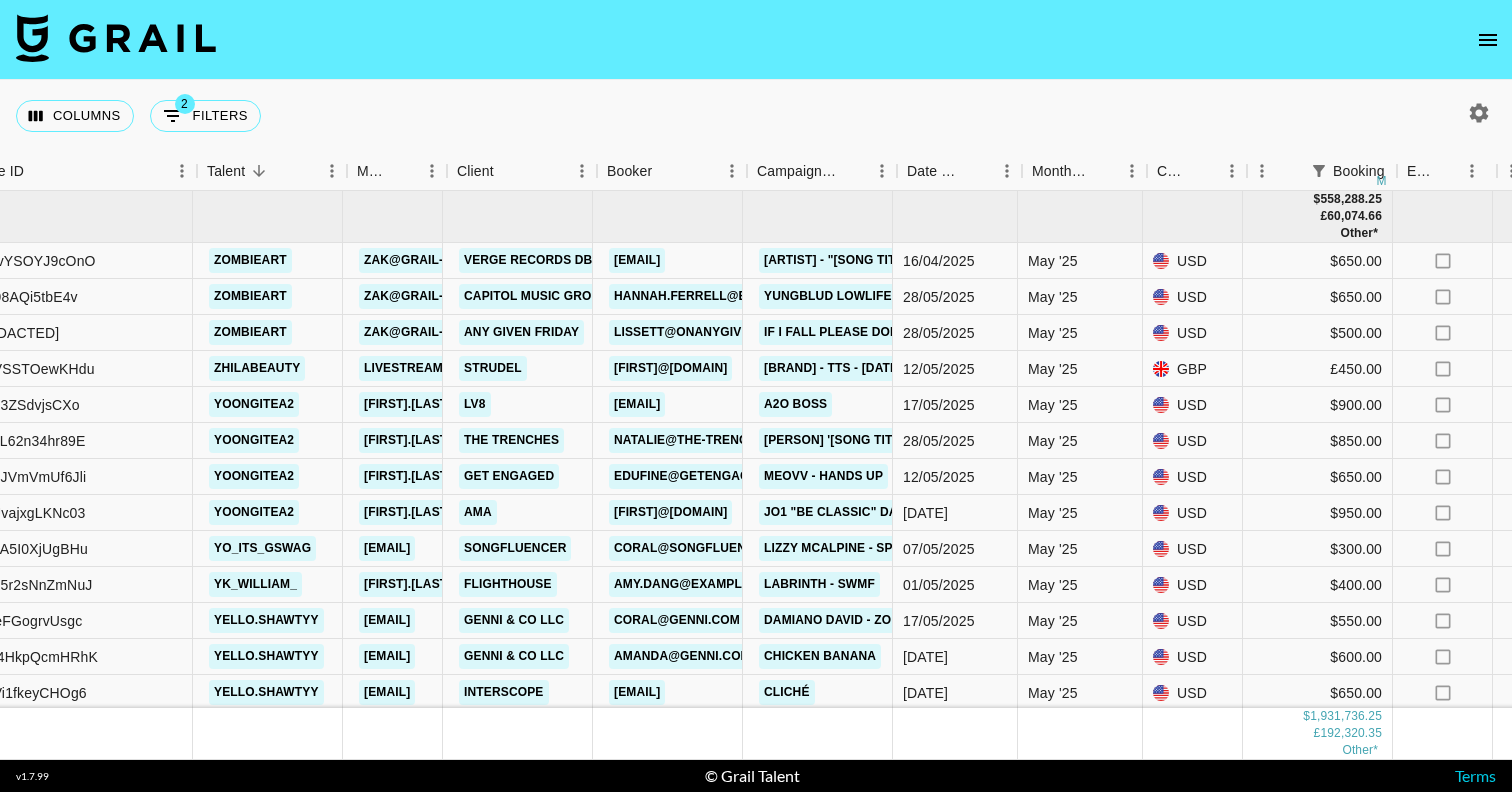 scroll, scrollTop: 0, scrollLeft: 194, axis: horizontal 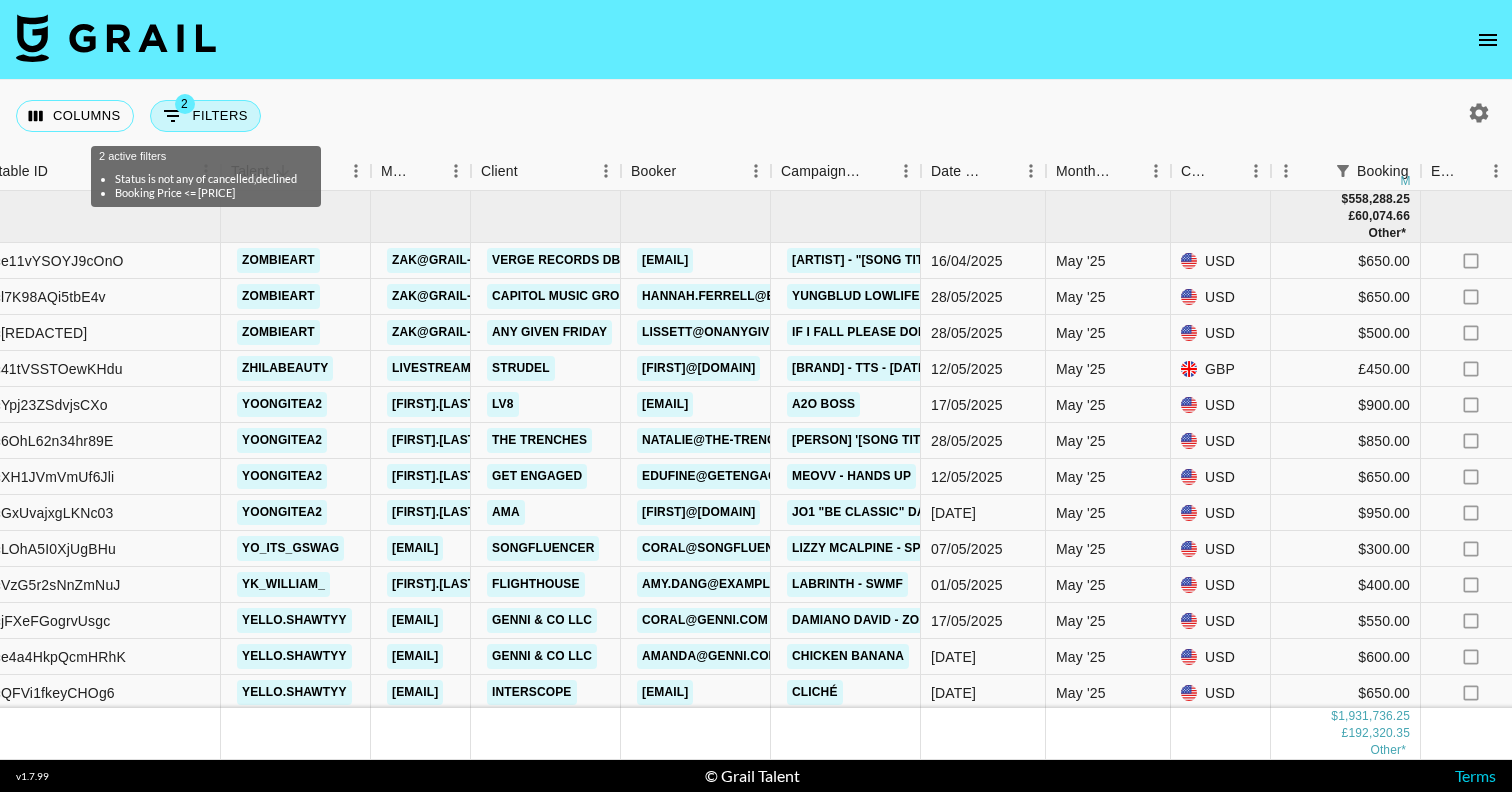 click on "2" at bounding box center [185, 104] 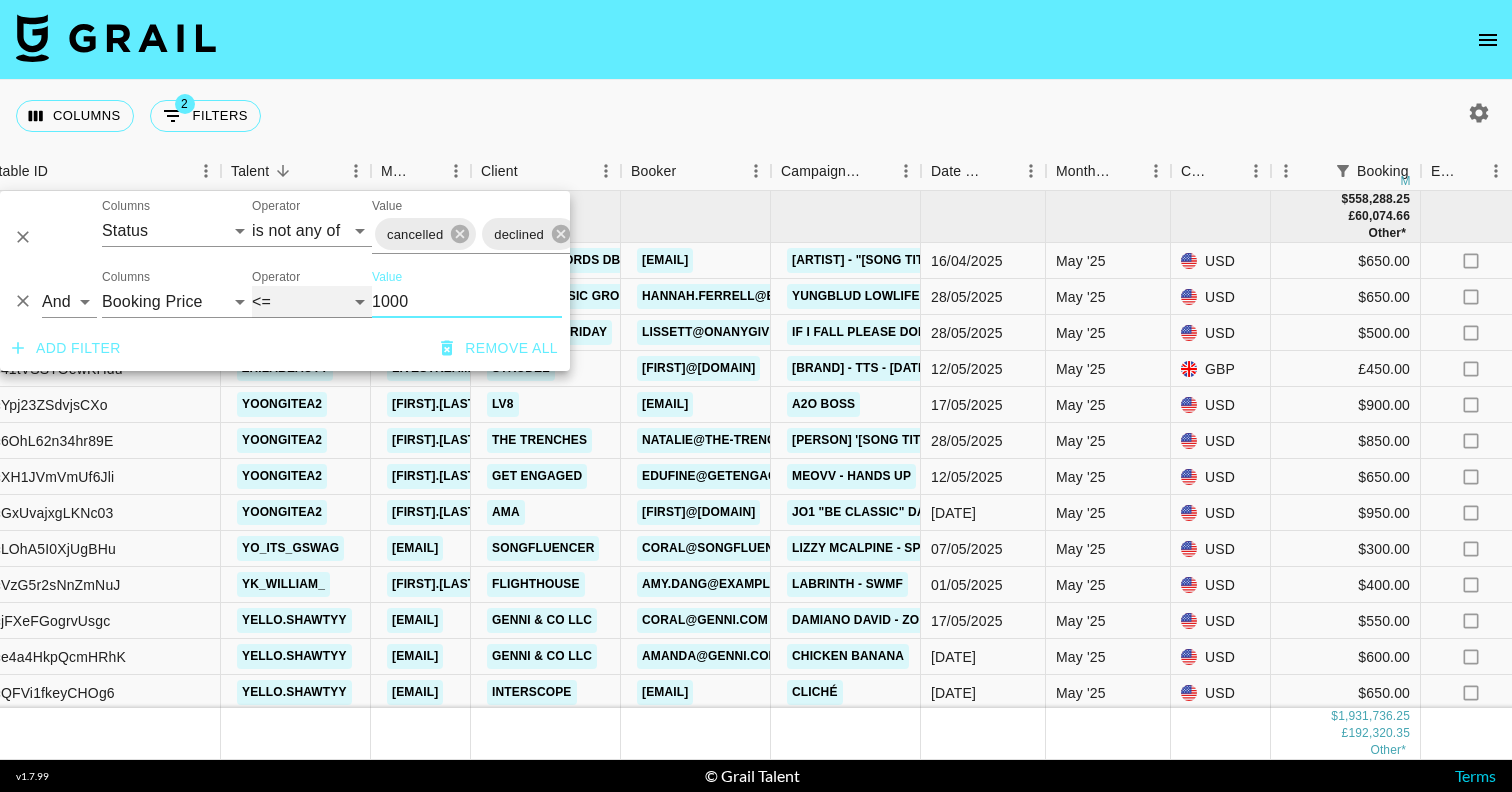 click on "= != > >= < <= is empty is not empty is any of" at bounding box center (312, 302) 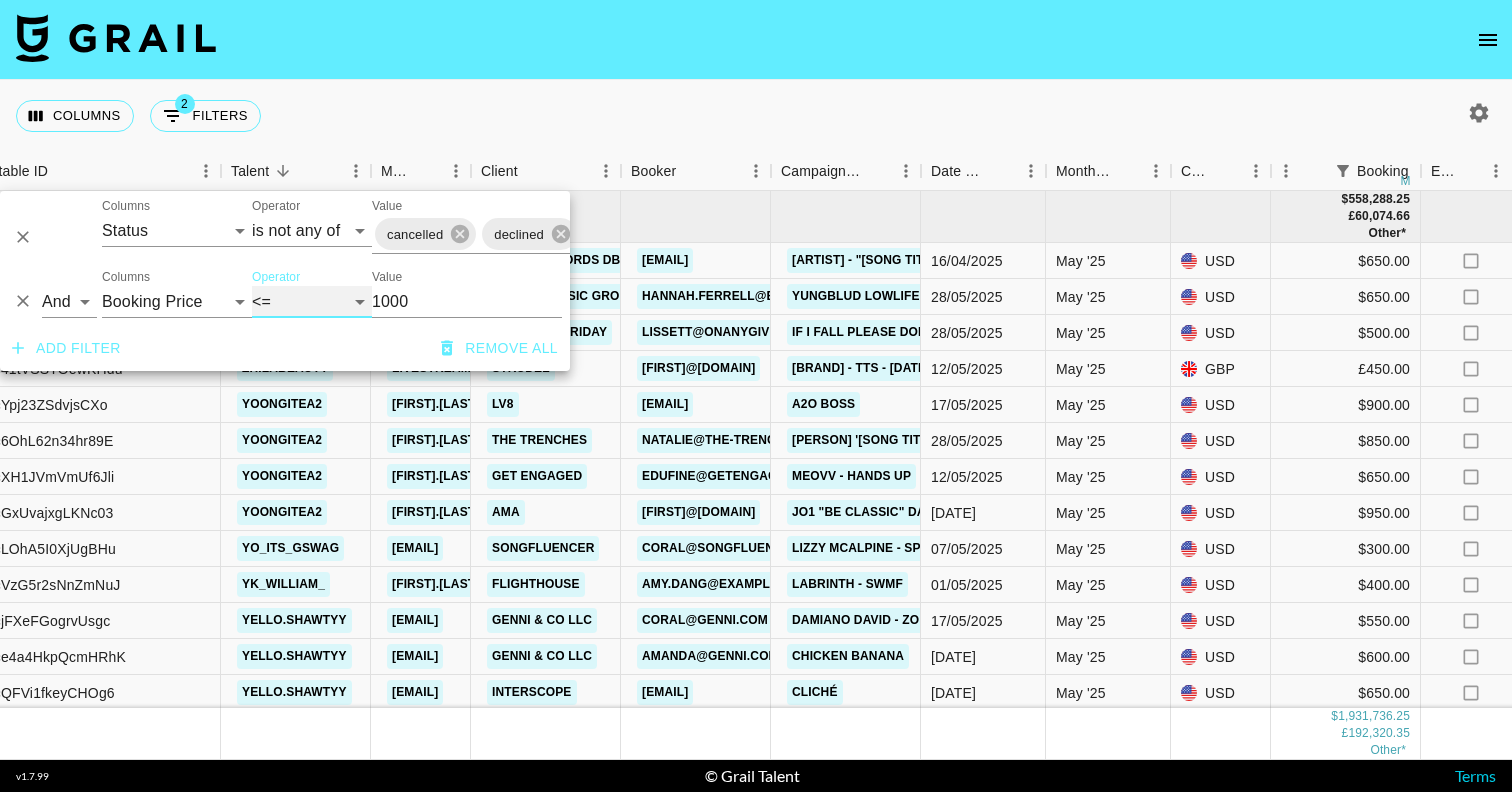 select on ">=" 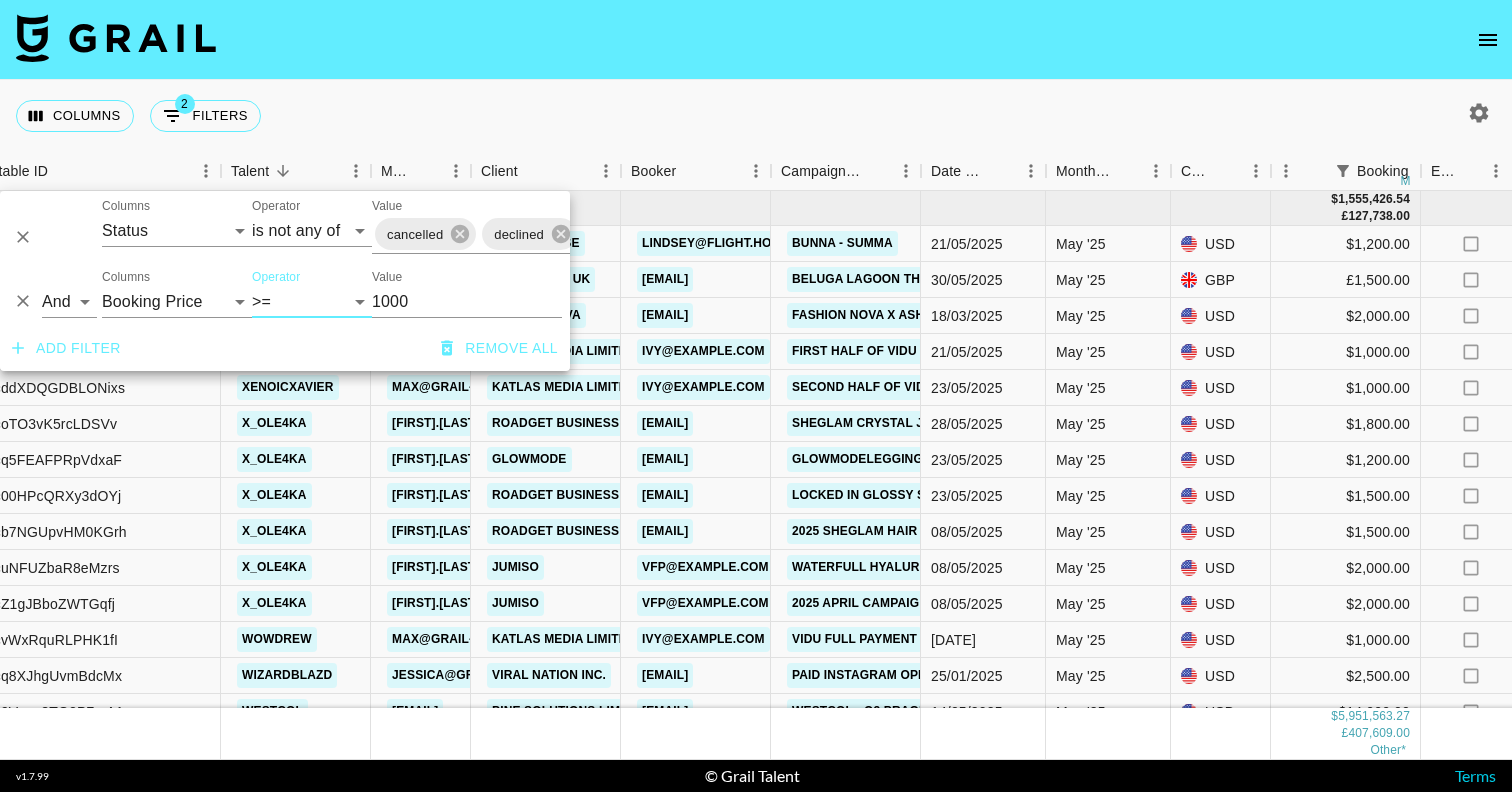 click on "Columns 2 Filters + Booking" at bounding box center (756, 116) 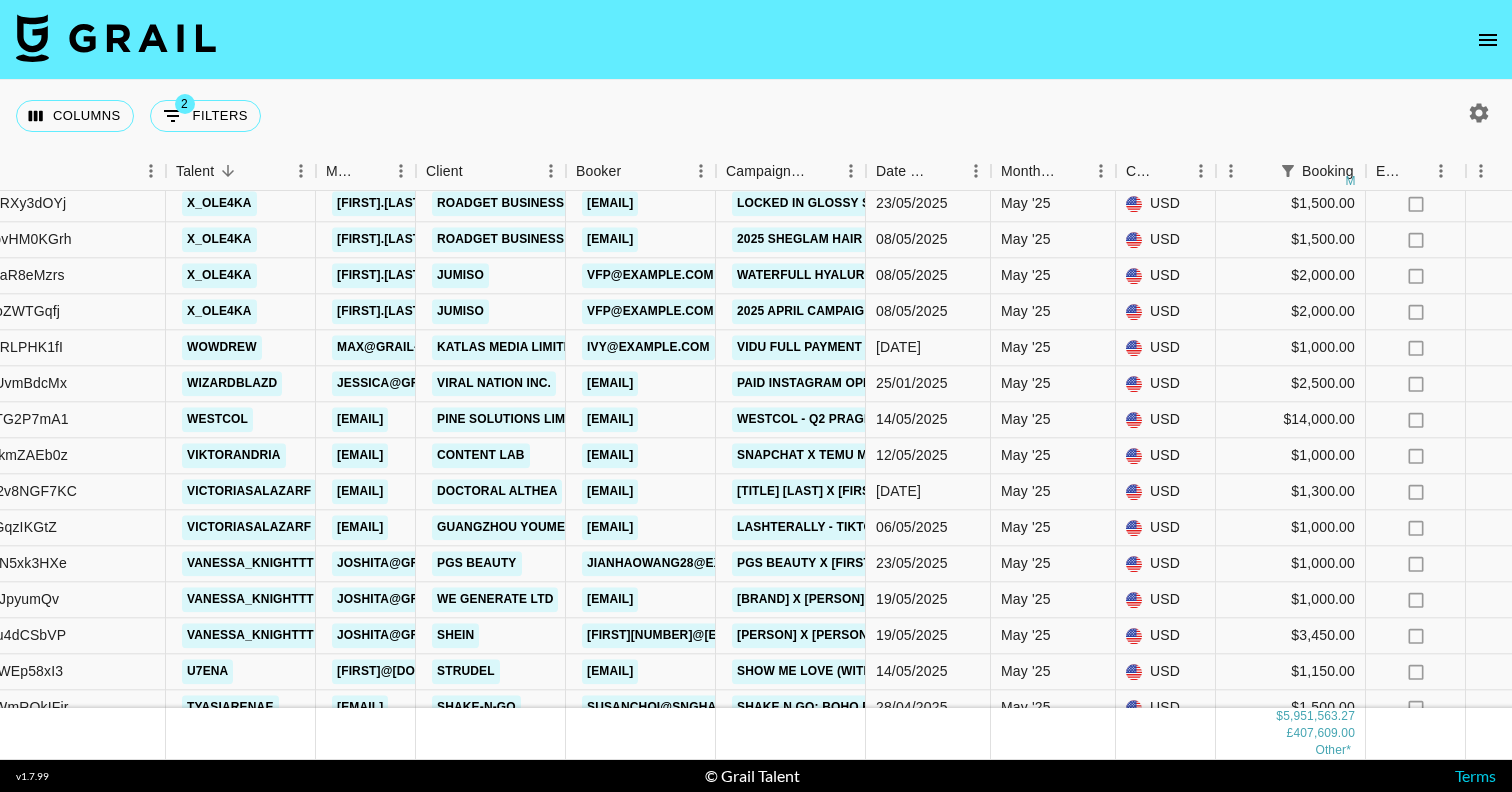 scroll, scrollTop: 295, scrollLeft: 249, axis: both 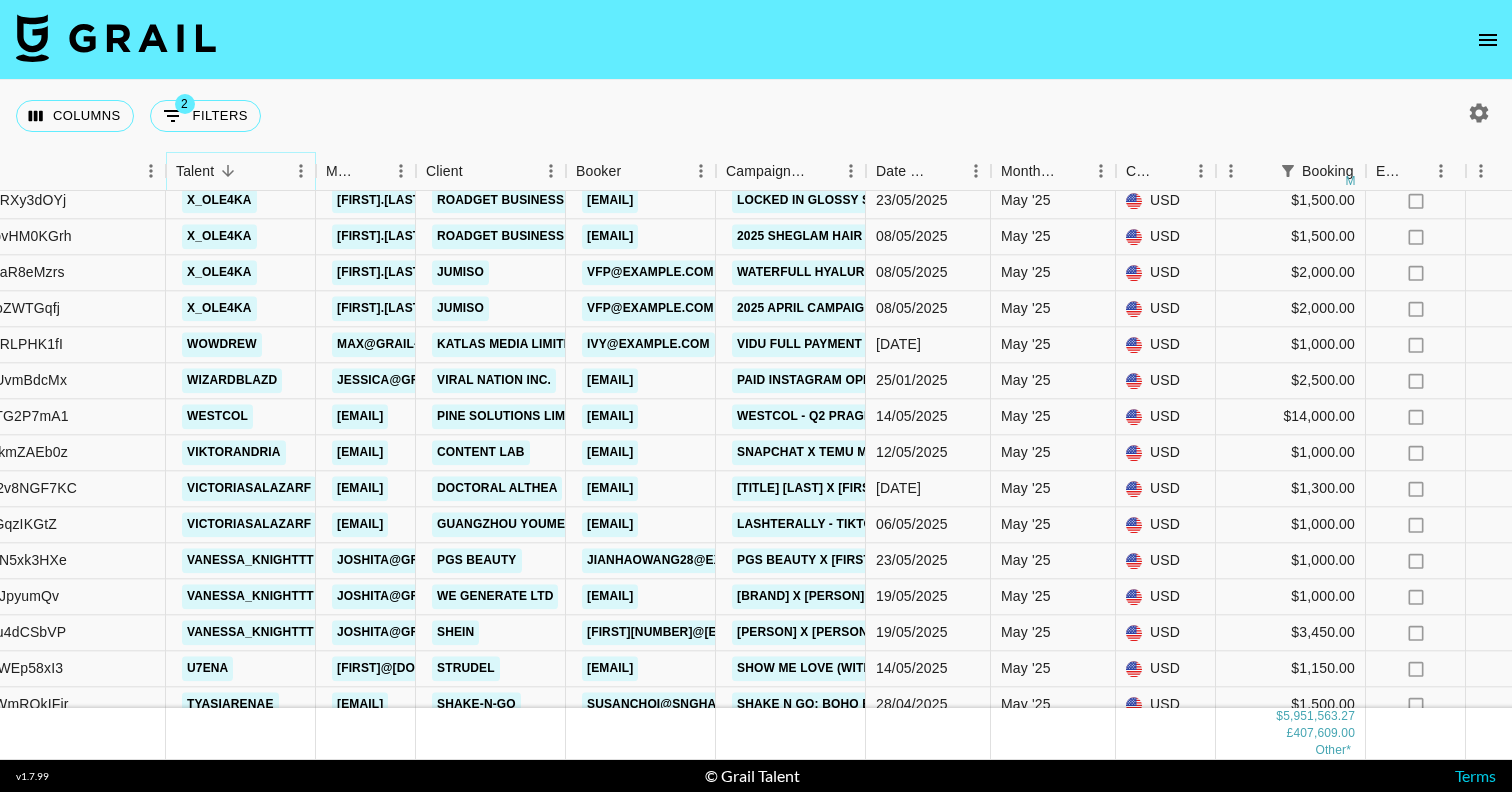 click 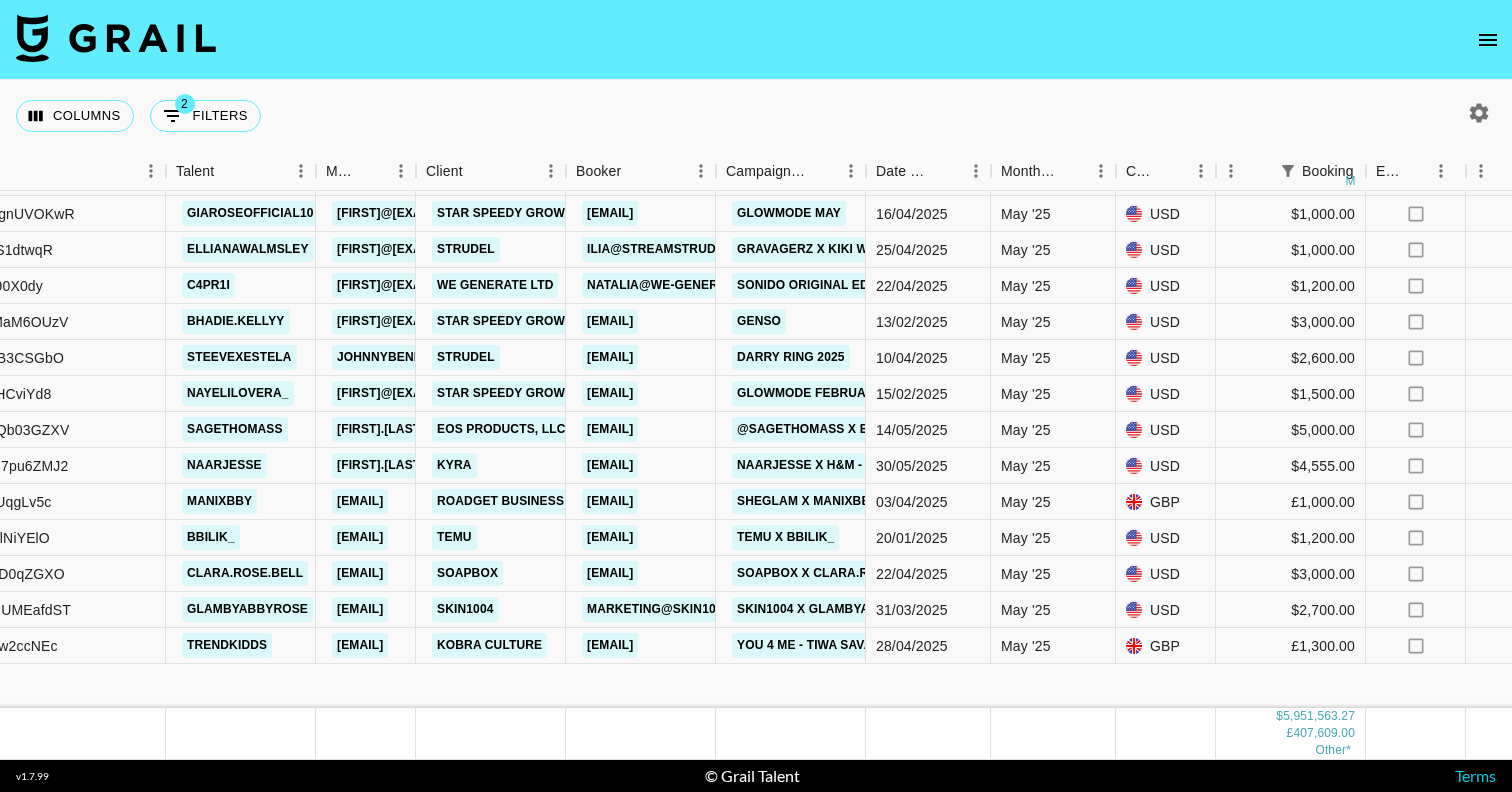 scroll, scrollTop: 0, scrollLeft: 249, axis: horizontal 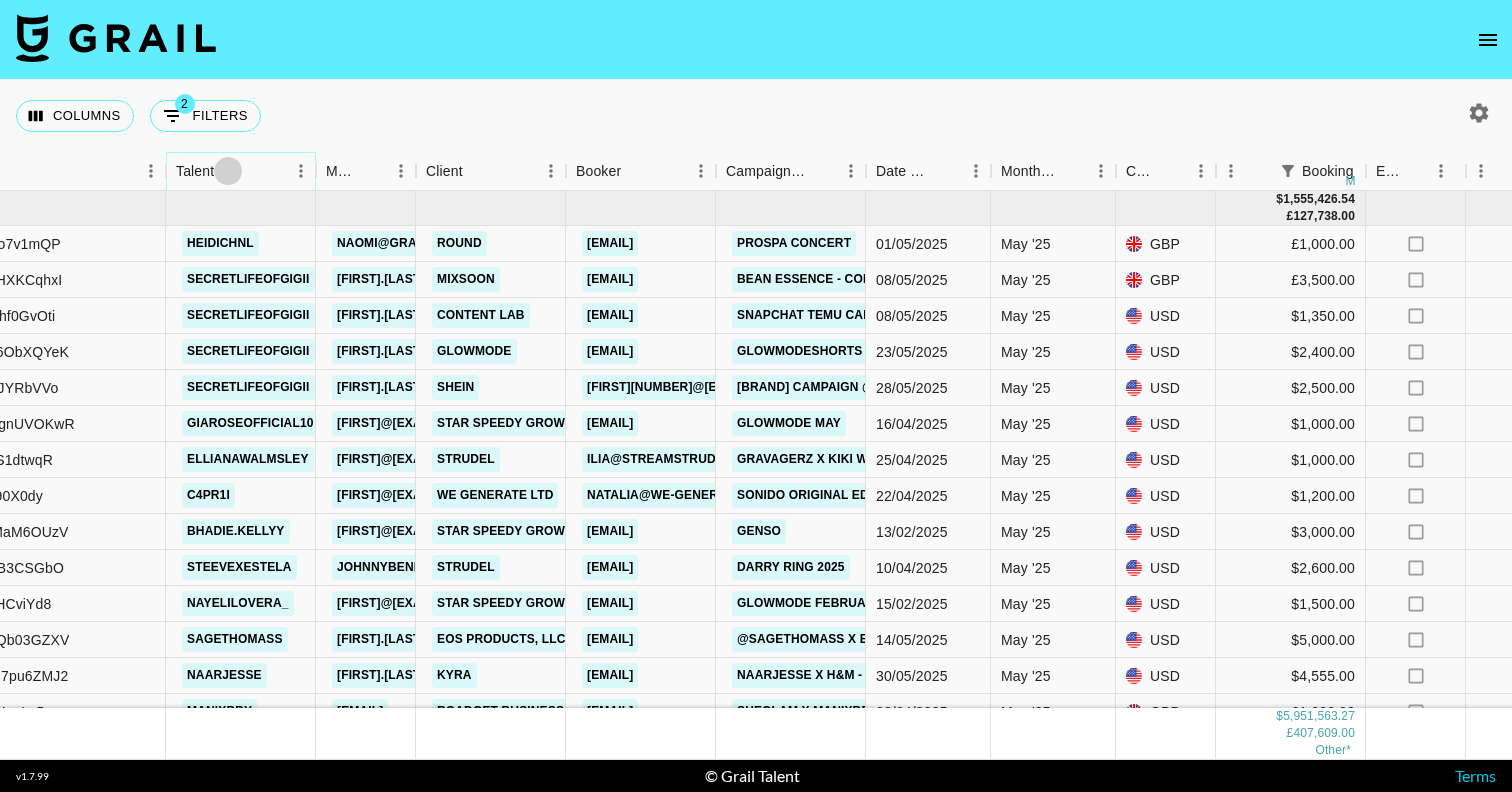click 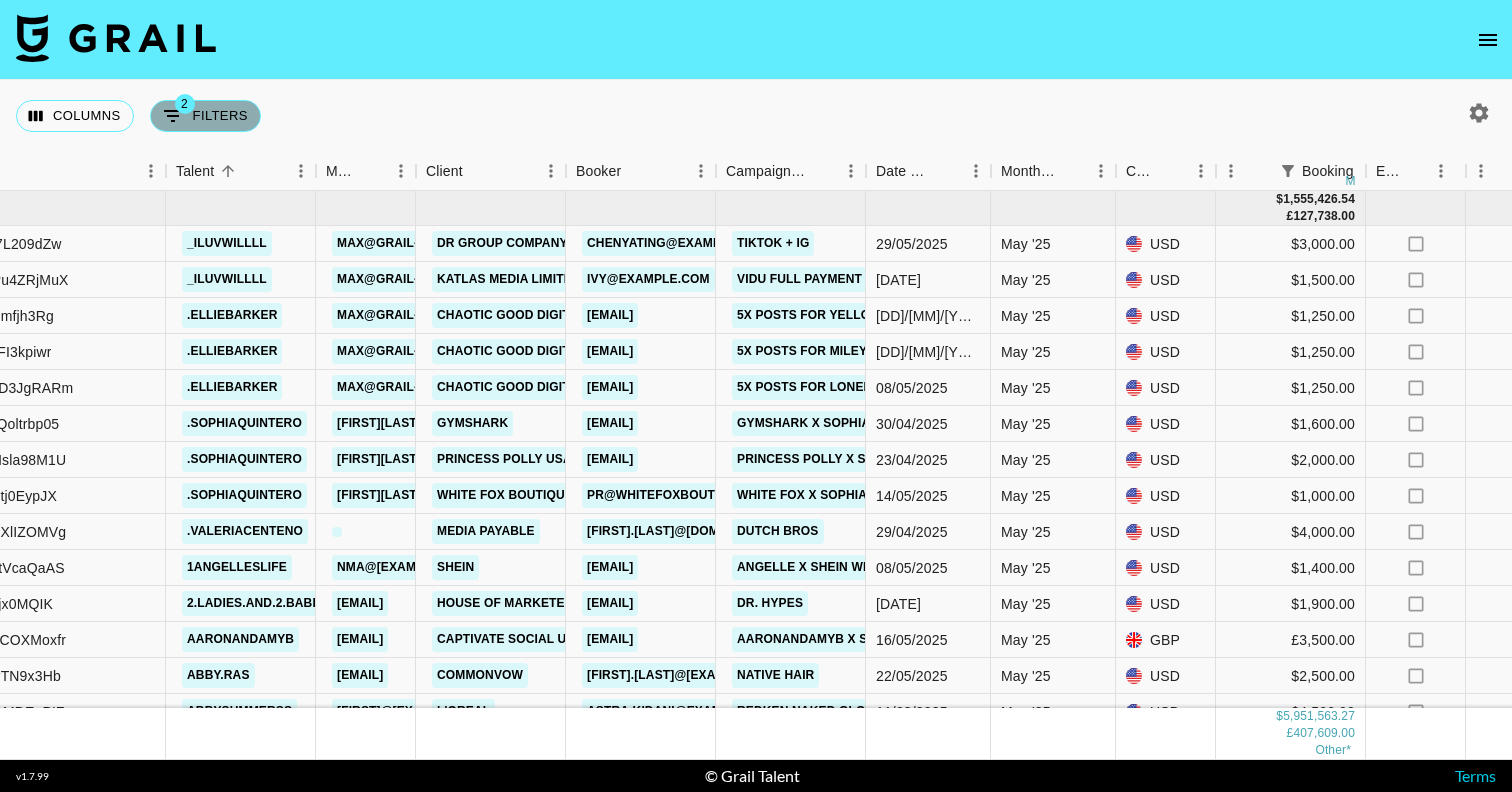 click on "2 Filters" at bounding box center [205, 116] 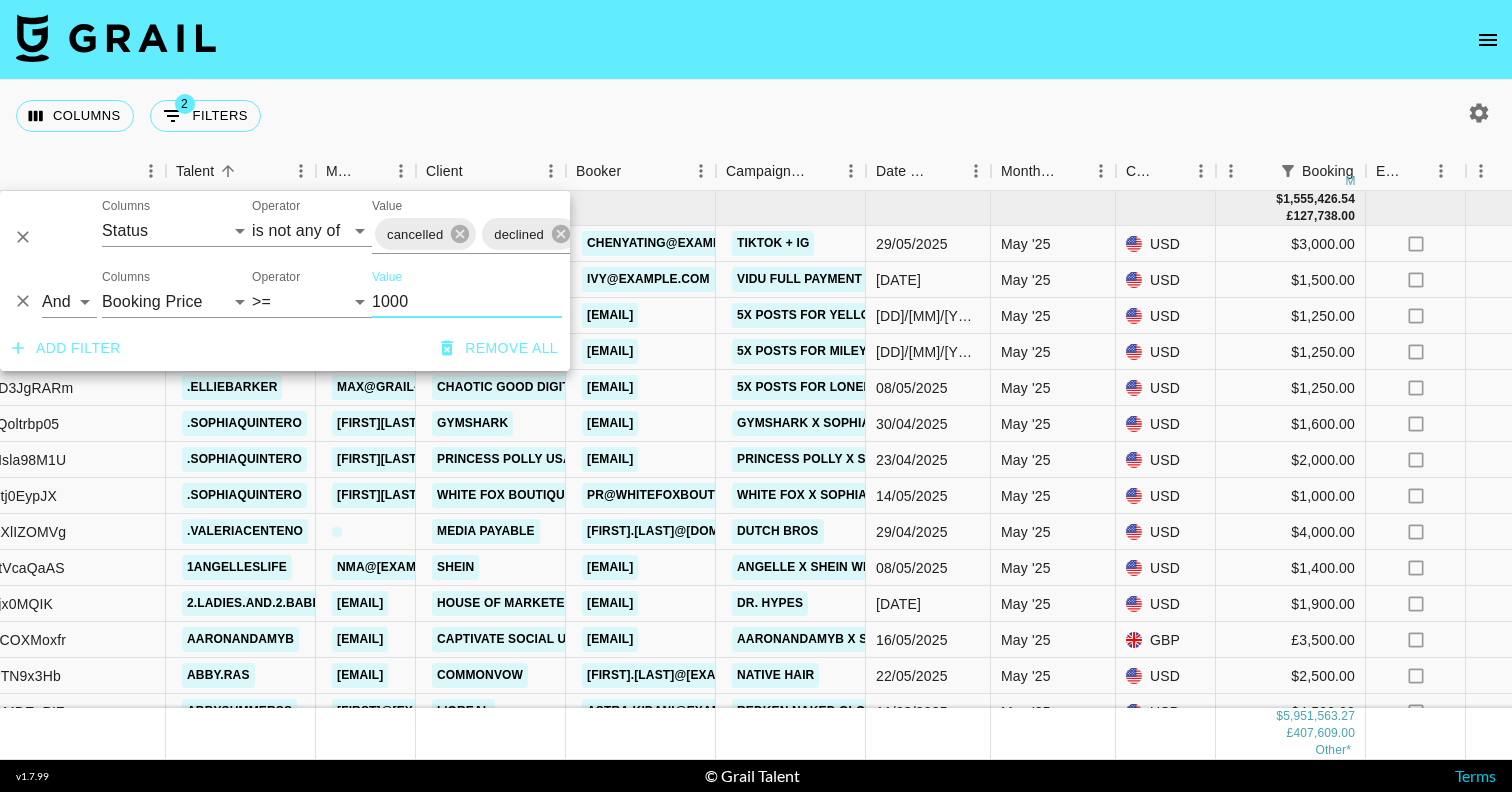 click on "Add filter" at bounding box center (66, 348) 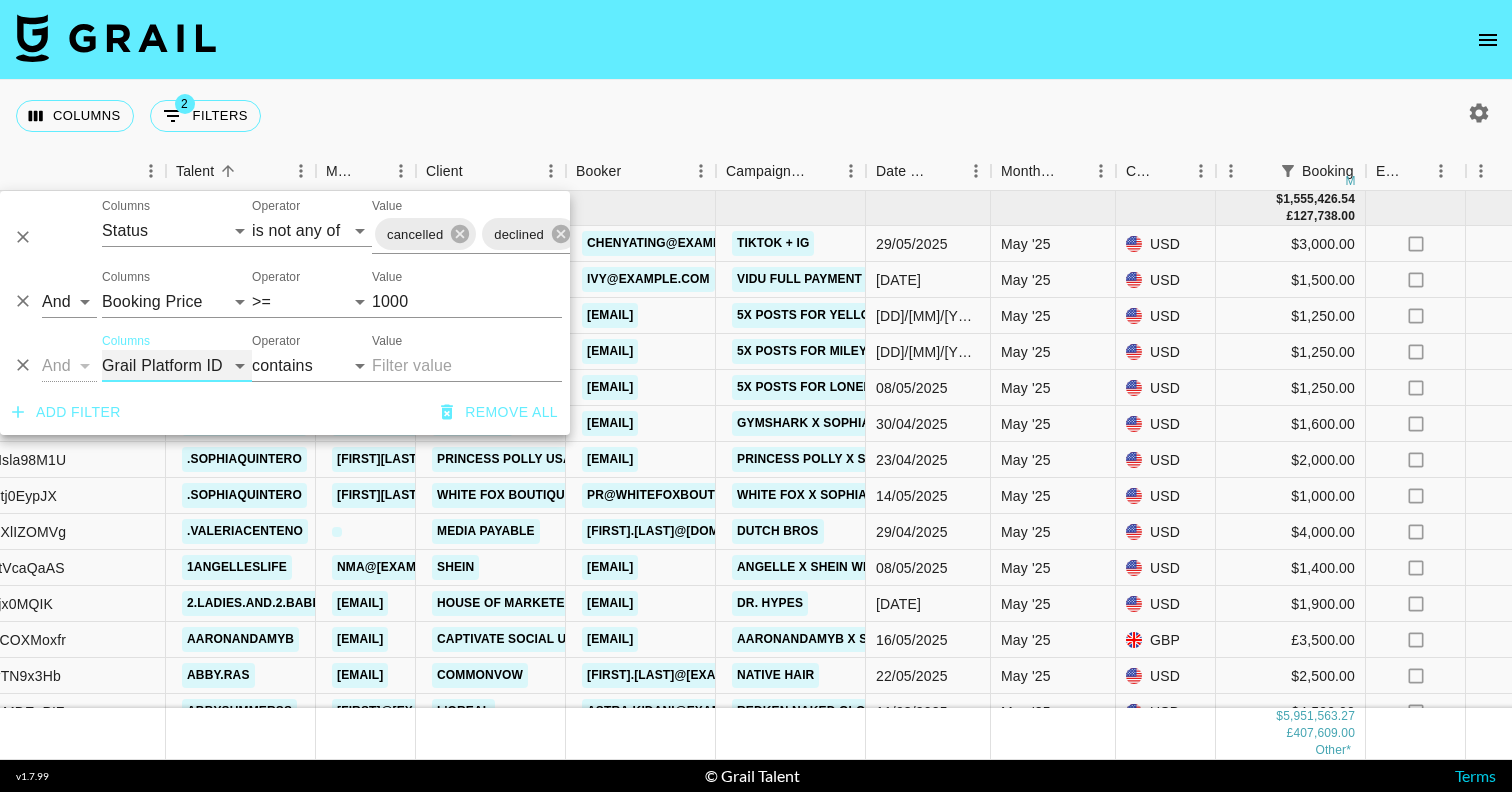click on "Grail Platform ID Airtable ID Talent Manager Client Booker Campaign (Type) Date Created Created by Grail Team Month Due Currency Booking Price Creator Commmission Override External Commission Expenses: Remove Commission? Commission Status Video Link Boost Code Special Booking Type PO Number Invoice Notes Uniport Contact Email Contract File Payment Sent Payment Sent Date Invoice Link" at bounding box center [177, 366] 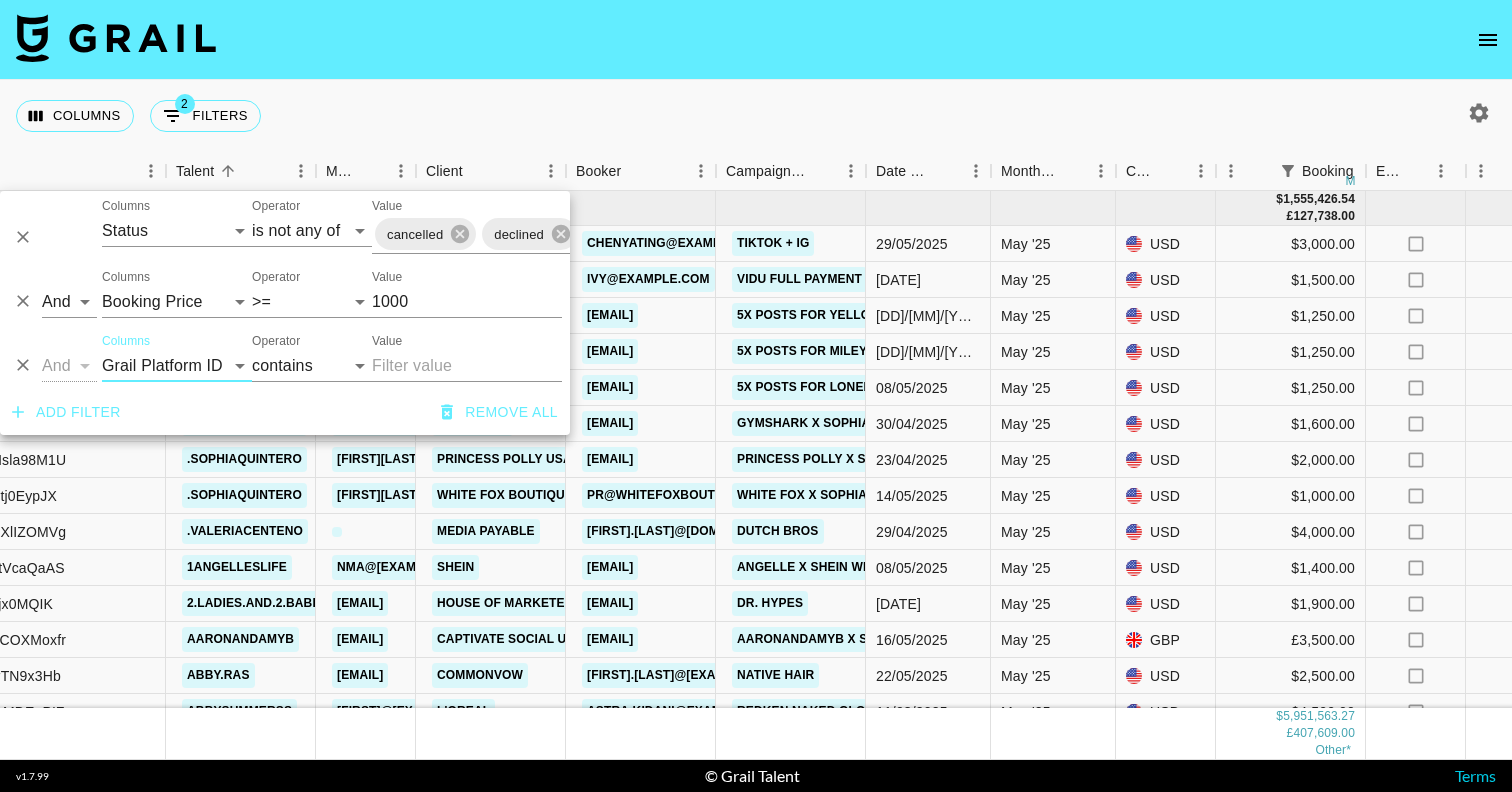 click on "Columns 2 Filters + Booking" at bounding box center [756, 116] 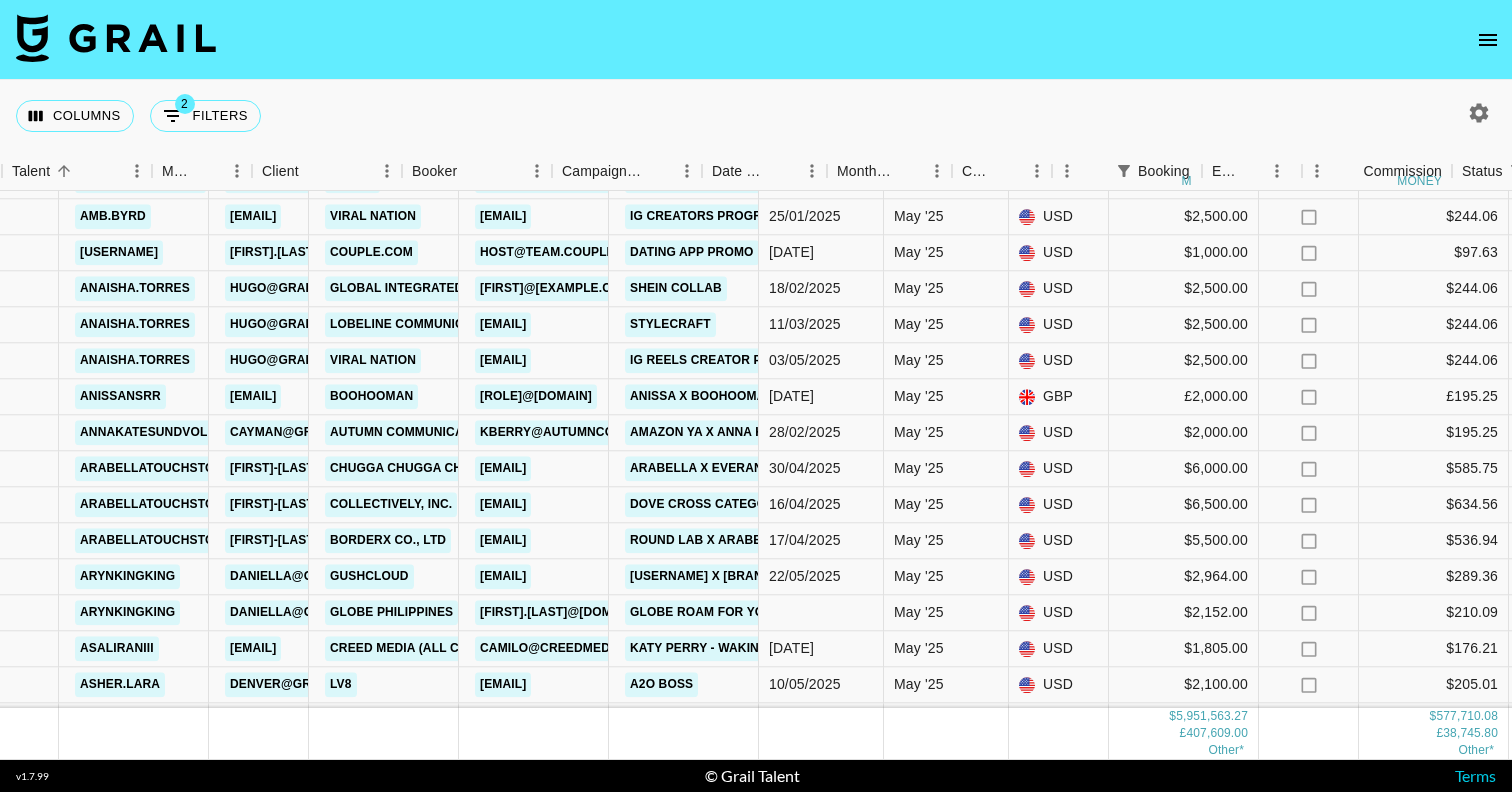 scroll, scrollTop: 1179, scrollLeft: 322, axis: both 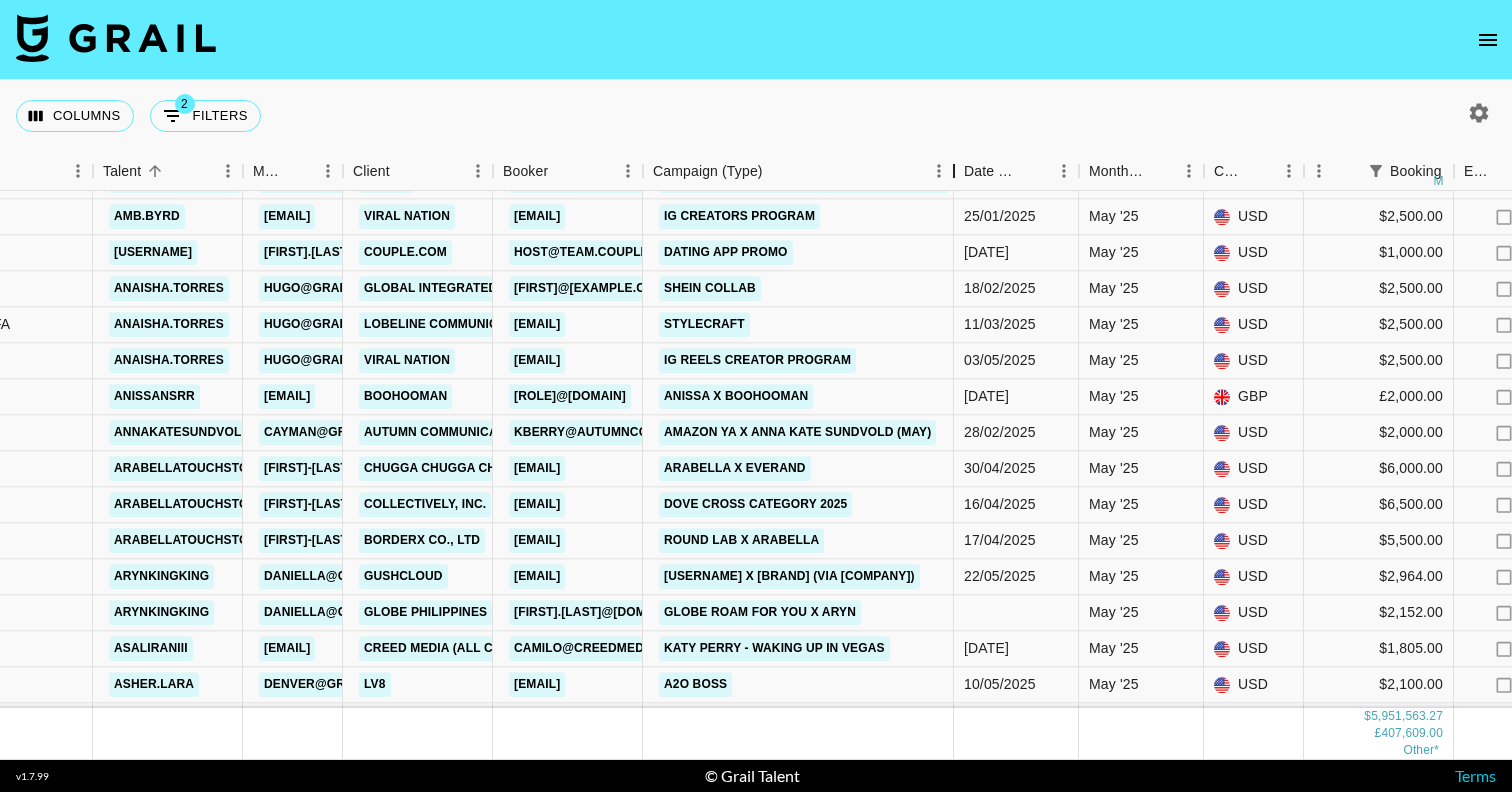 drag, startPoint x: 796, startPoint y: 174, endPoint x: 955, endPoint y: 174, distance: 159 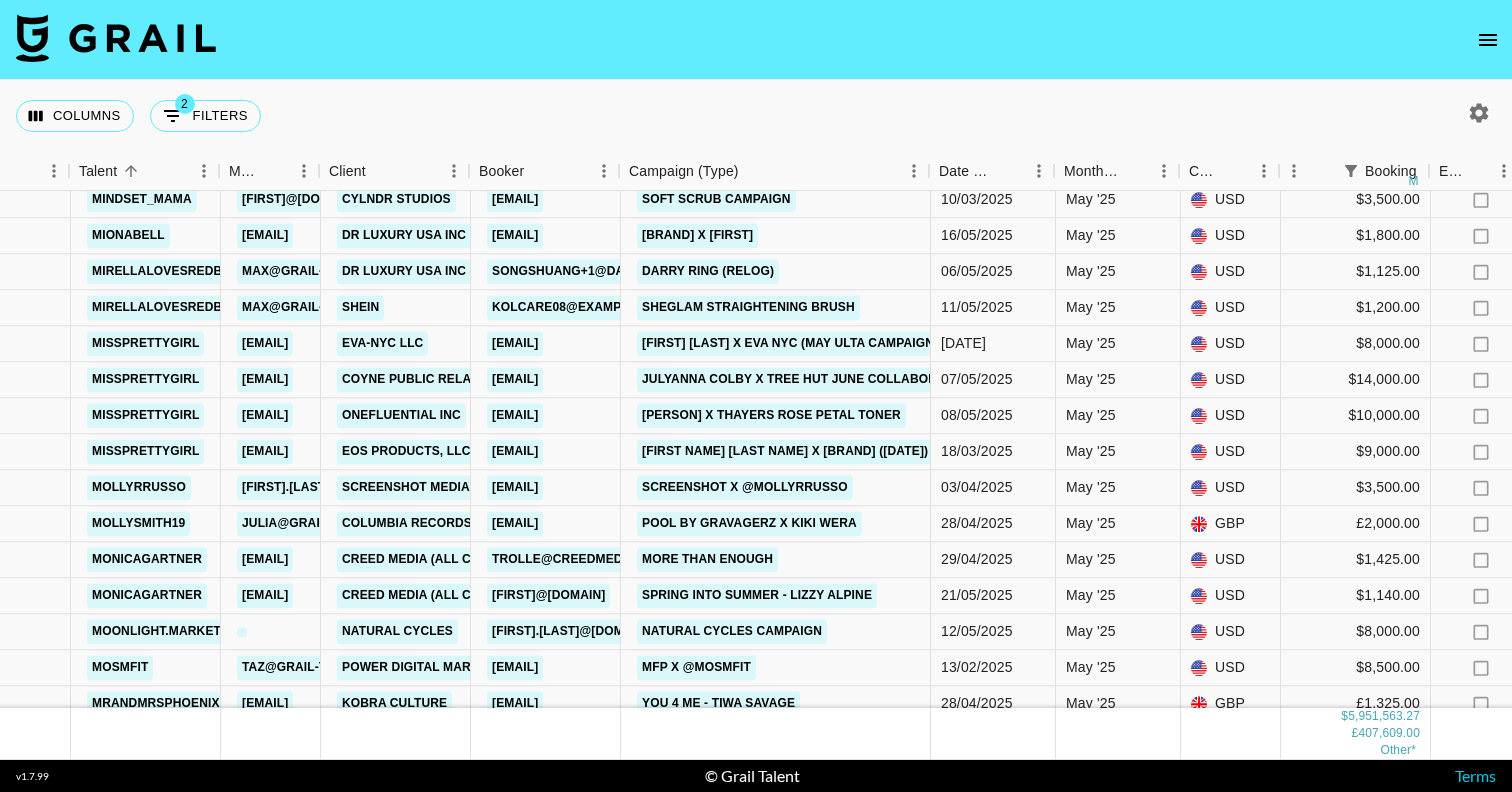 scroll, scrollTop: 12680, scrollLeft: 348, axis: both 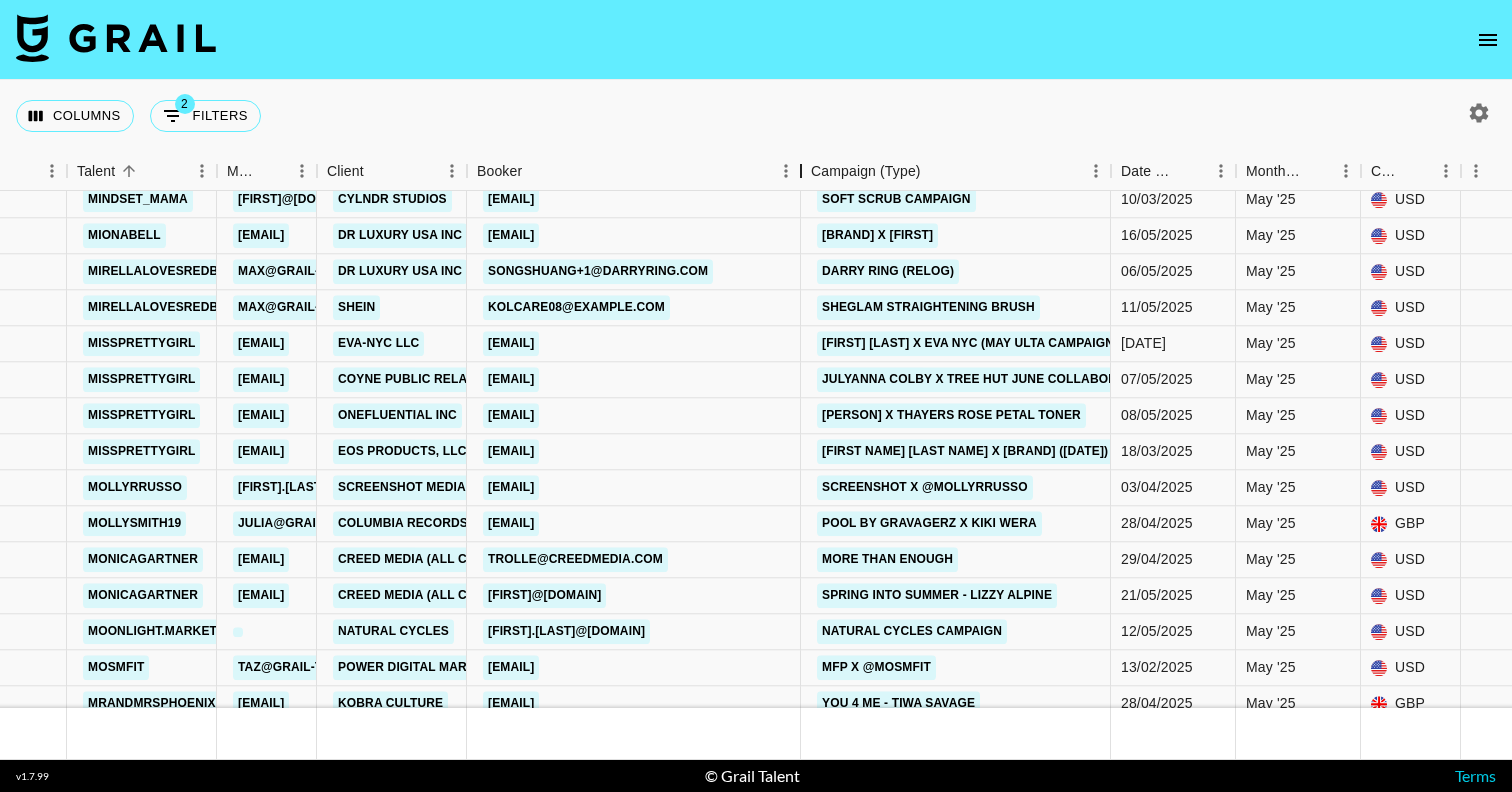 drag, startPoint x: 619, startPoint y: 166, endPoint x: 791, endPoint y: 159, distance: 172.14238 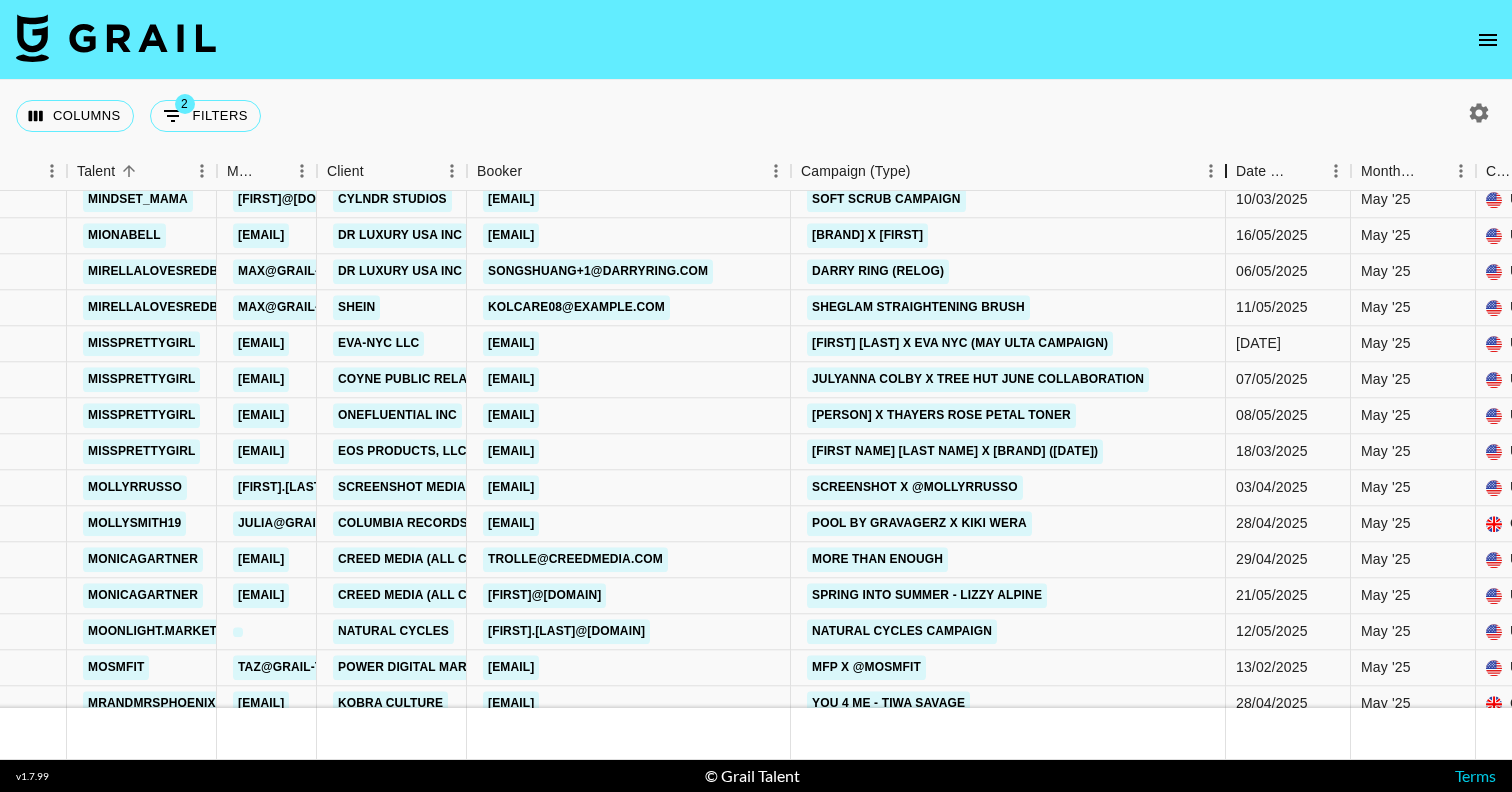 drag, startPoint x: 1105, startPoint y: 165, endPoint x: 1230, endPoint y: 165, distance: 125 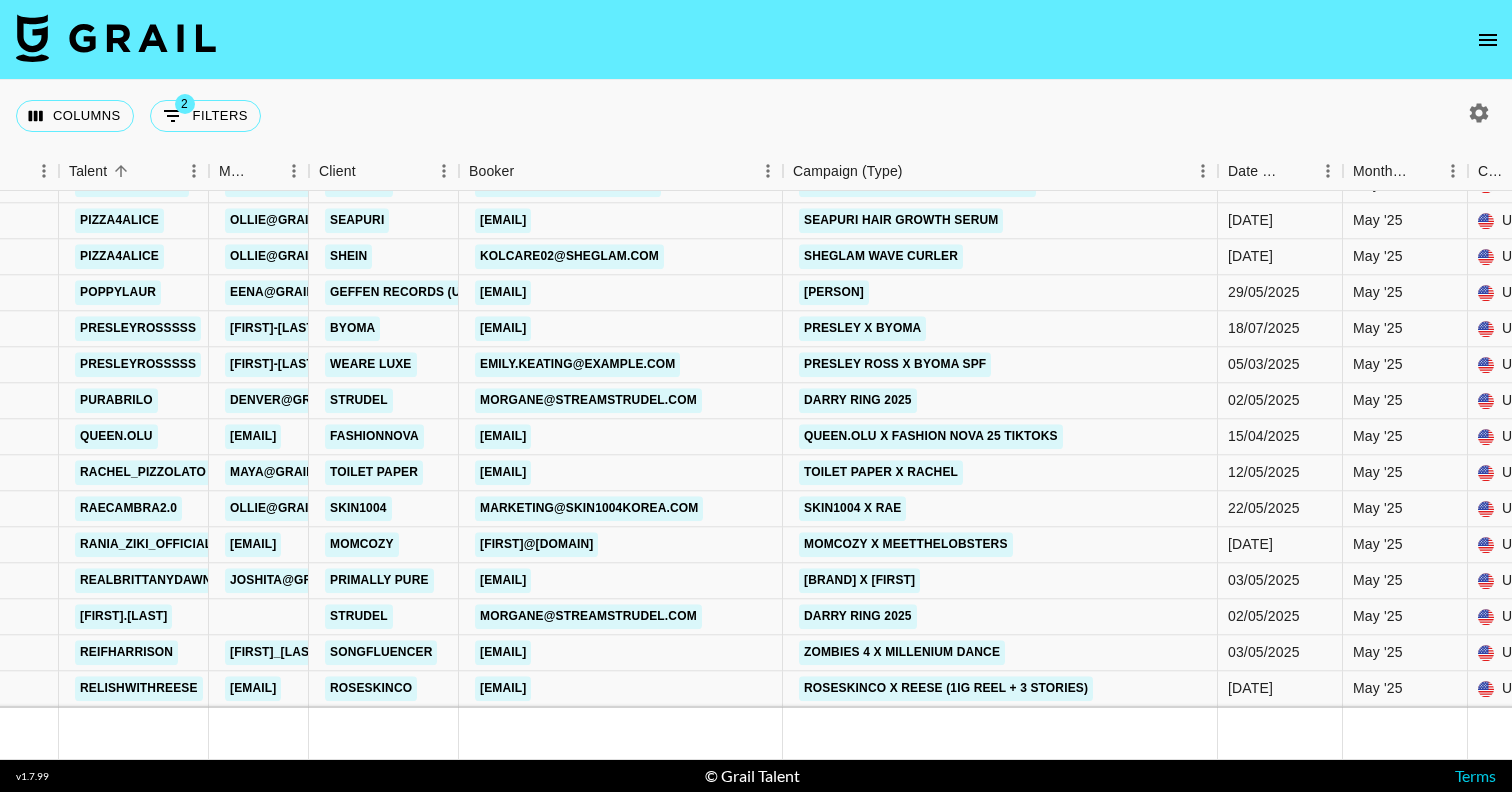 scroll, scrollTop: 15554, scrollLeft: 356, axis: both 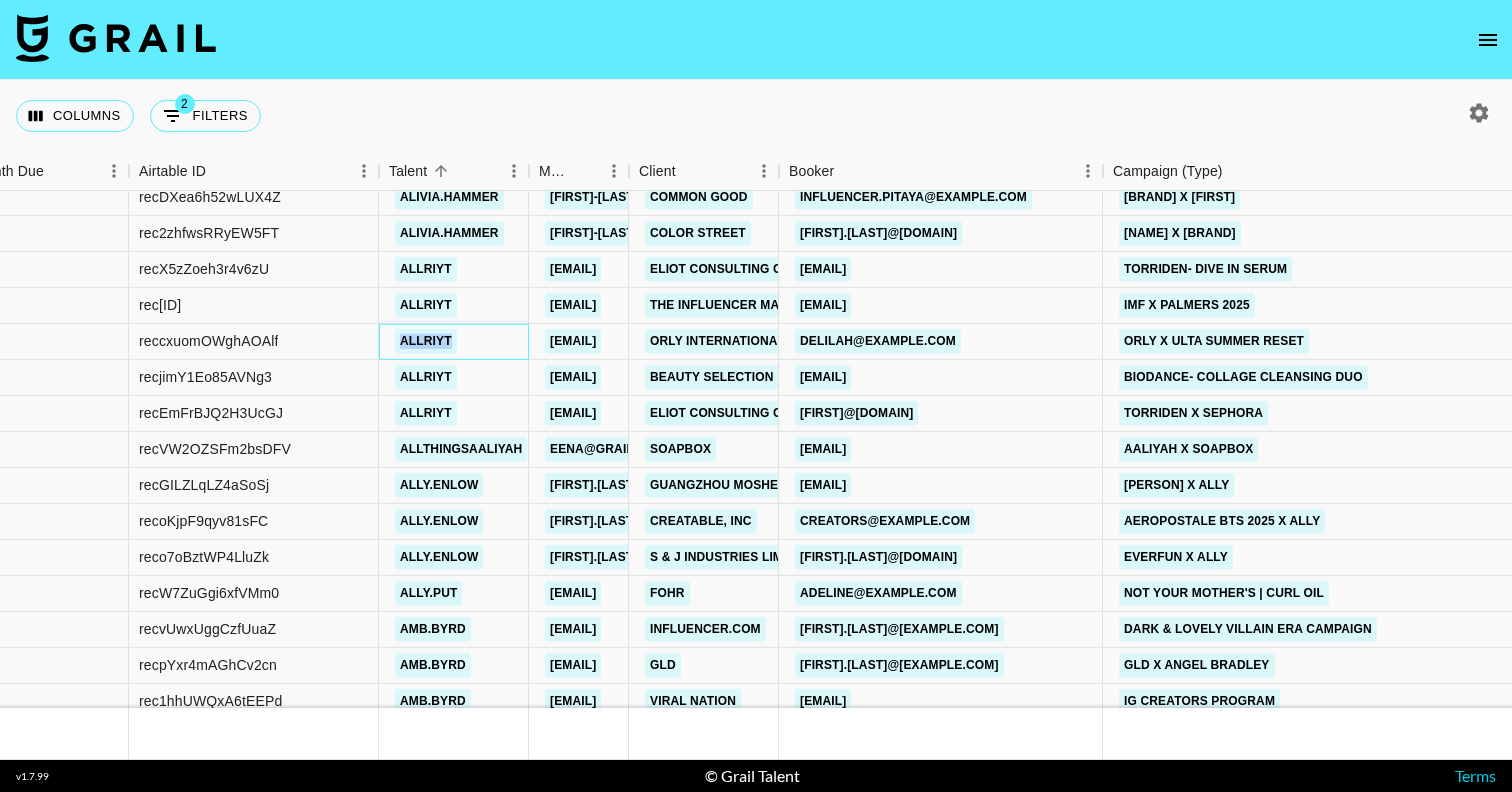drag, startPoint x: 446, startPoint y: 344, endPoint x: 401, endPoint y: 345, distance: 45.01111 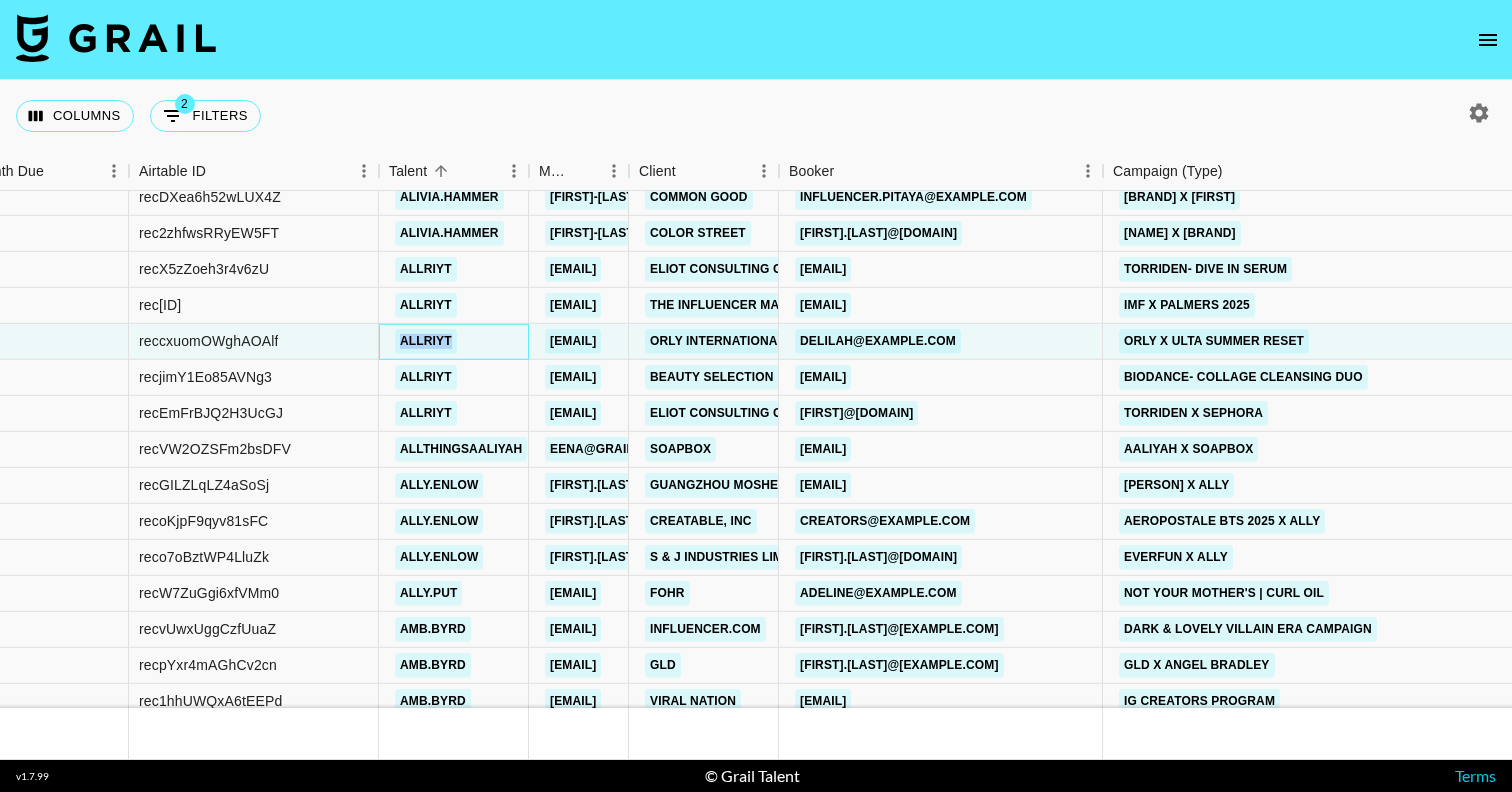 copy on "allriyt" 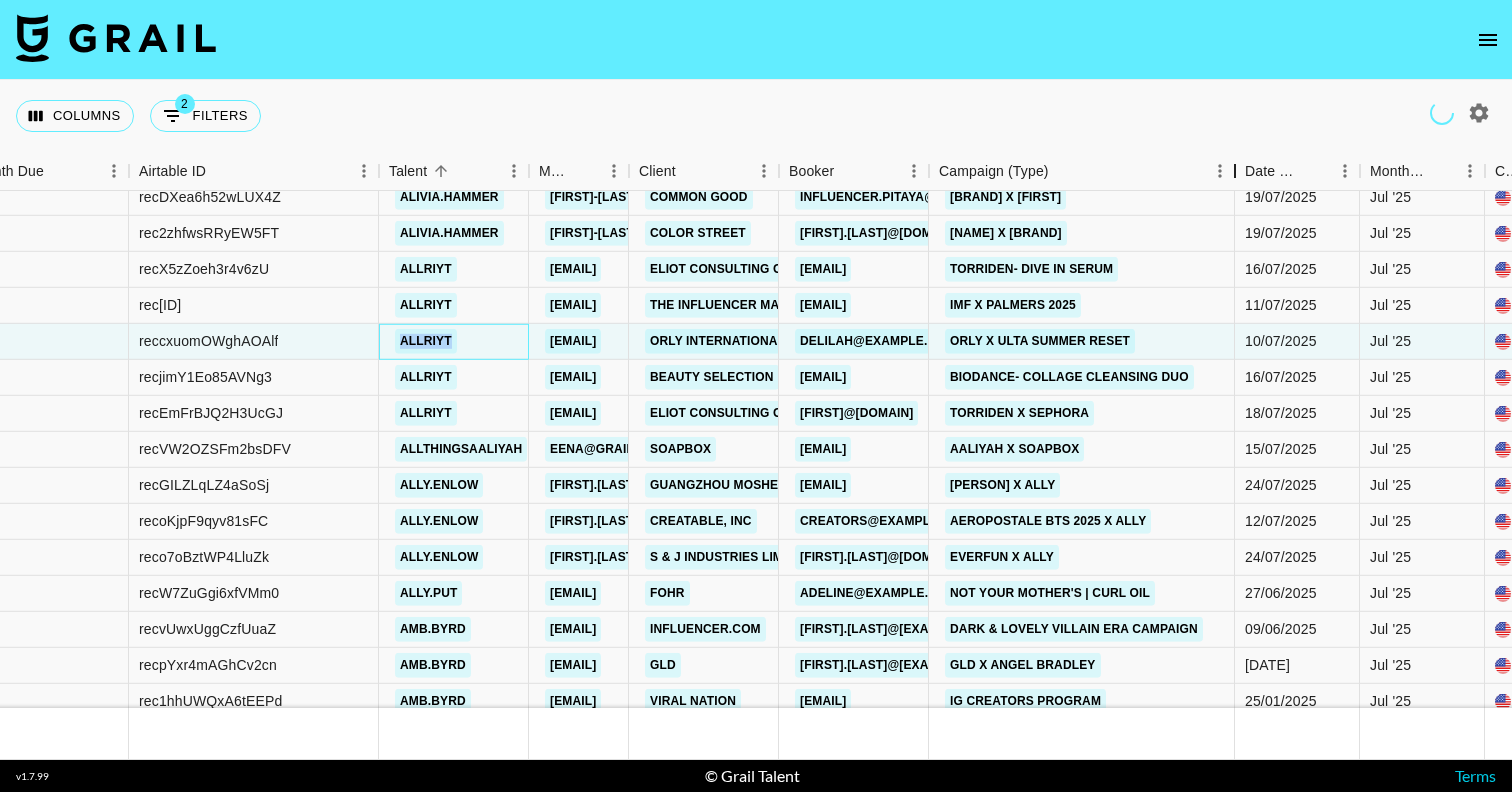 drag, startPoint x: 1086, startPoint y: 165, endPoint x: 1240, endPoint y: 158, distance: 154.15901 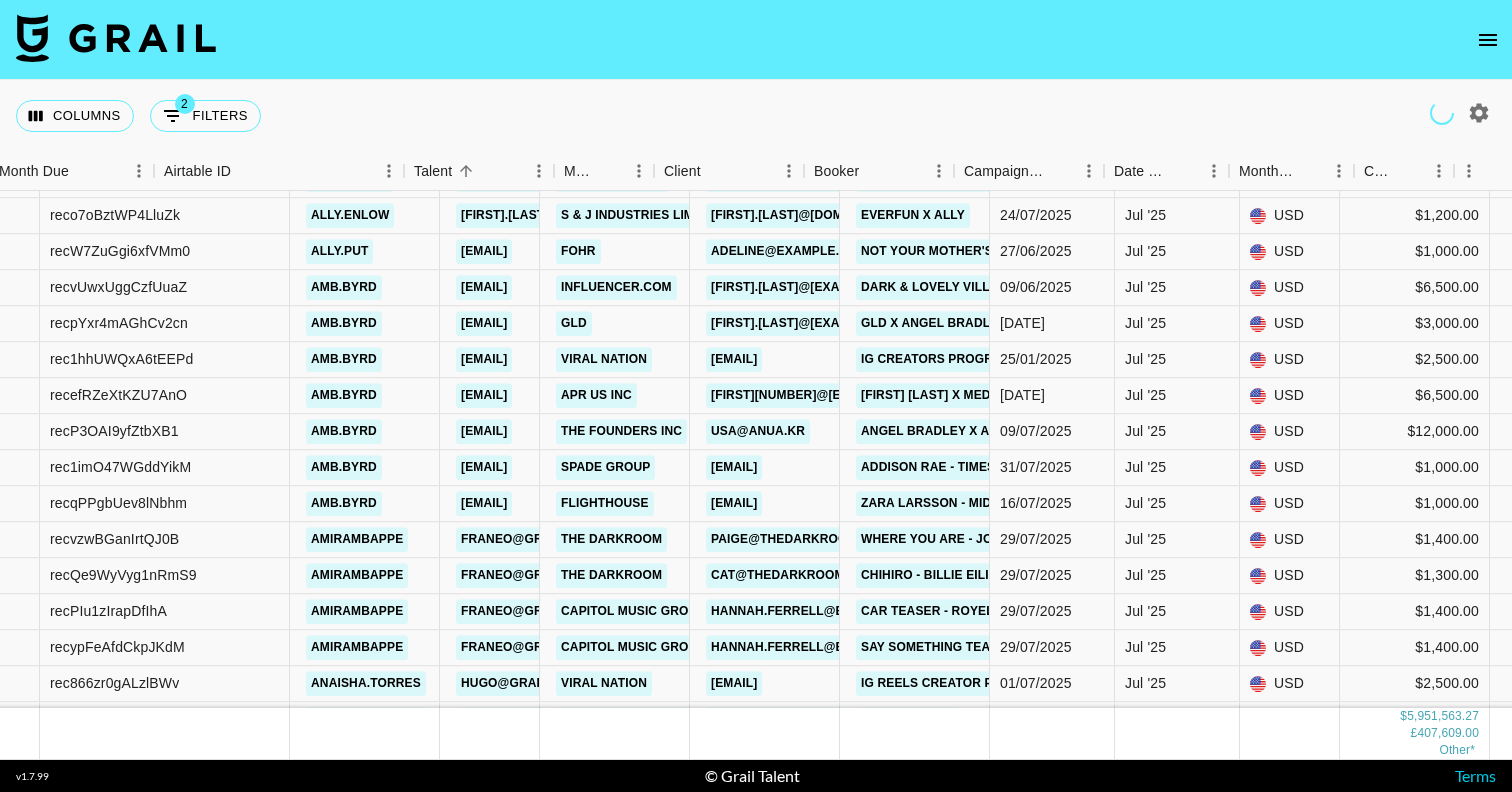 scroll, scrollTop: 39913, scrollLeft: 135, axis: both 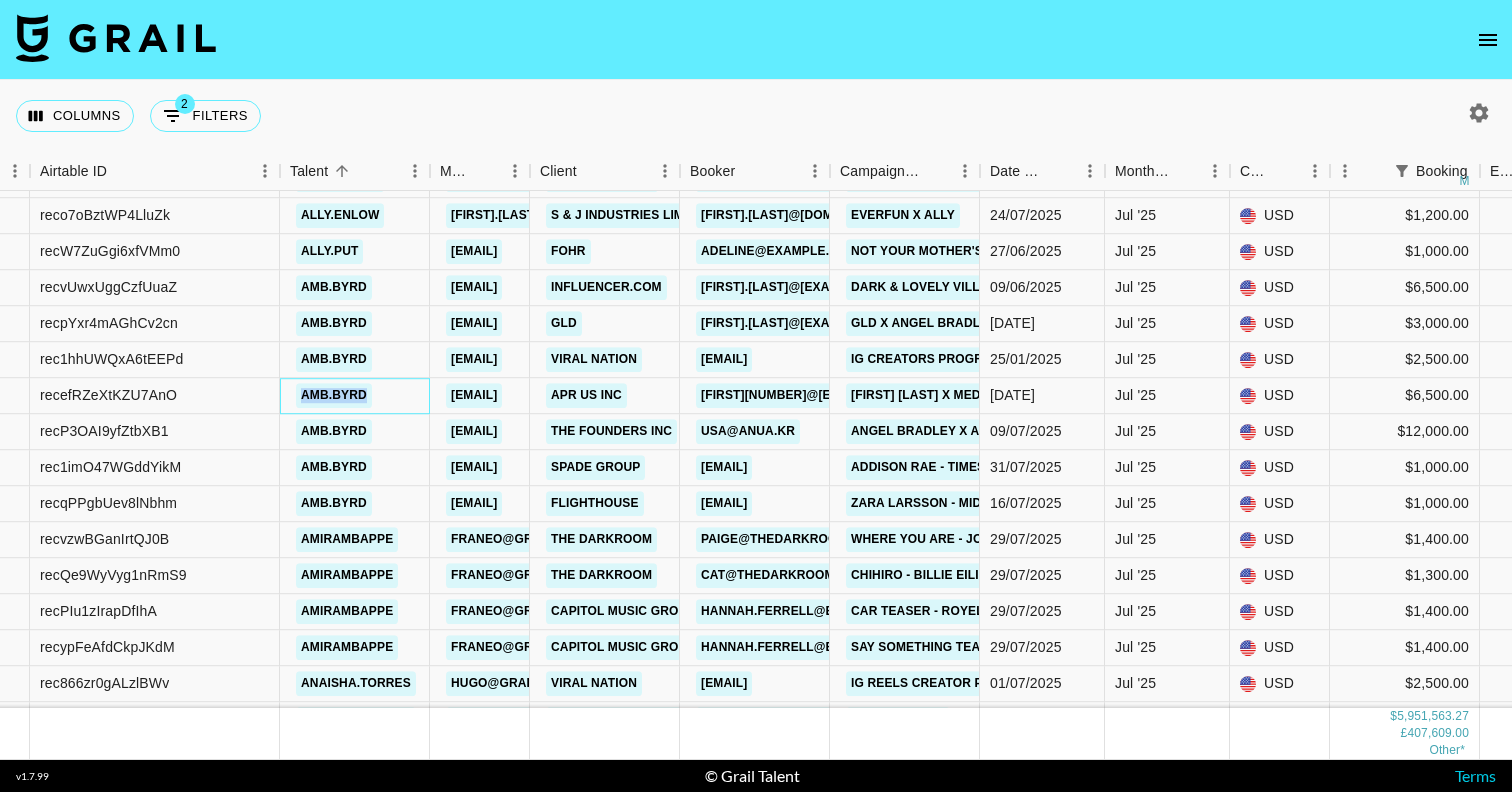 drag, startPoint x: 286, startPoint y: 395, endPoint x: 372, endPoint y: 395, distance: 86 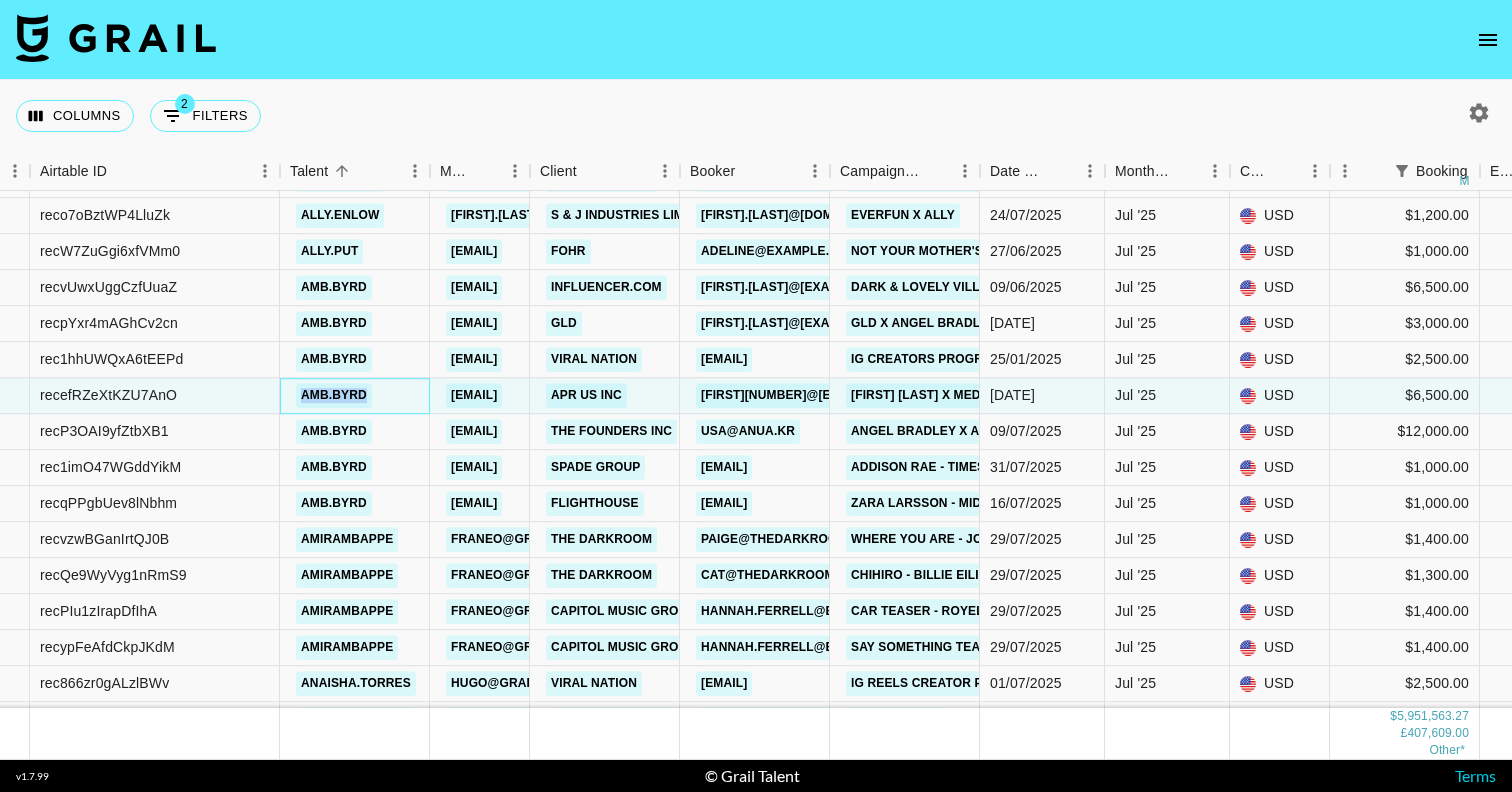 copy on "amb.byrd" 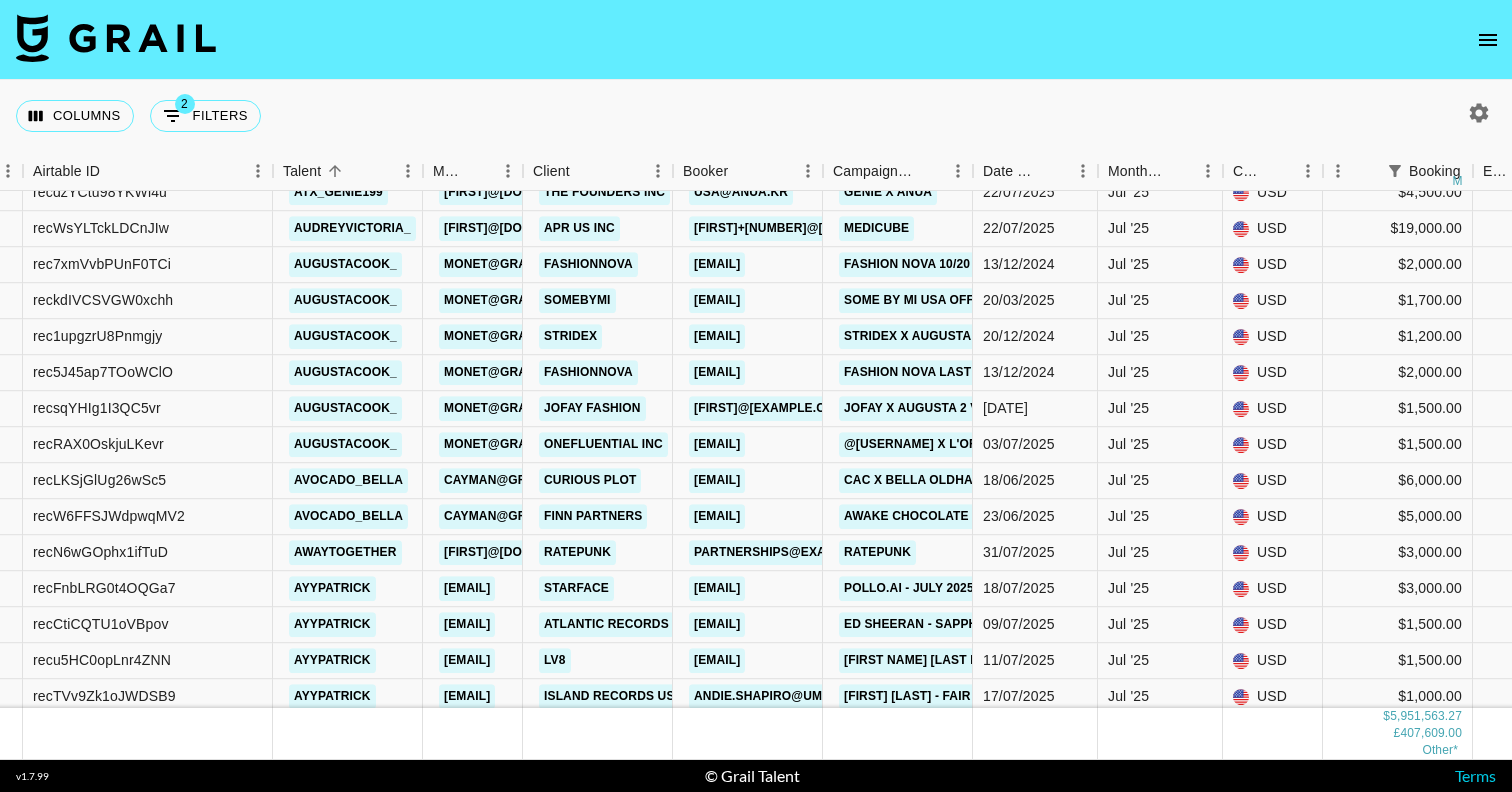 scroll, scrollTop: 40948, scrollLeft: 143, axis: both 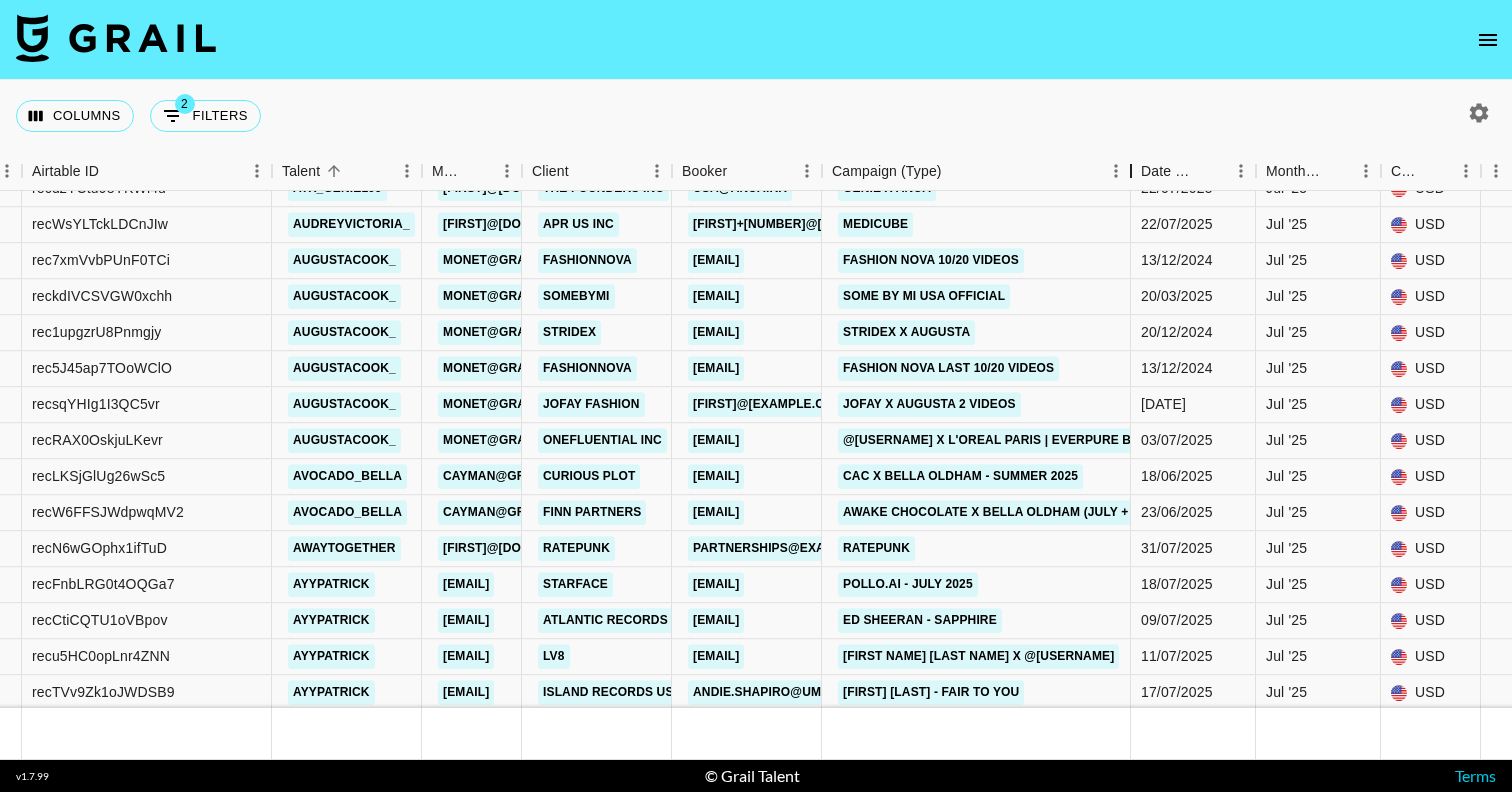 drag, startPoint x: 973, startPoint y: 176, endPoint x: 1132, endPoint y: 171, distance: 159.0786 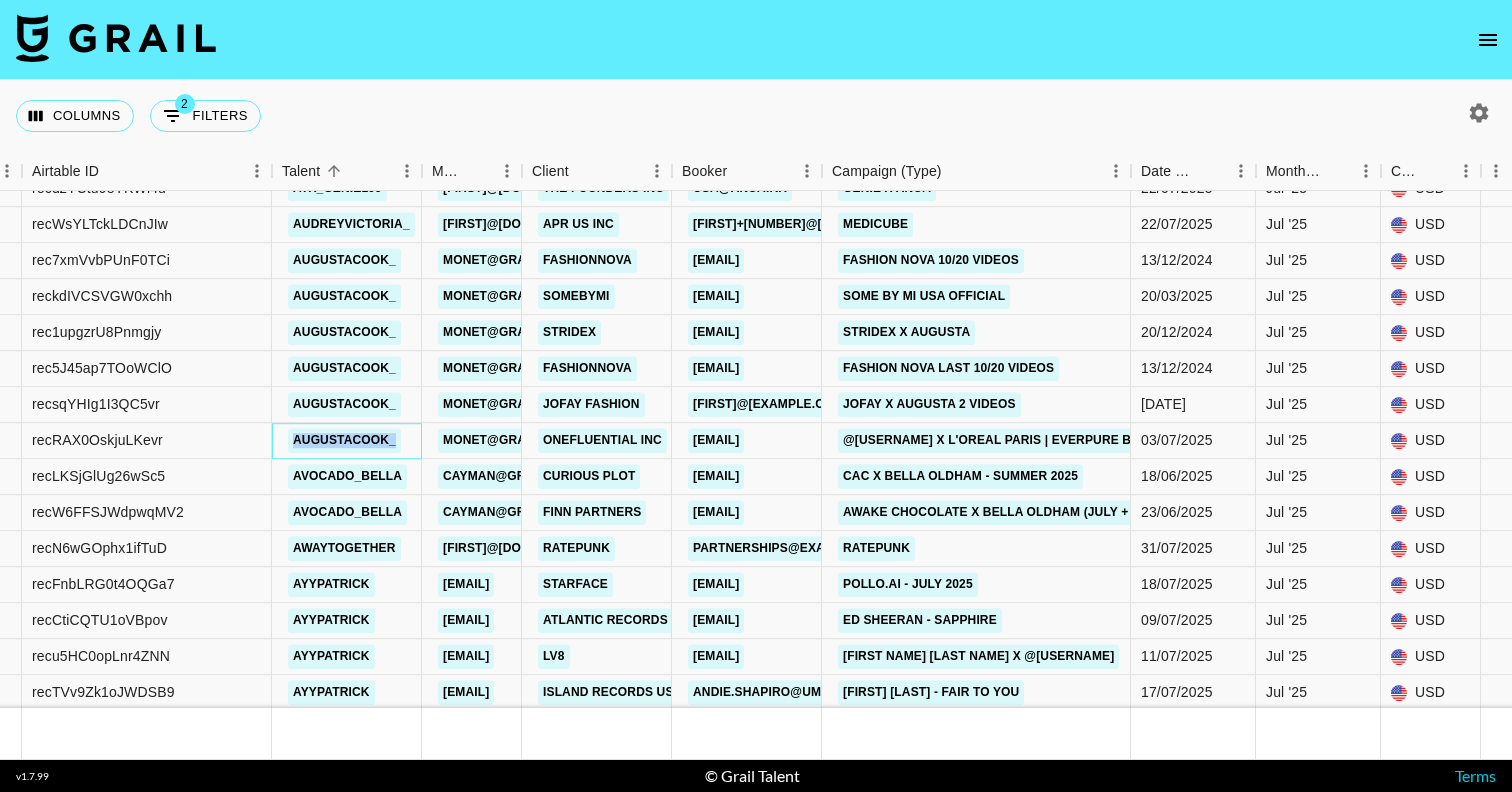 drag, startPoint x: 280, startPoint y: 443, endPoint x: 400, endPoint y: 442, distance: 120.004166 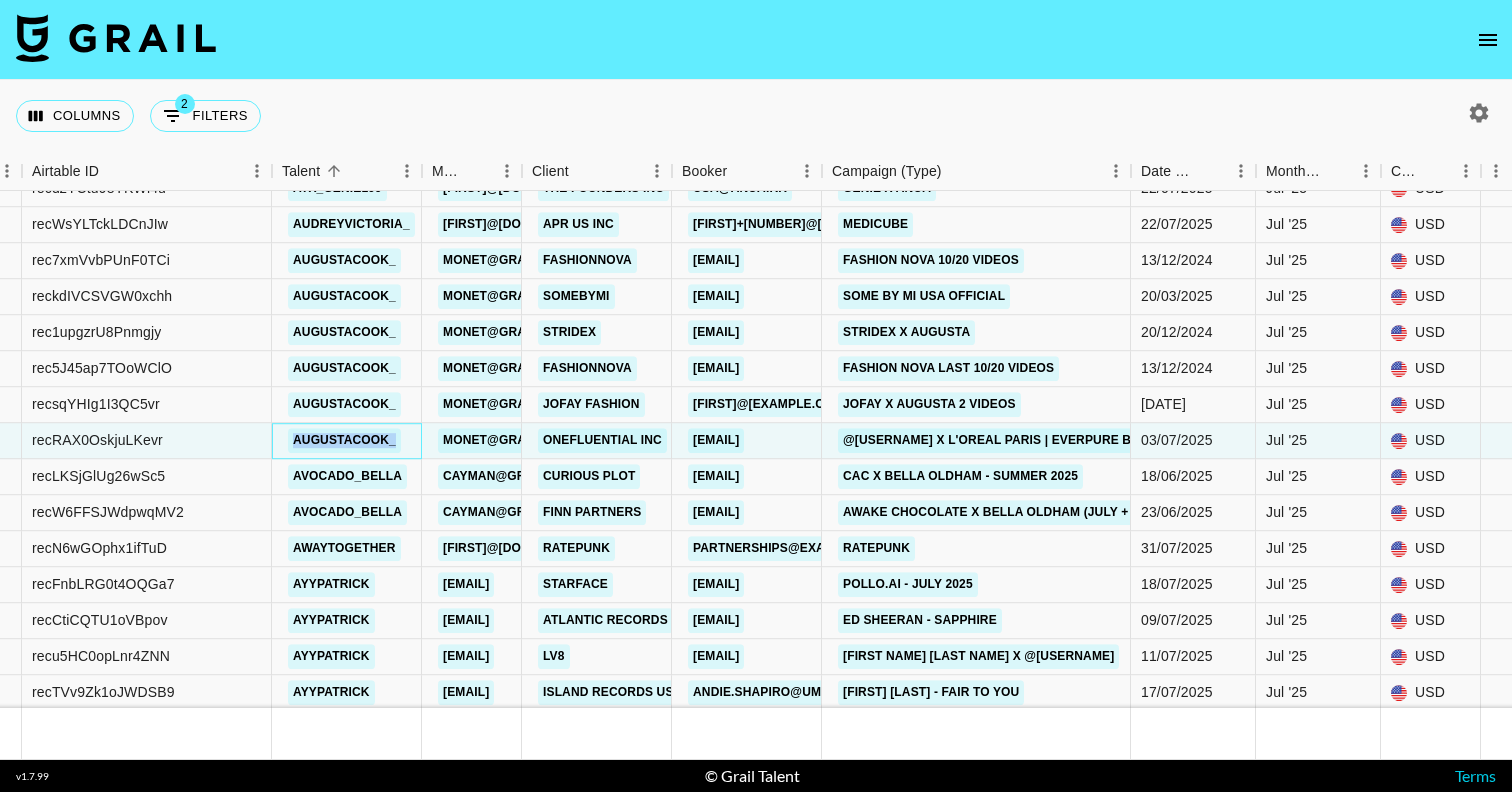 copy on "augustacook_" 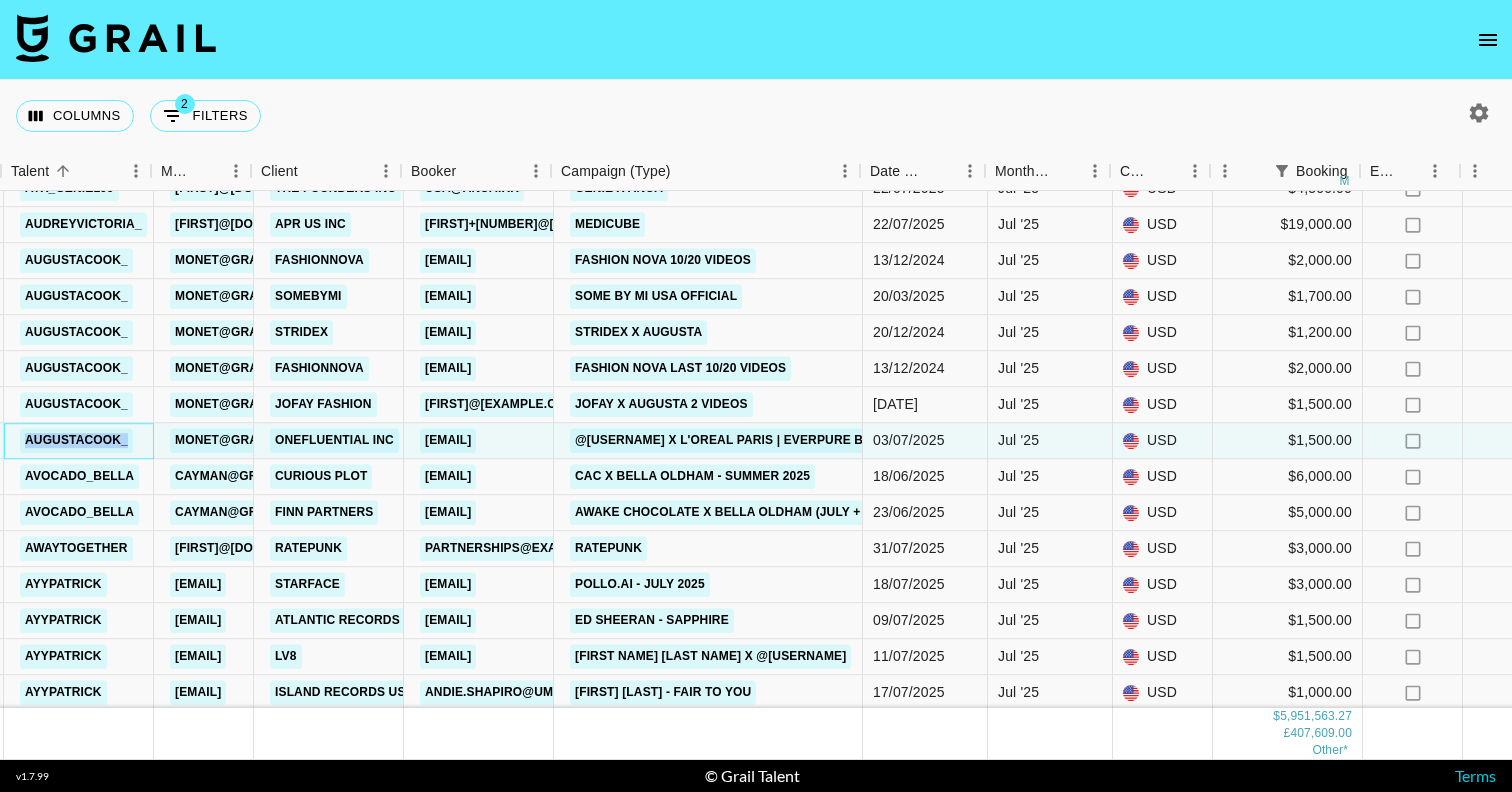scroll, scrollTop: 40948, scrollLeft: 406, axis: both 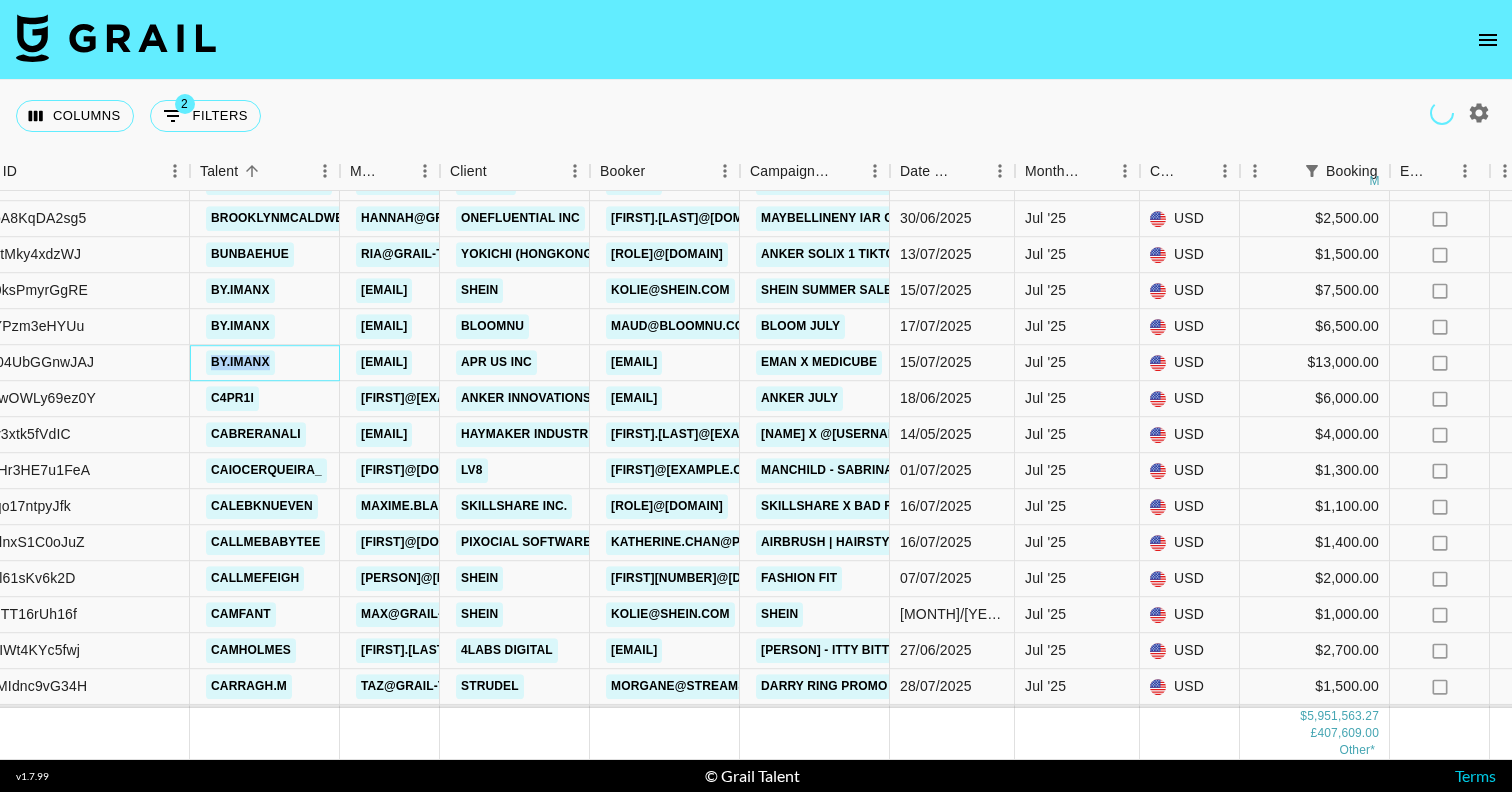 drag, startPoint x: 199, startPoint y: 366, endPoint x: 277, endPoint y: 366, distance: 78 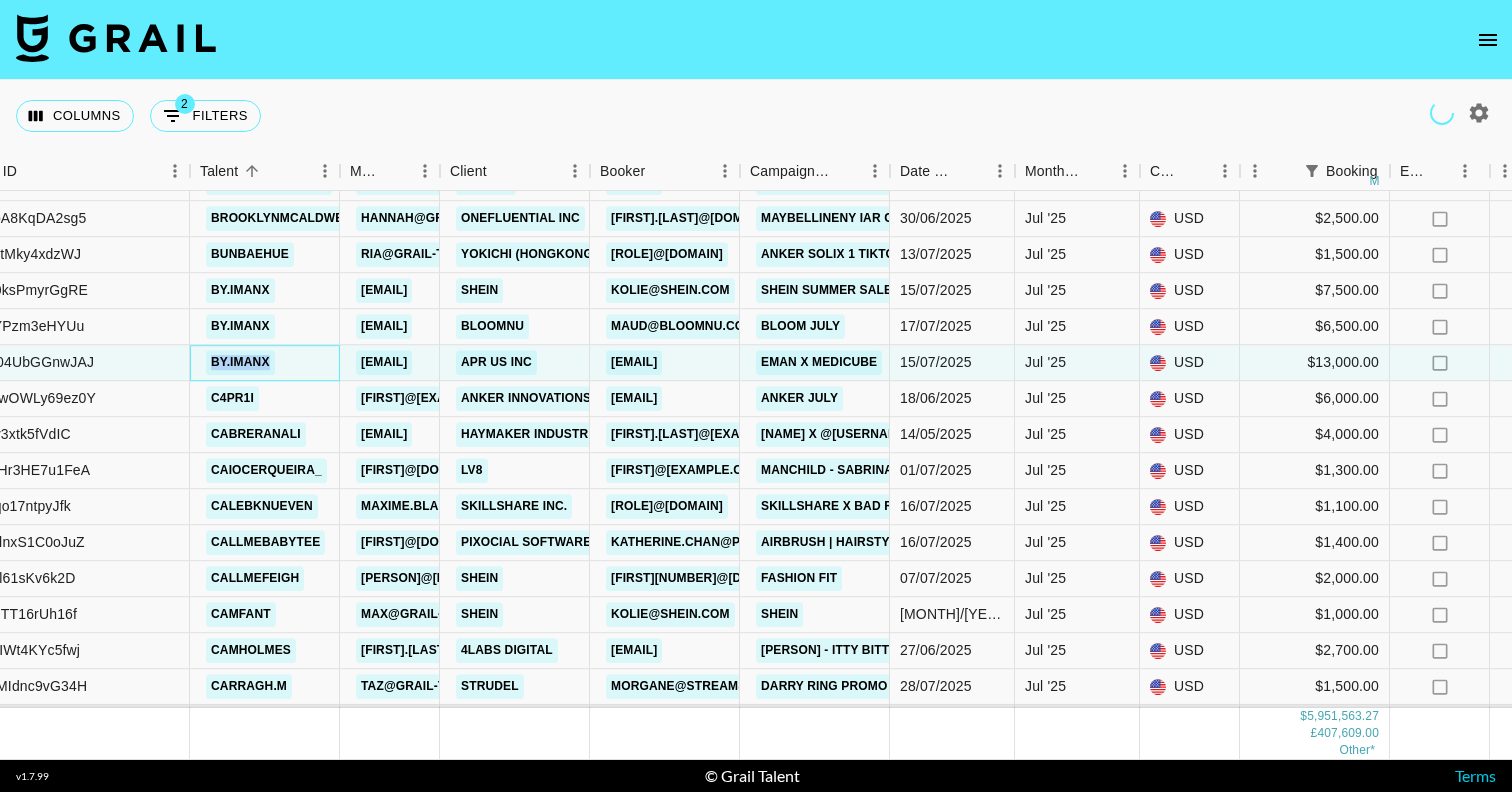 copy on "by.imanx" 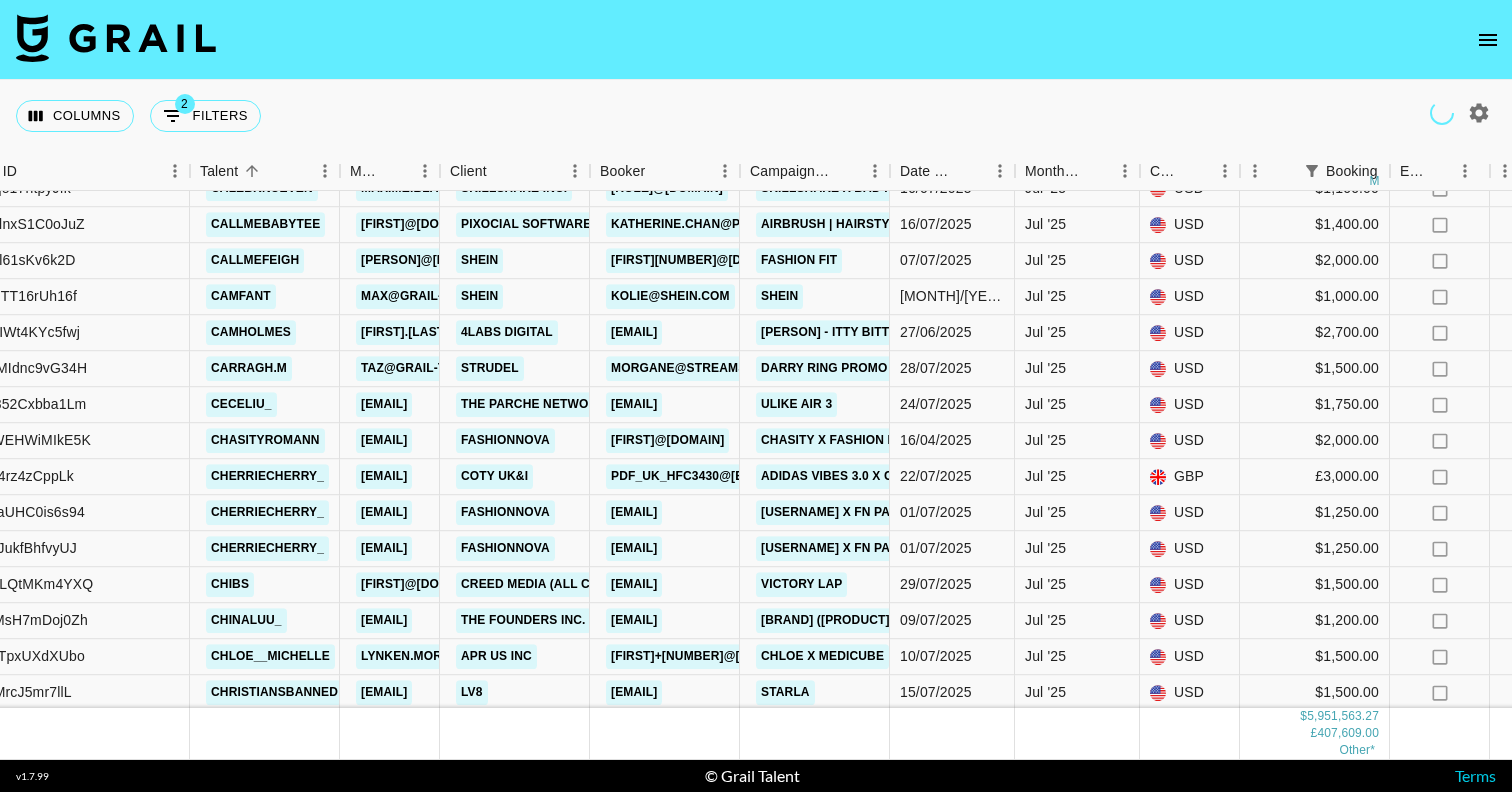scroll, scrollTop: 42715, scrollLeft: 225, axis: both 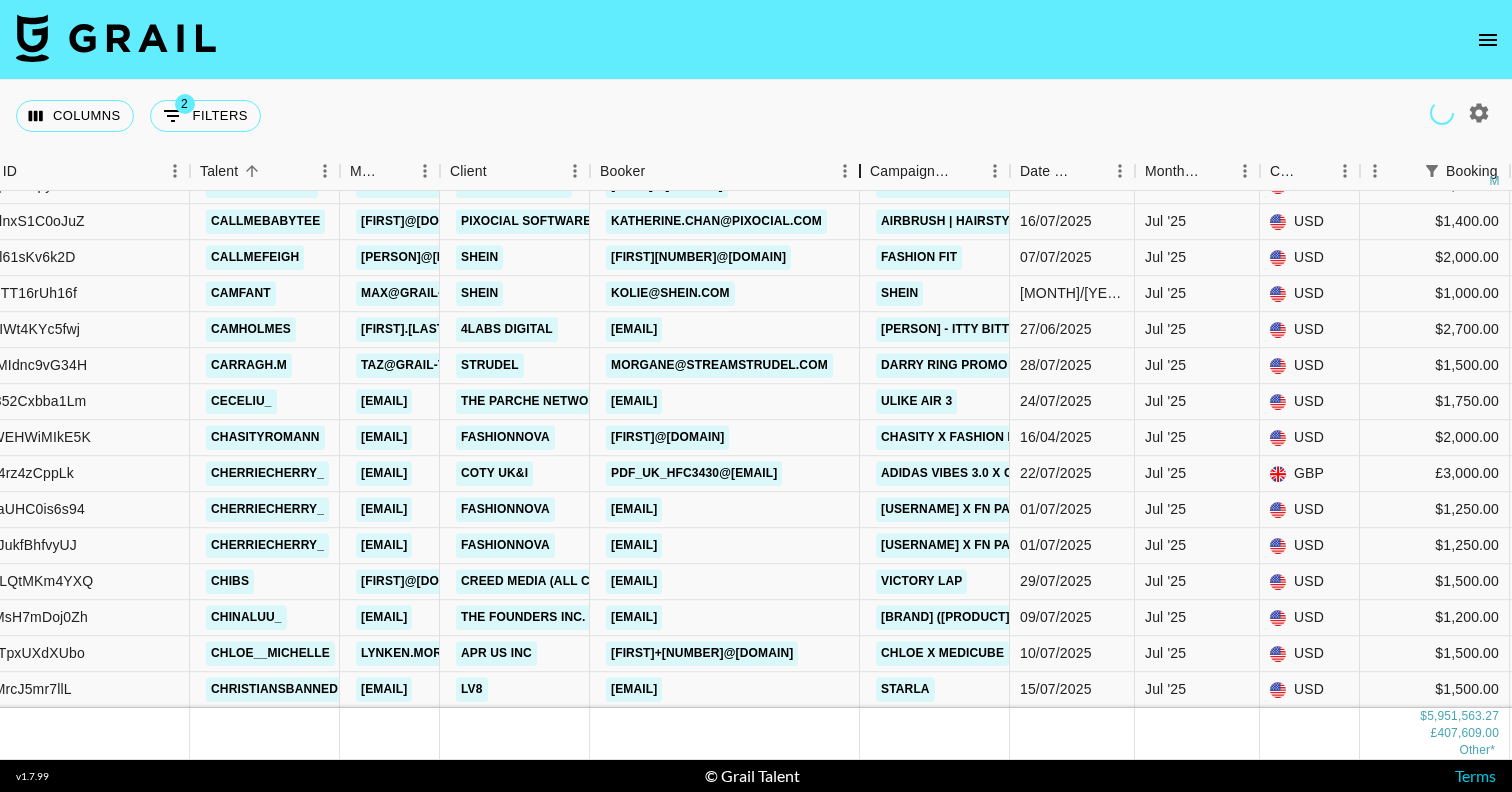 drag, startPoint x: 740, startPoint y: 174, endPoint x: 859, endPoint y: 172, distance: 119.01681 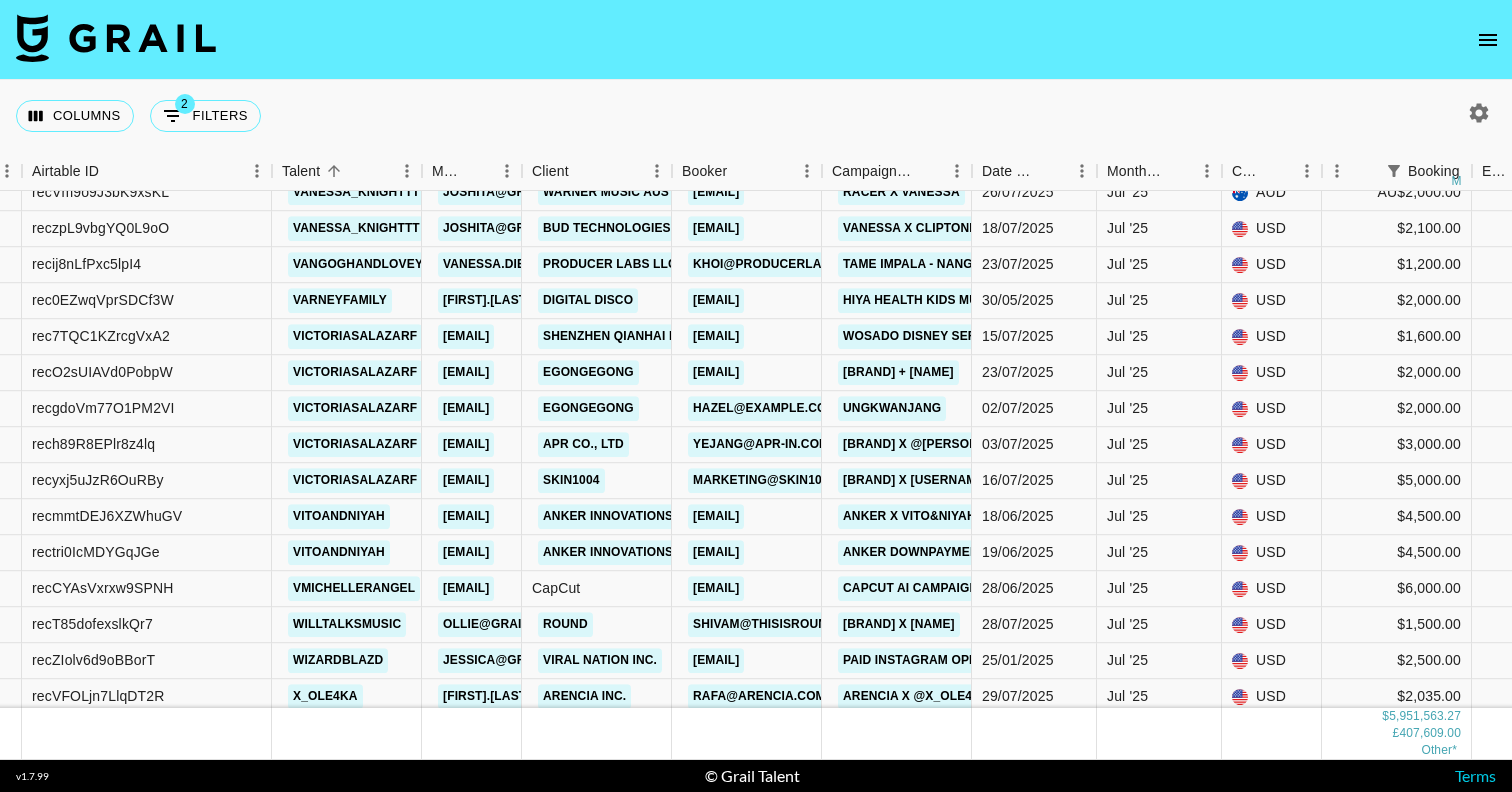 scroll, scrollTop: 60097, scrollLeft: 143, axis: both 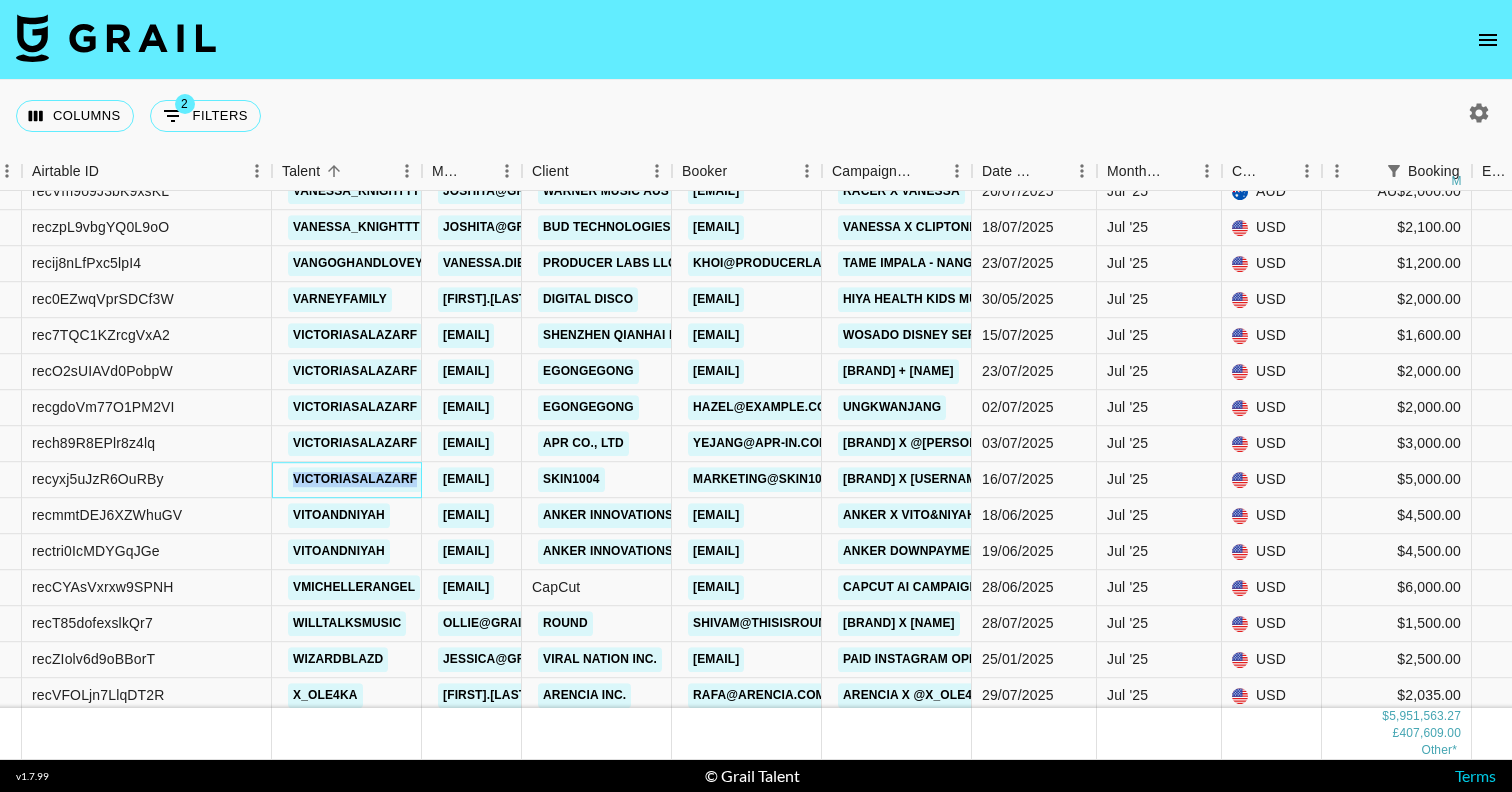 drag, startPoint x: 286, startPoint y: 479, endPoint x: 416, endPoint y: 479, distance: 130 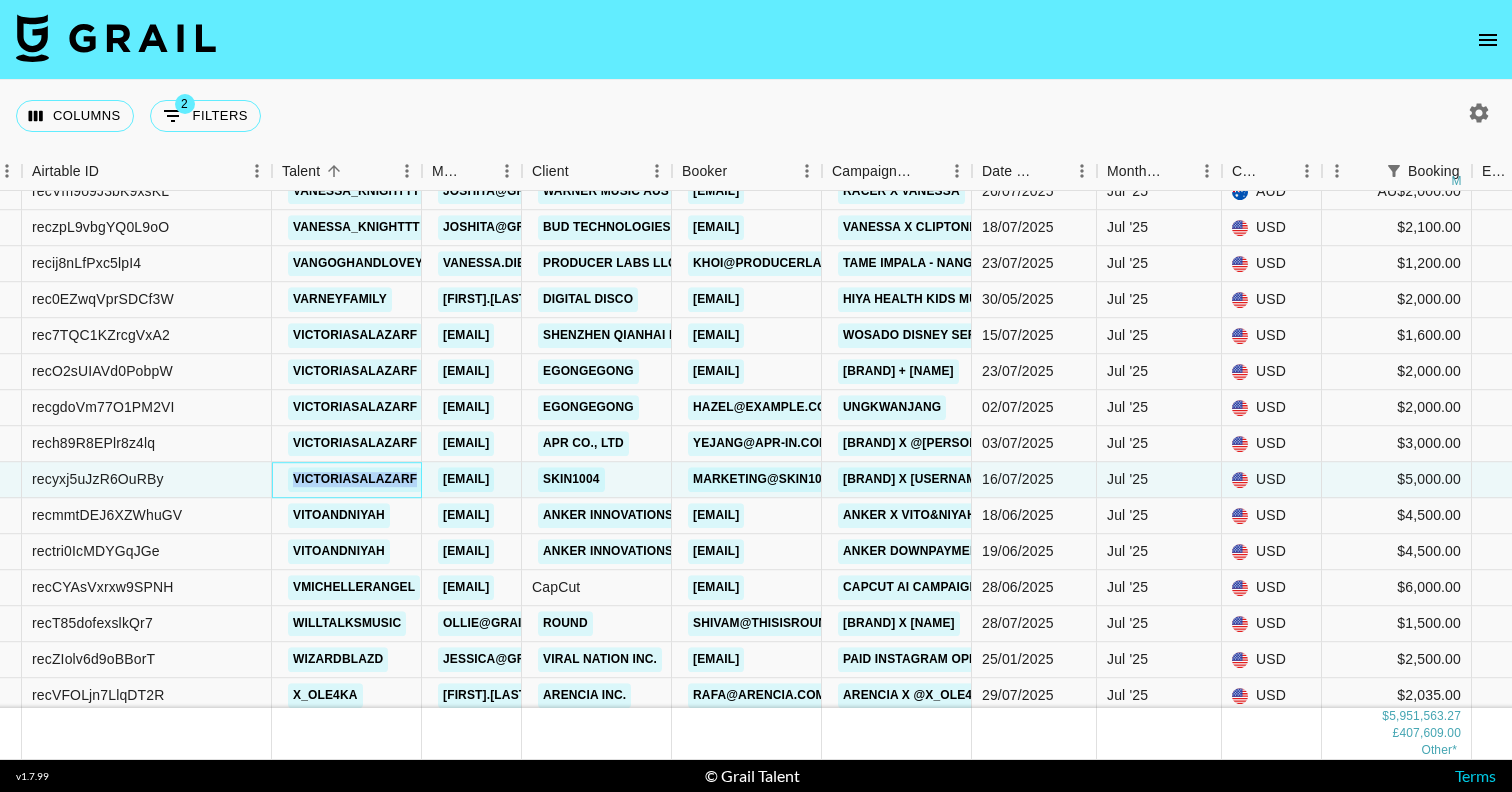 copy on "victoriasalazarf" 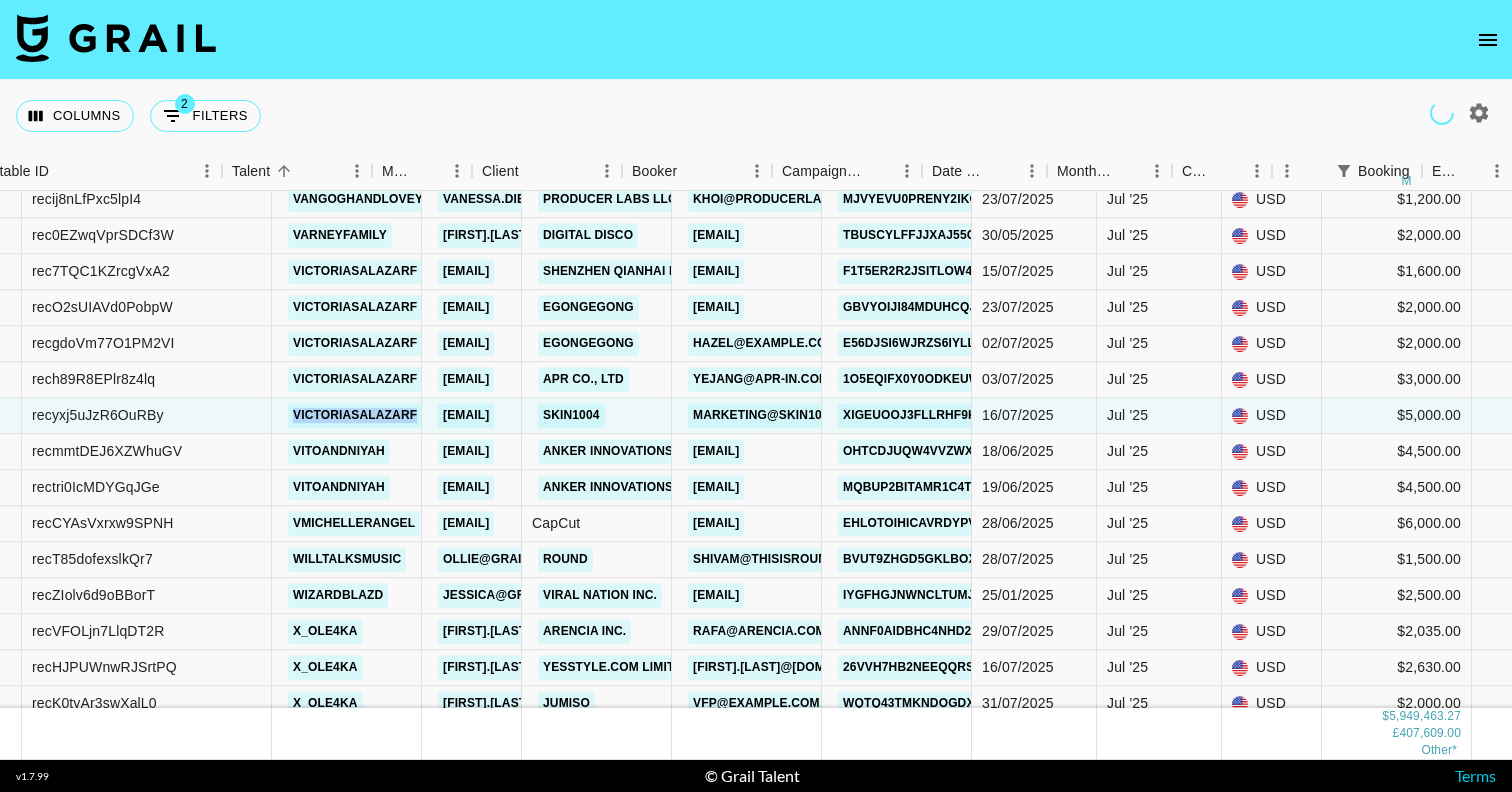 scroll, scrollTop: 60161, scrollLeft: 195, axis: both 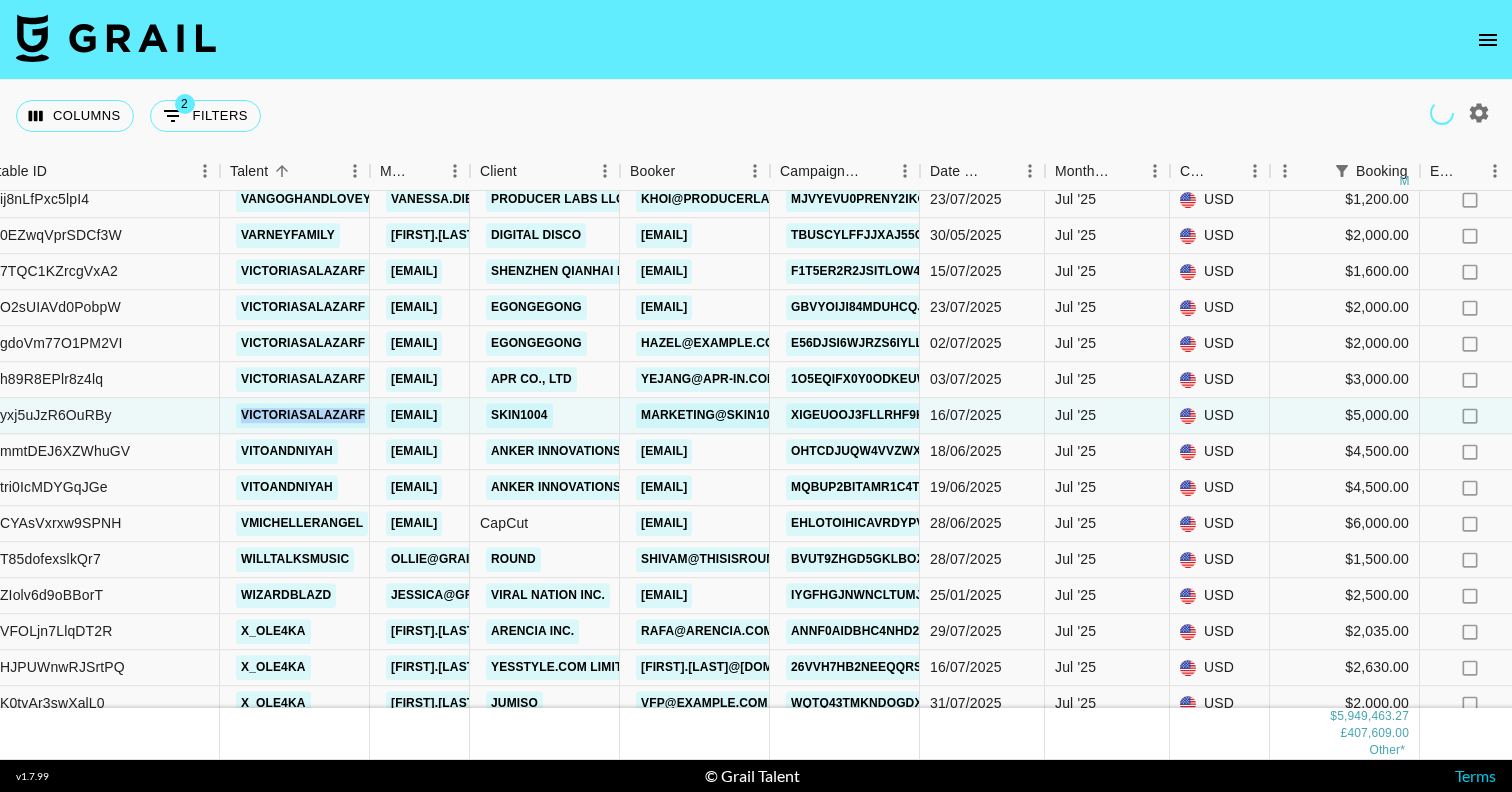 copy on "victoriasalazarf" 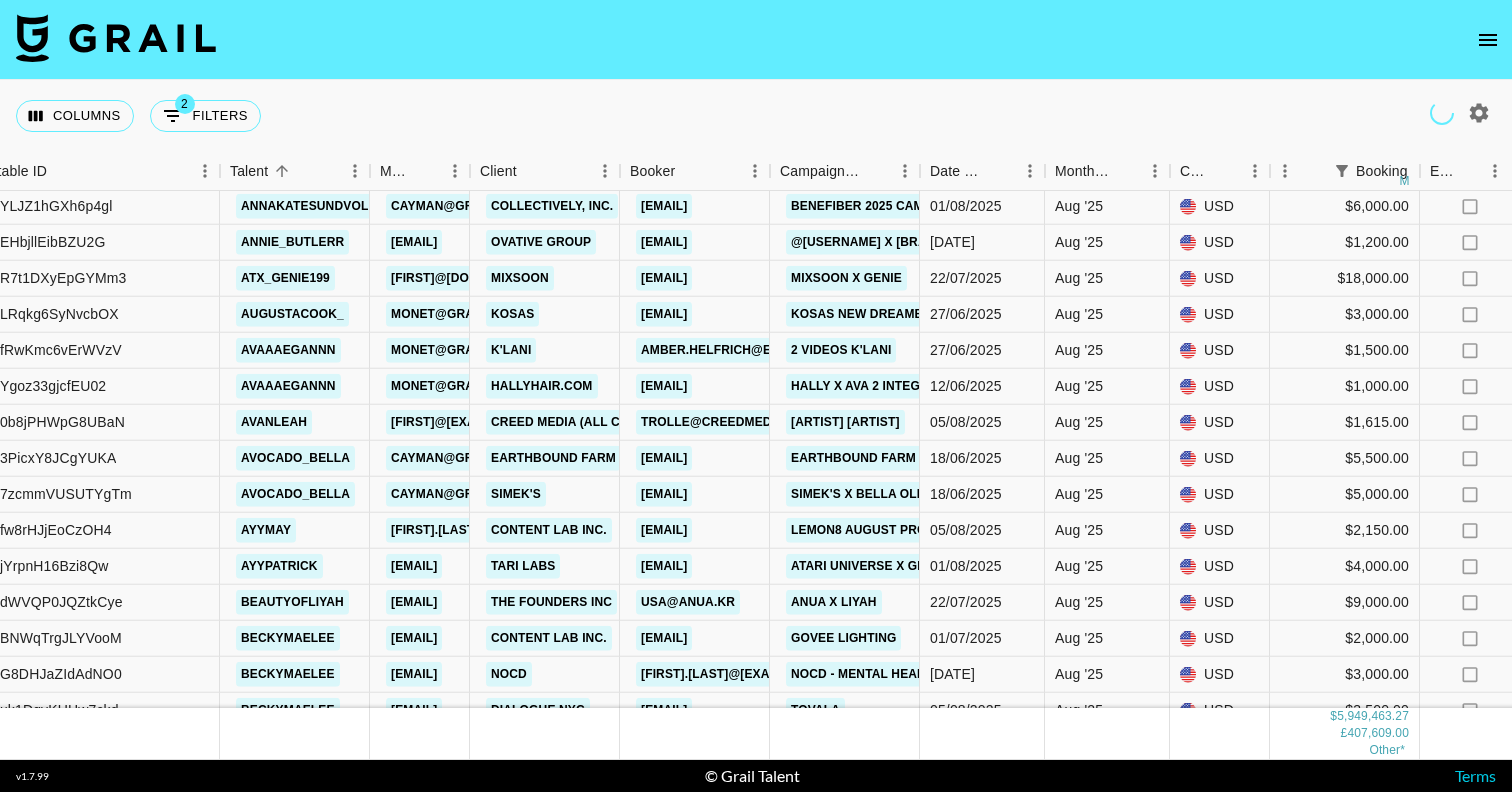 scroll, scrollTop: 62190, scrollLeft: 195, axis: both 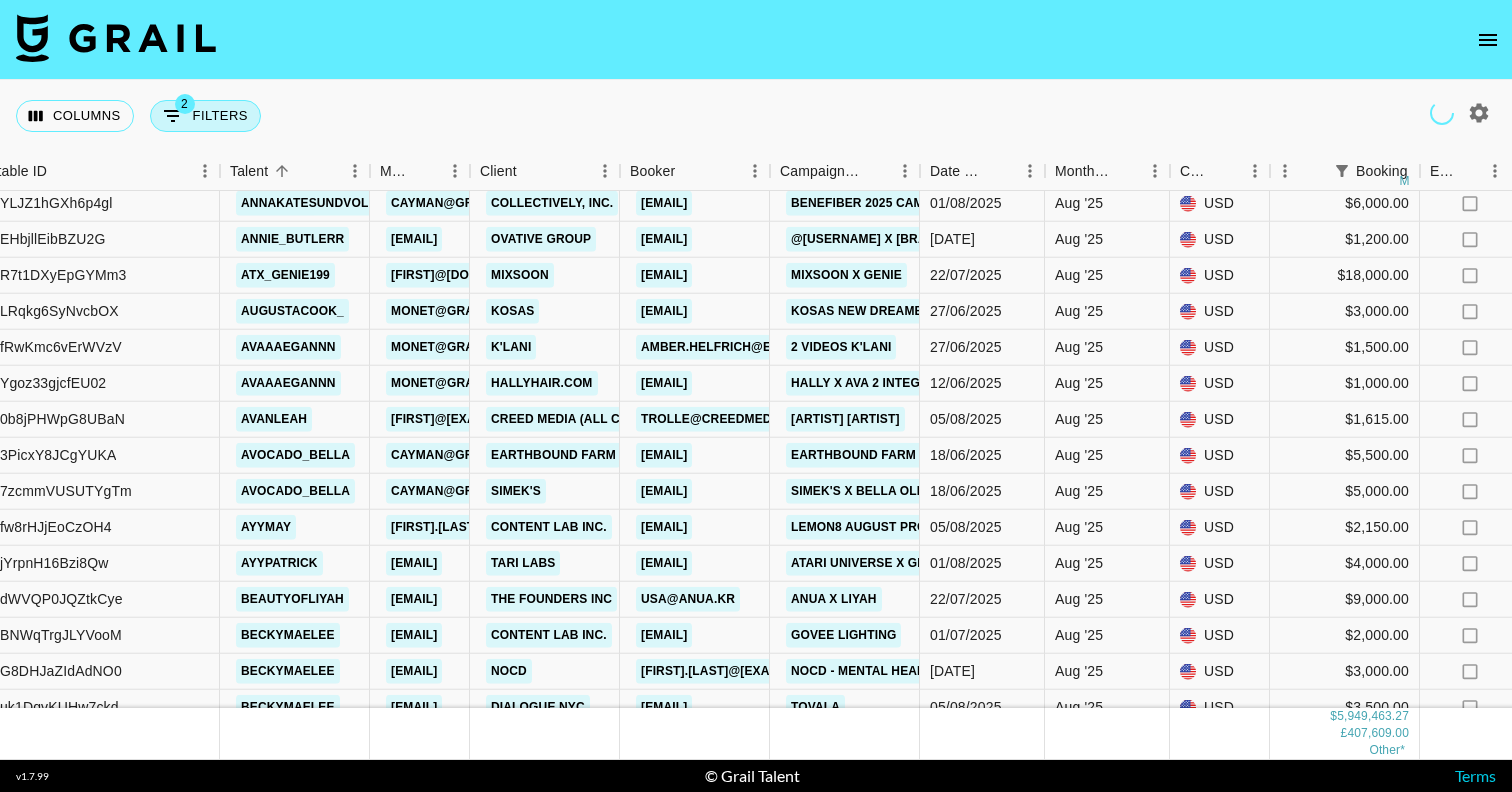 click on "2 Filters" at bounding box center (205, 116) 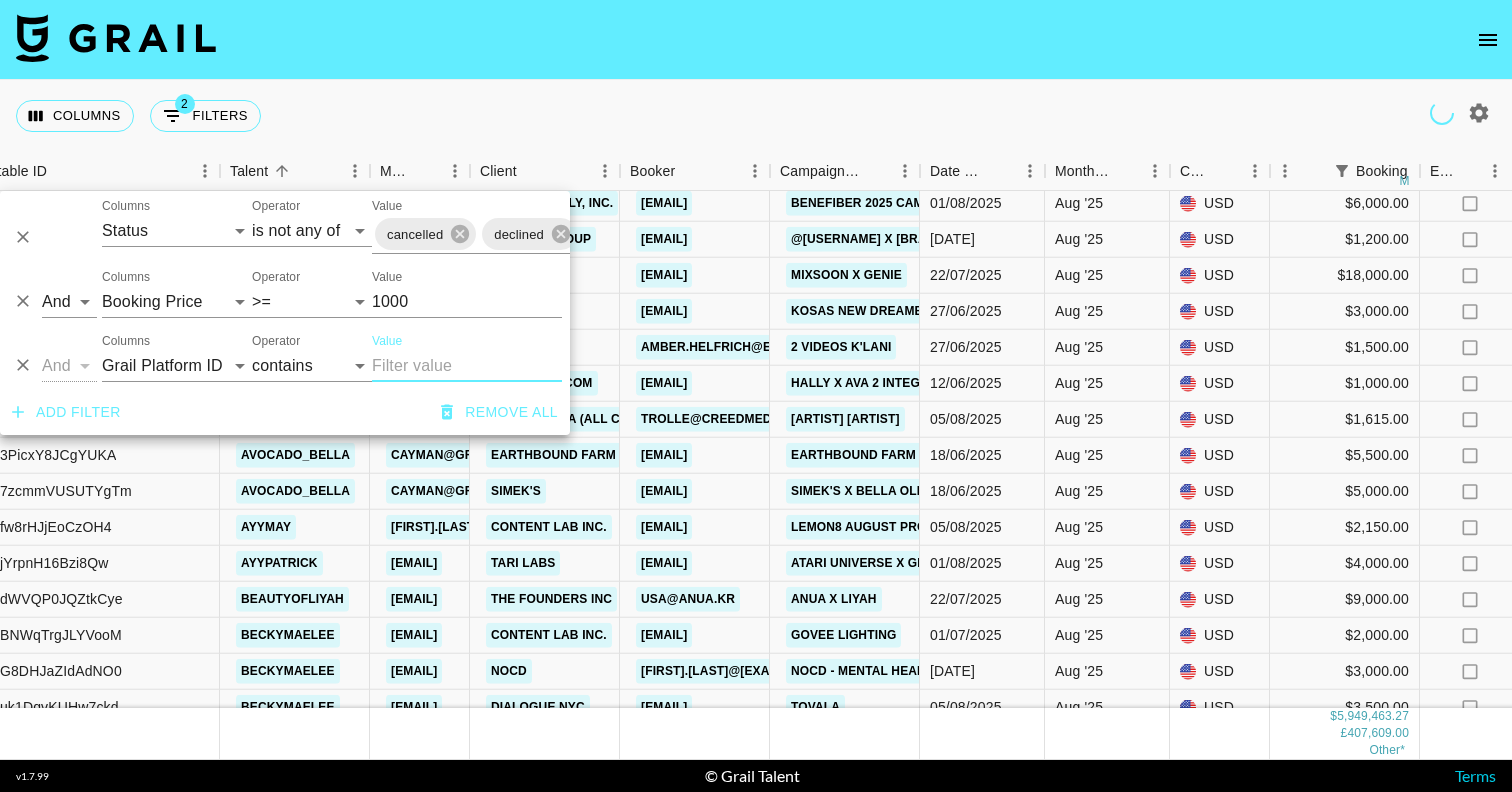 click 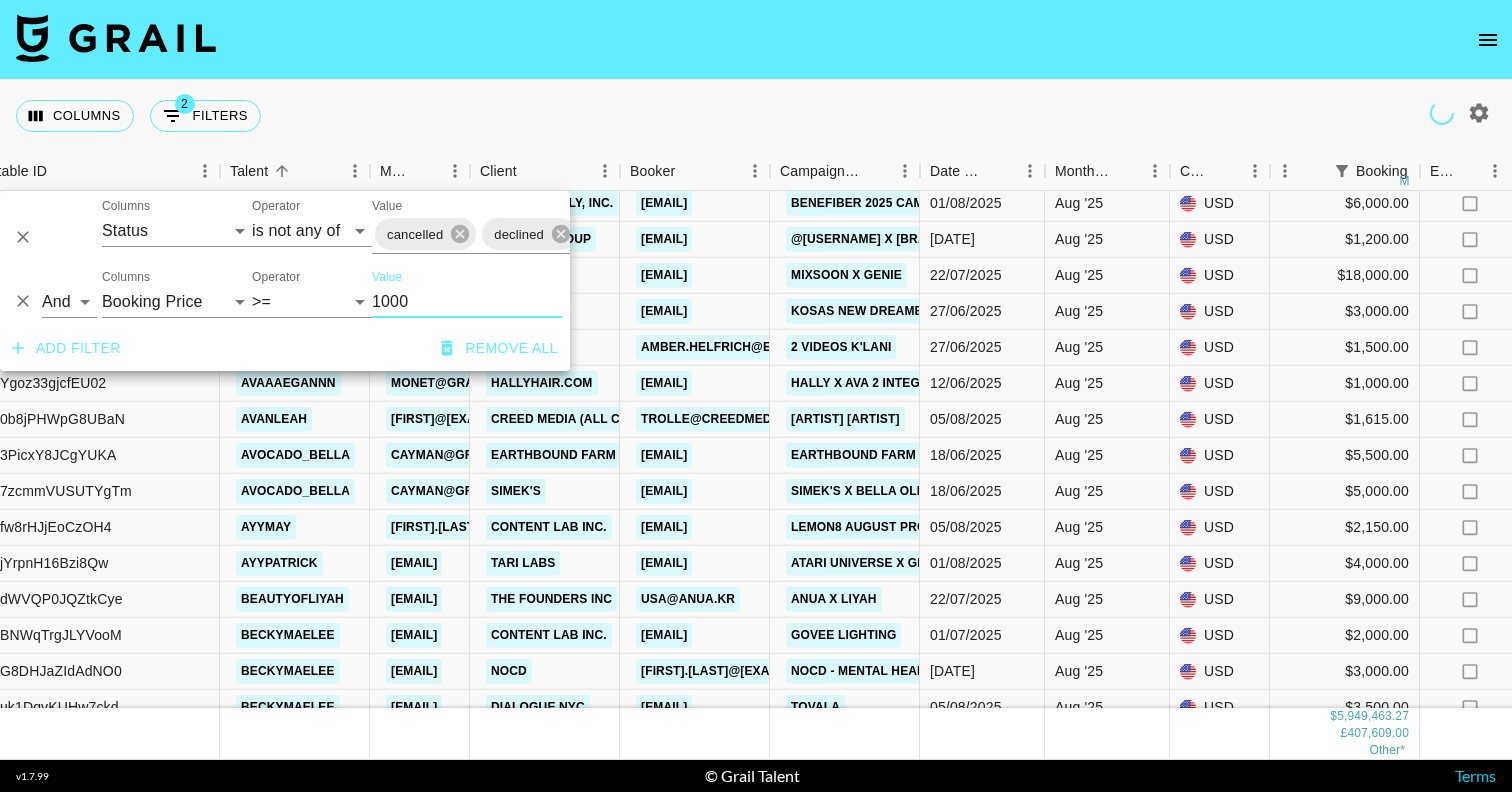 click 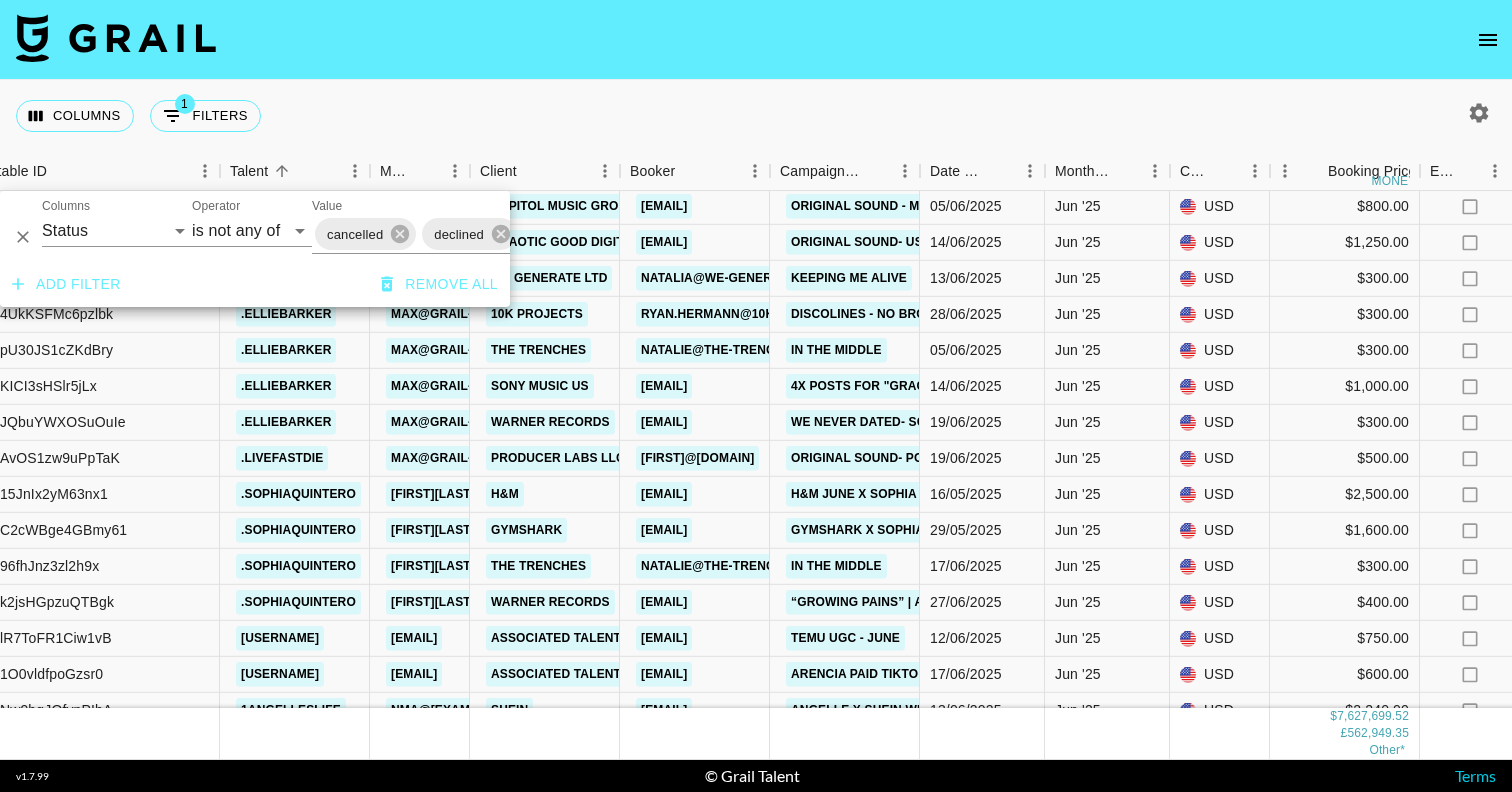 click on "Columns 1 Filters + Booking" at bounding box center [756, 116] 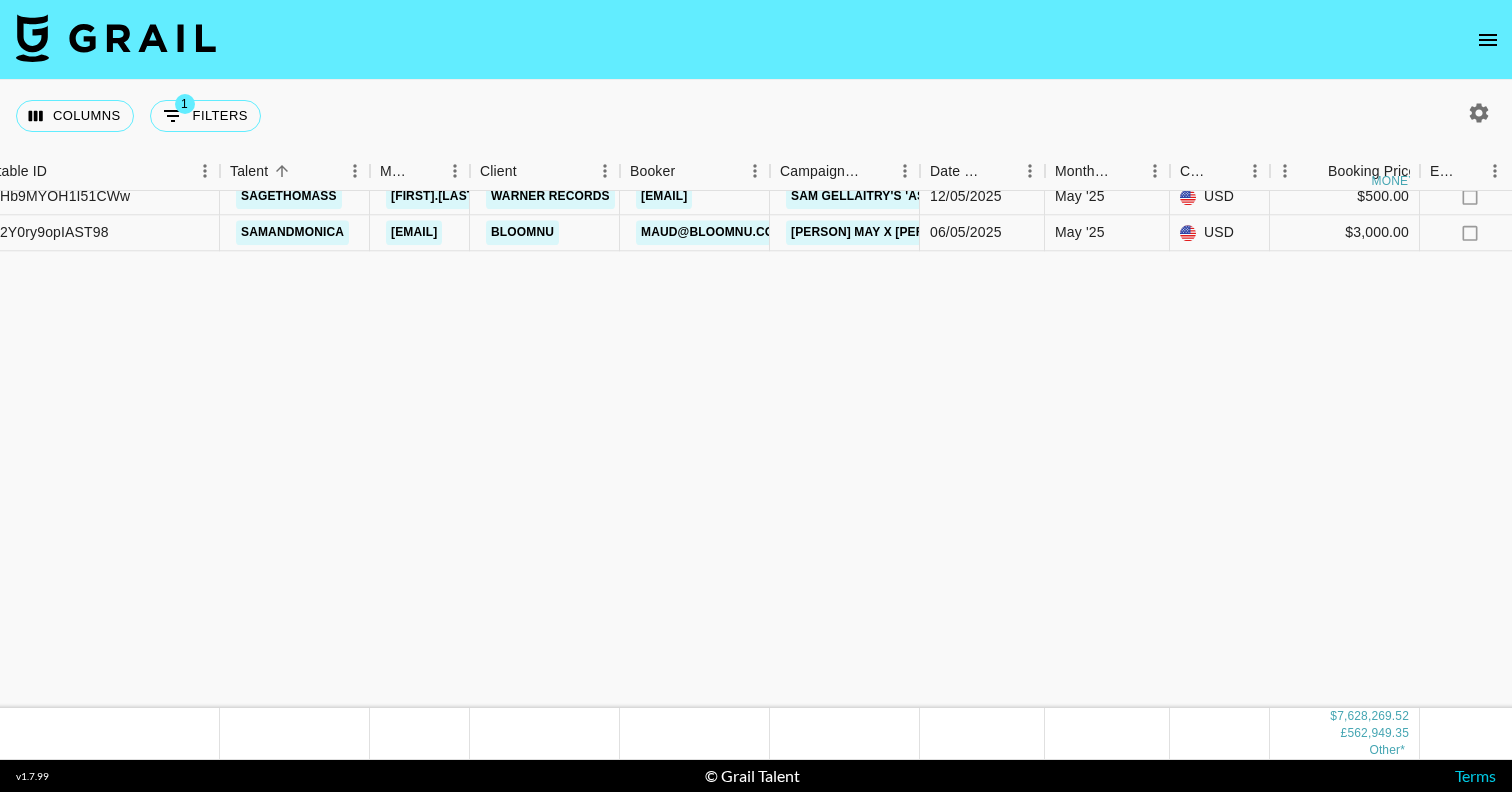 scroll, scrollTop: 48401, scrollLeft: 195, axis: both 